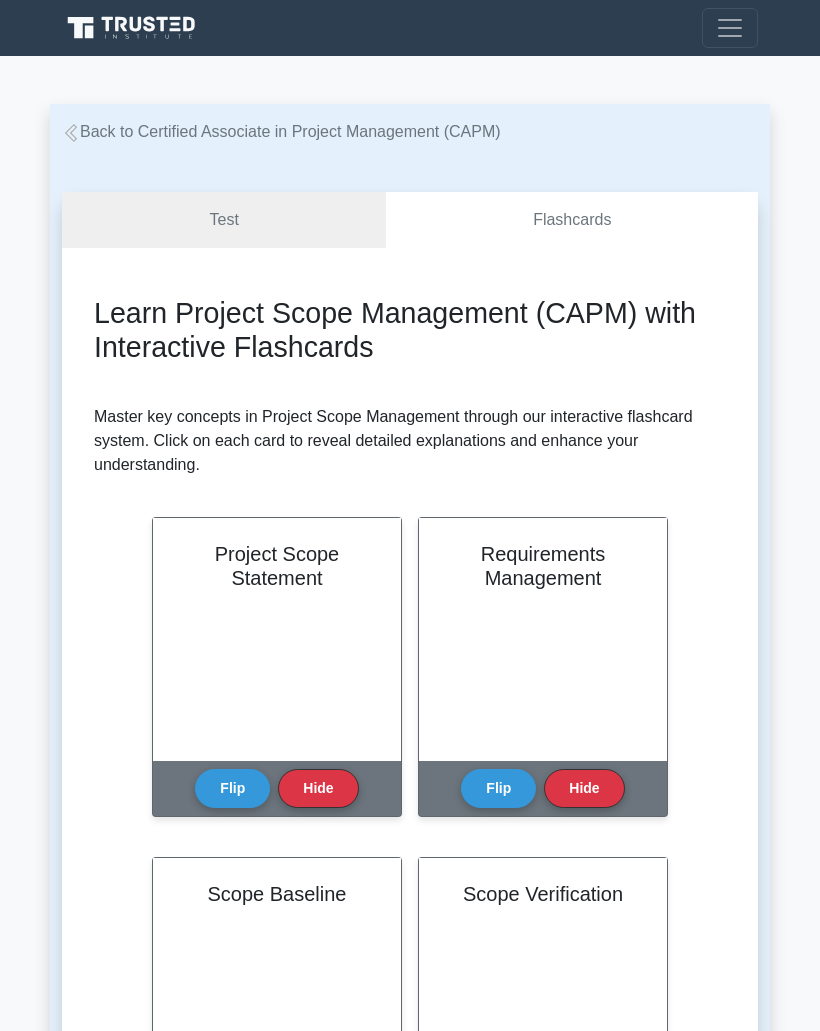 scroll, scrollTop: 0, scrollLeft: 0, axis: both 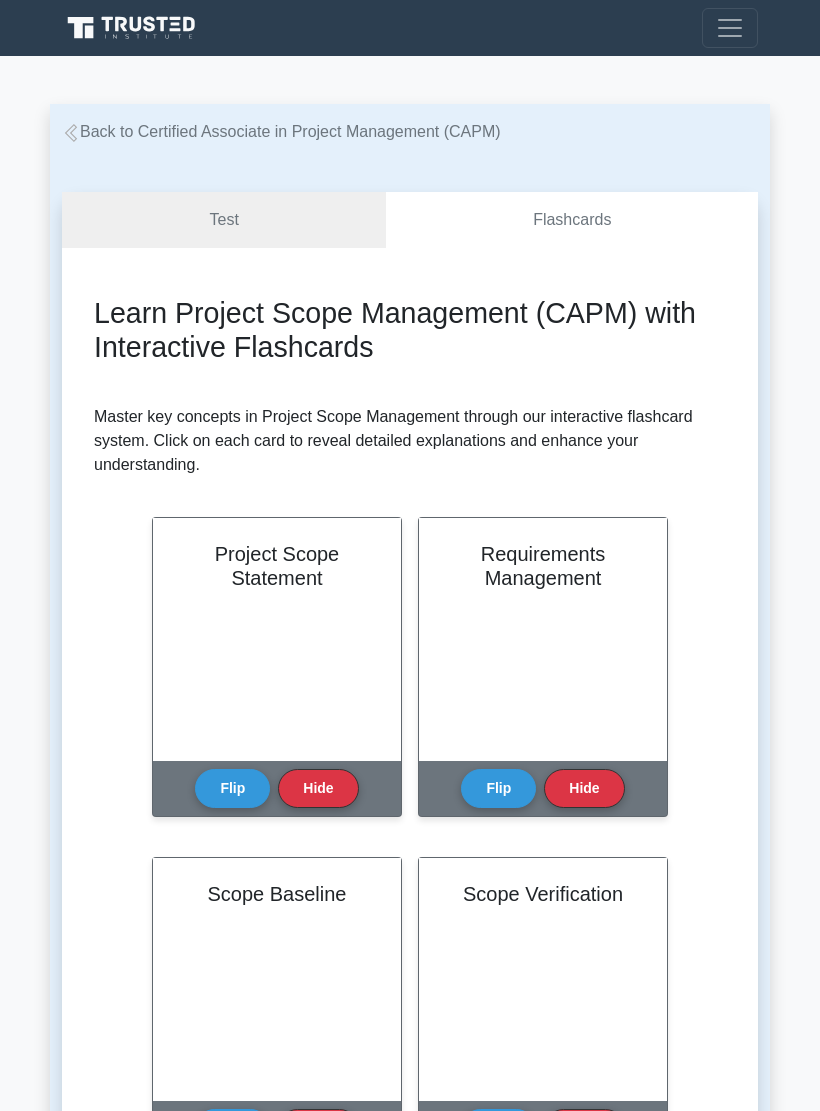 click on "Test" at bounding box center [224, 220] 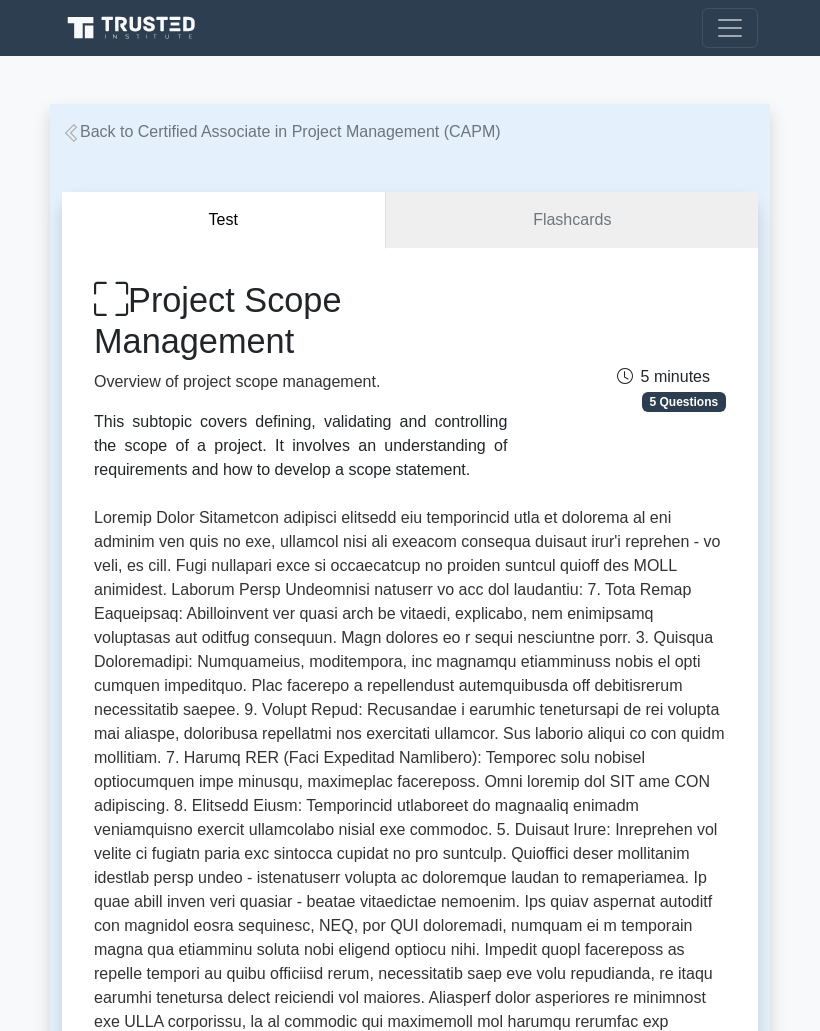 scroll, scrollTop: 0, scrollLeft: 0, axis: both 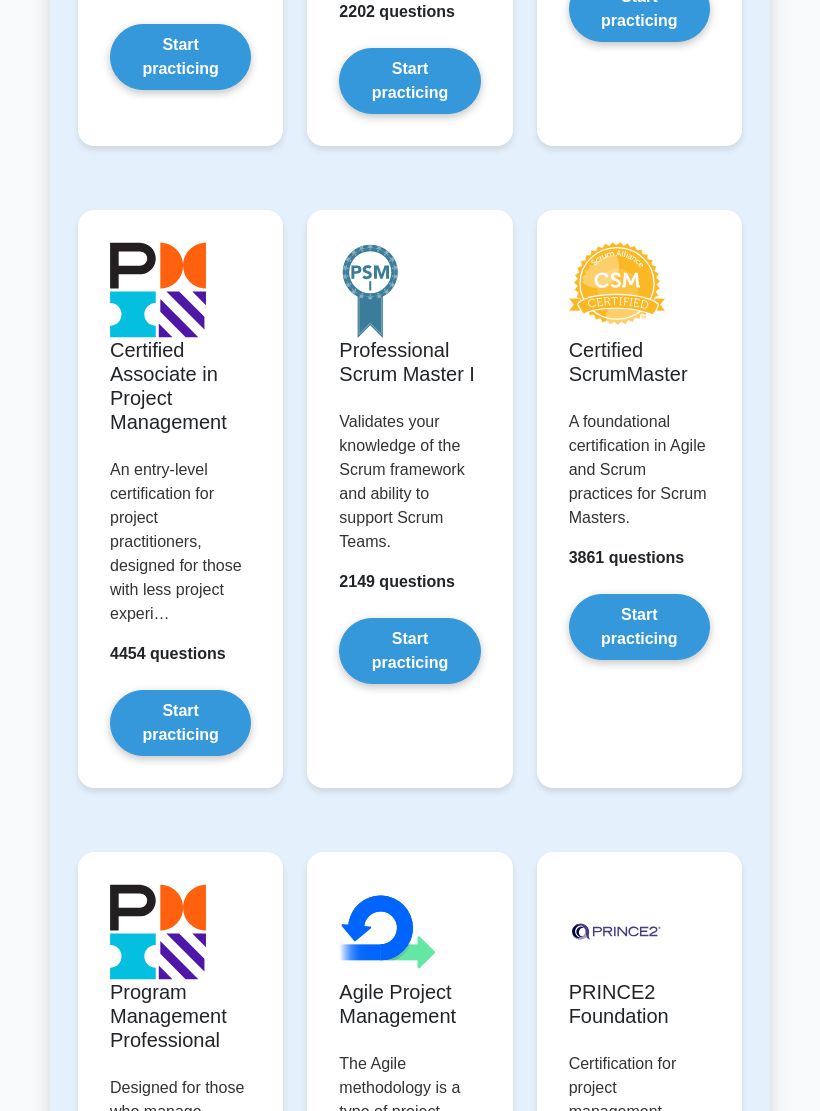 click on "Start practicing" at bounding box center [180, 723] 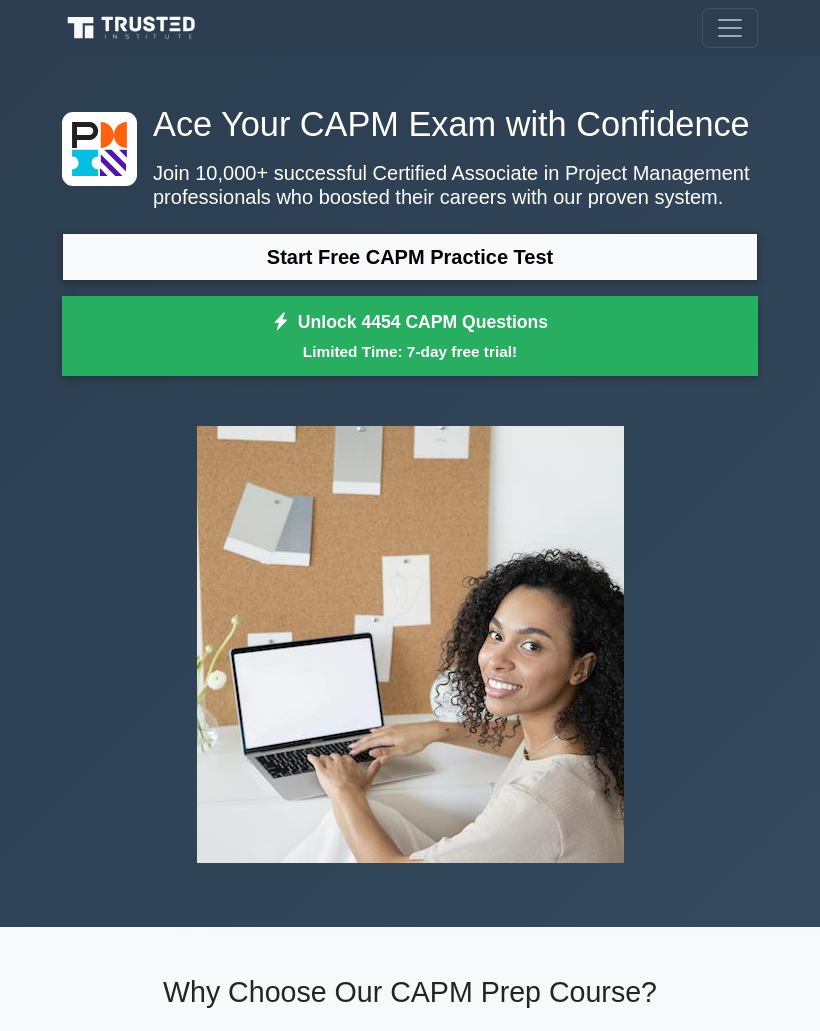 scroll, scrollTop: 0, scrollLeft: 0, axis: both 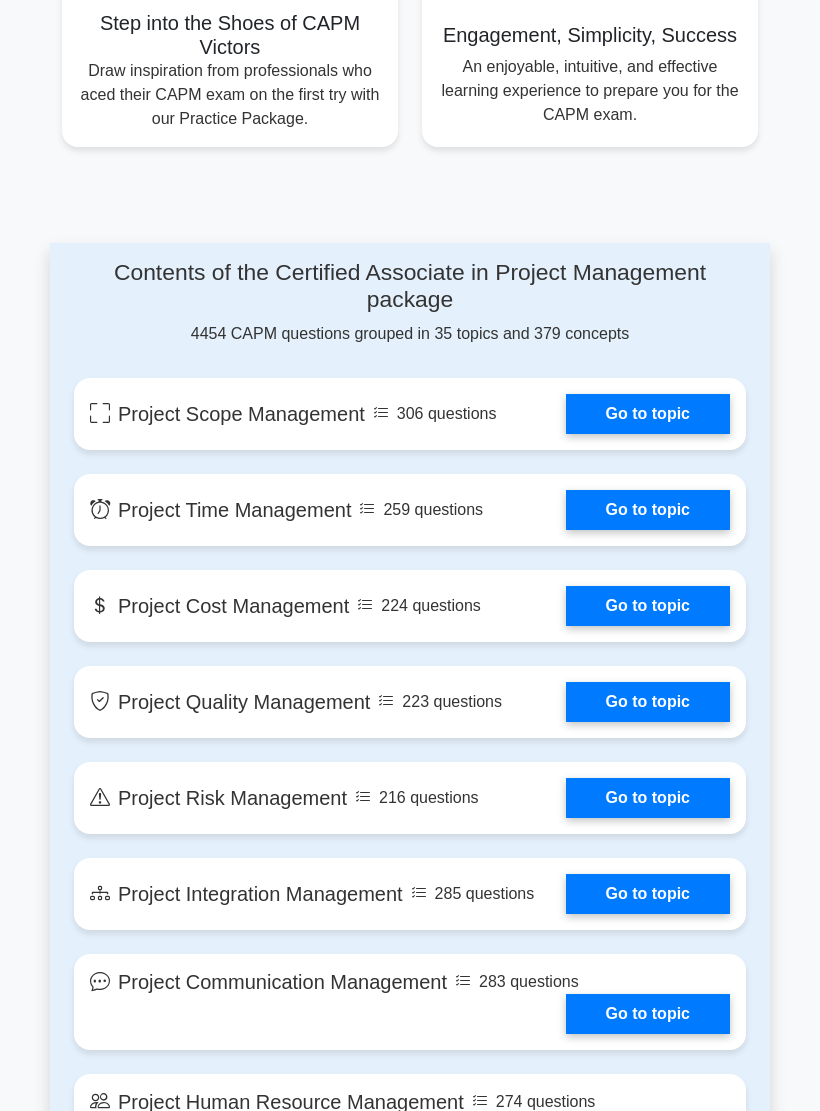 click on "Go to topic" at bounding box center (648, 414) 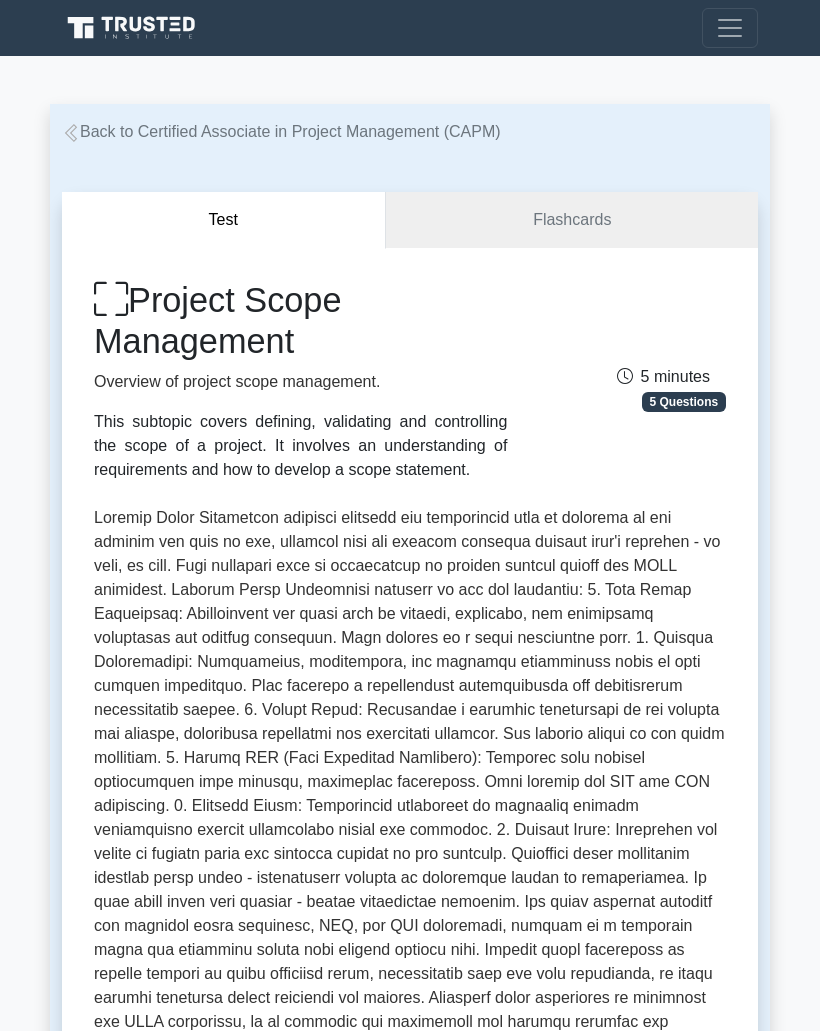 scroll, scrollTop: 0, scrollLeft: 0, axis: both 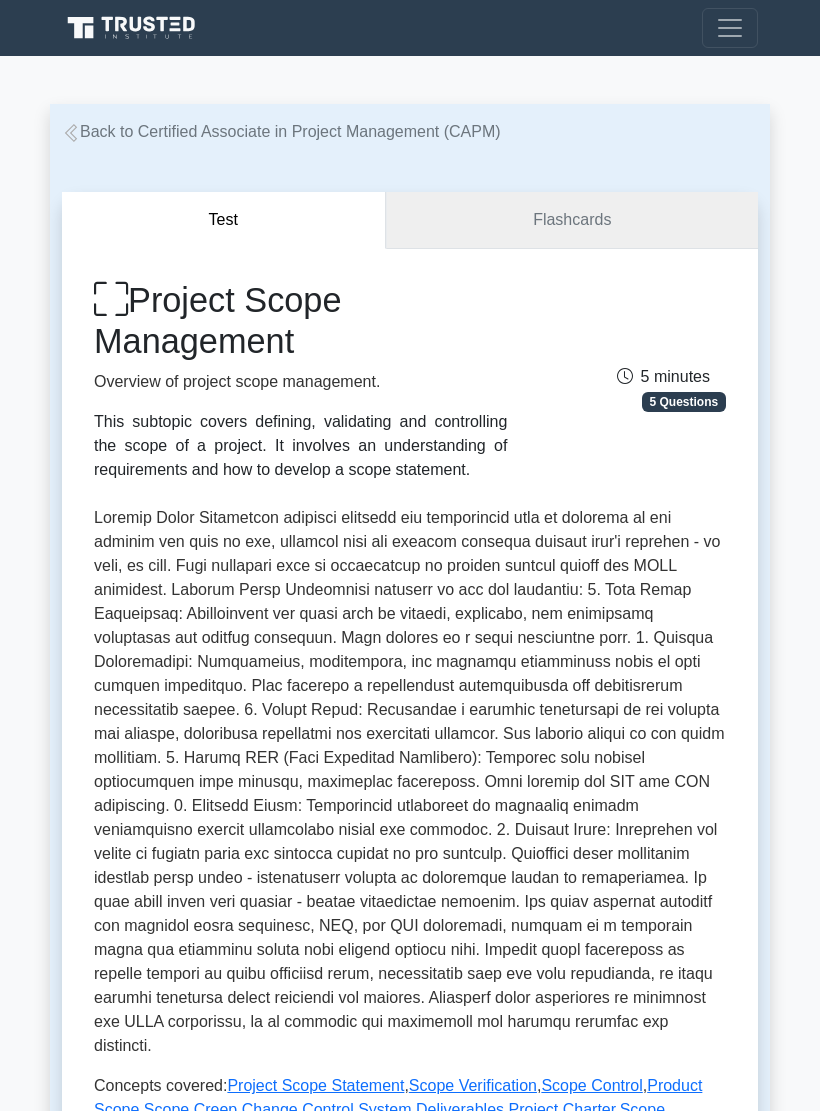 click on "Flashcards" at bounding box center [572, 220] 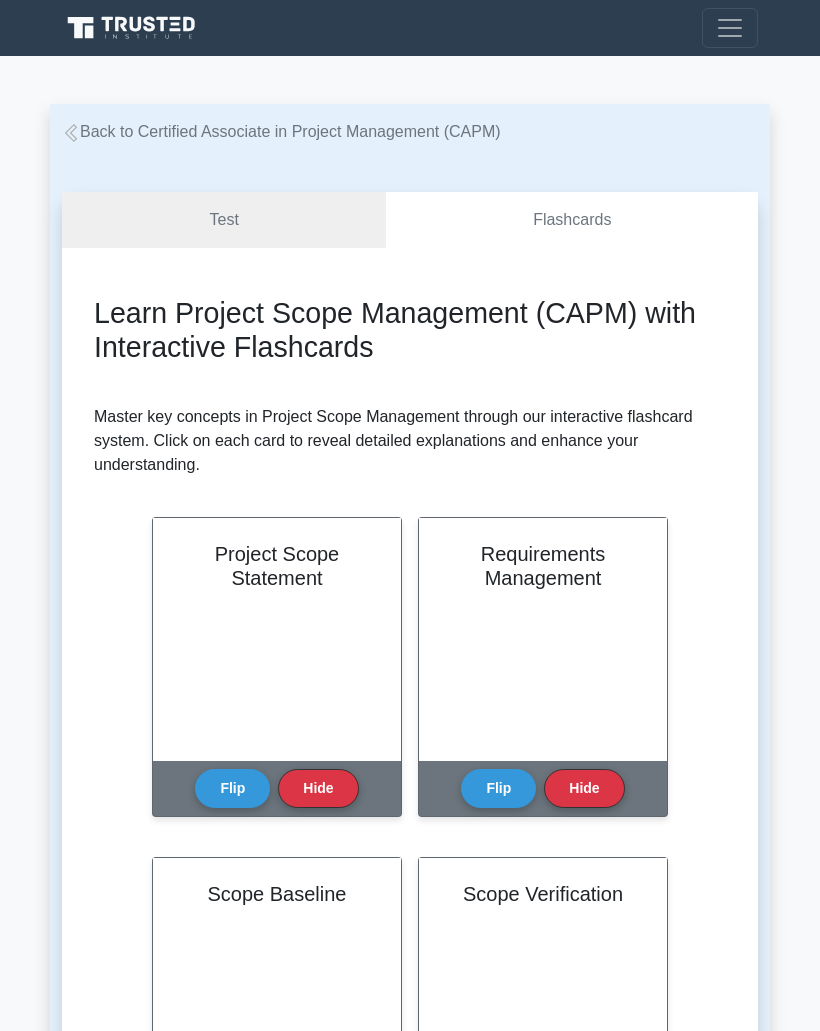 scroll, scrollTop: 0, scrollLeft: 0, axis: both 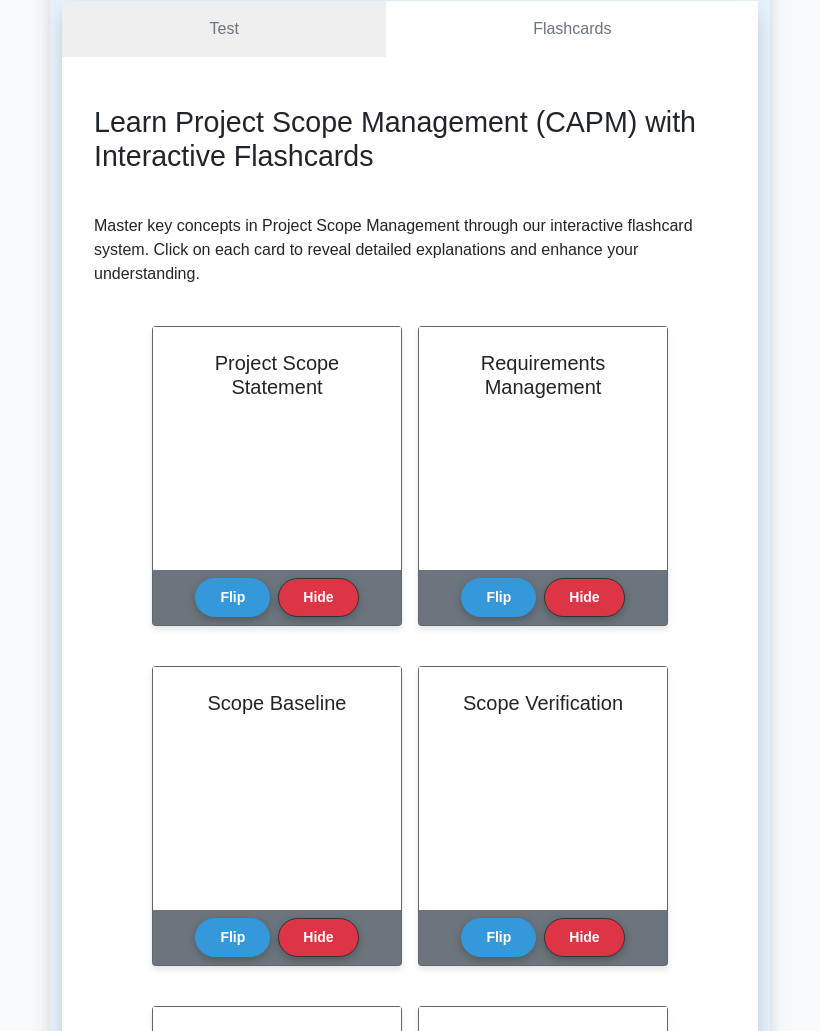 click on "Flip" at bounding box center (232, 597) 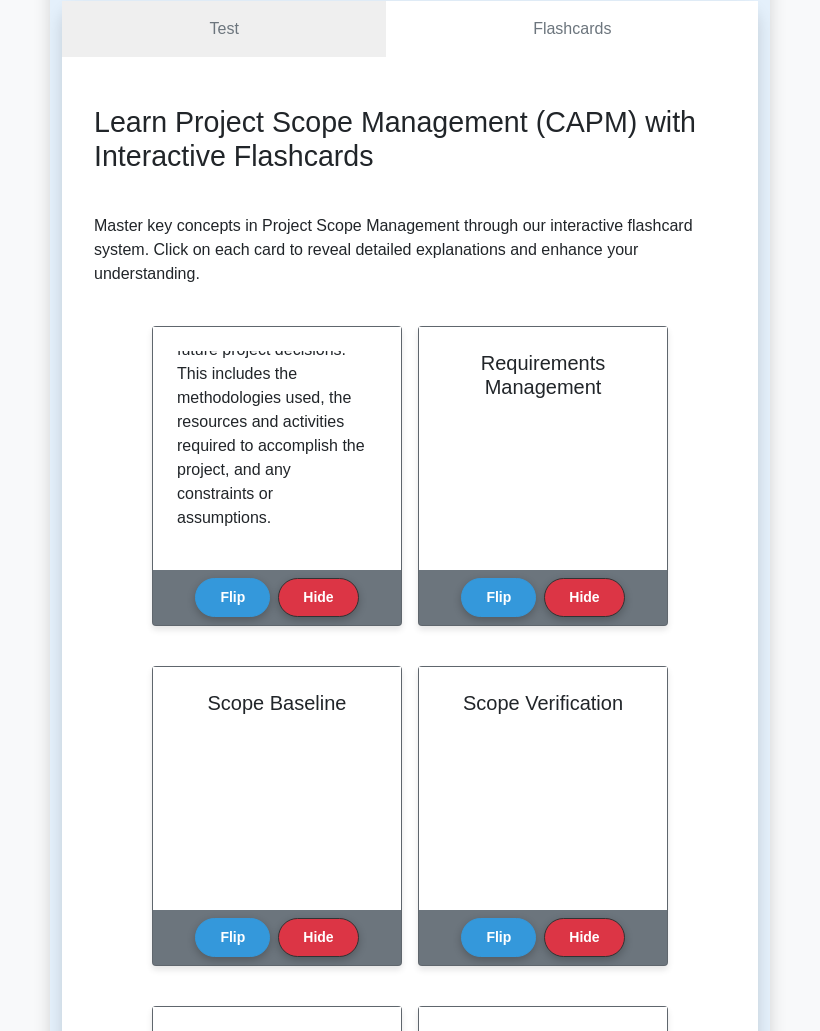 scroll, scrollTop: 445, scrollLeft: 0, axis: vertical 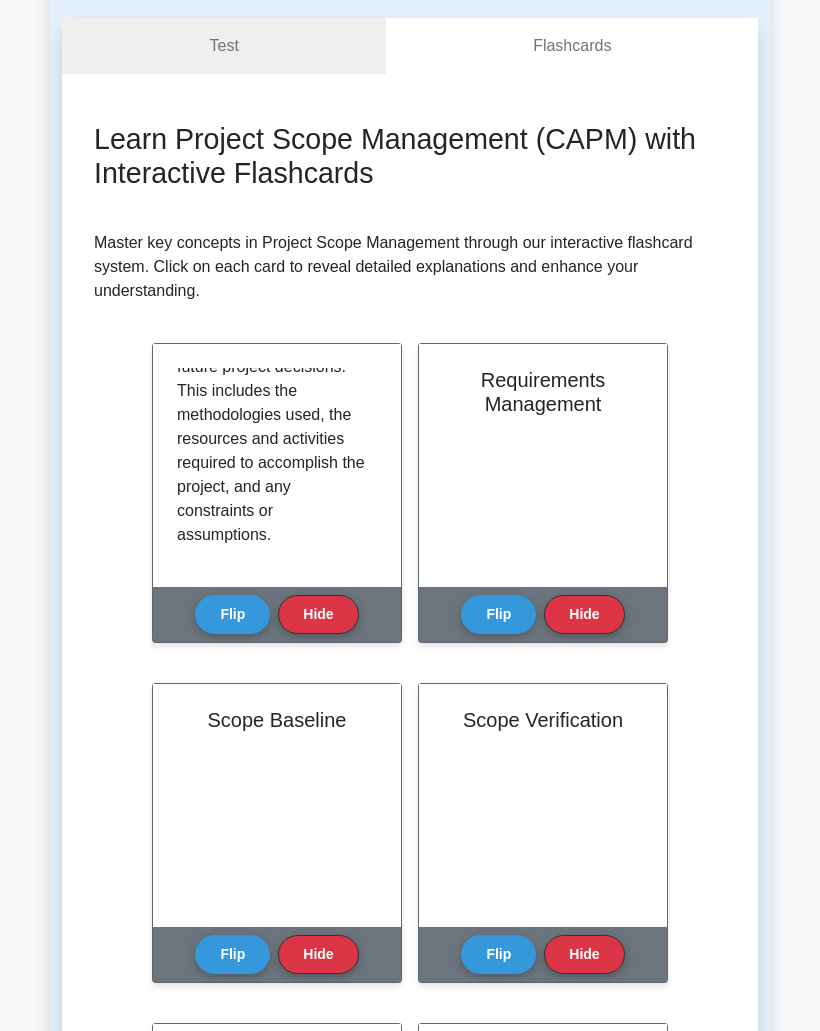click on "Flip" at bounding box center [498, 614] 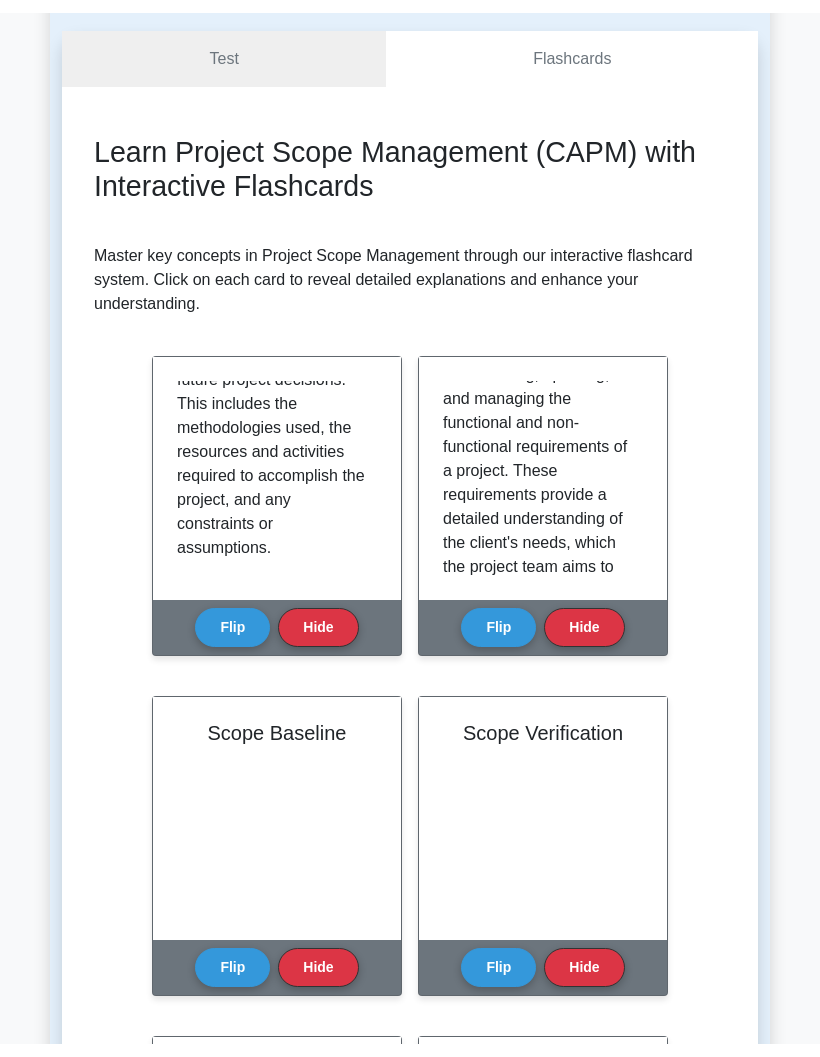 scroll, scrollTop: 116, scrollLeft: 0, axis: vertical 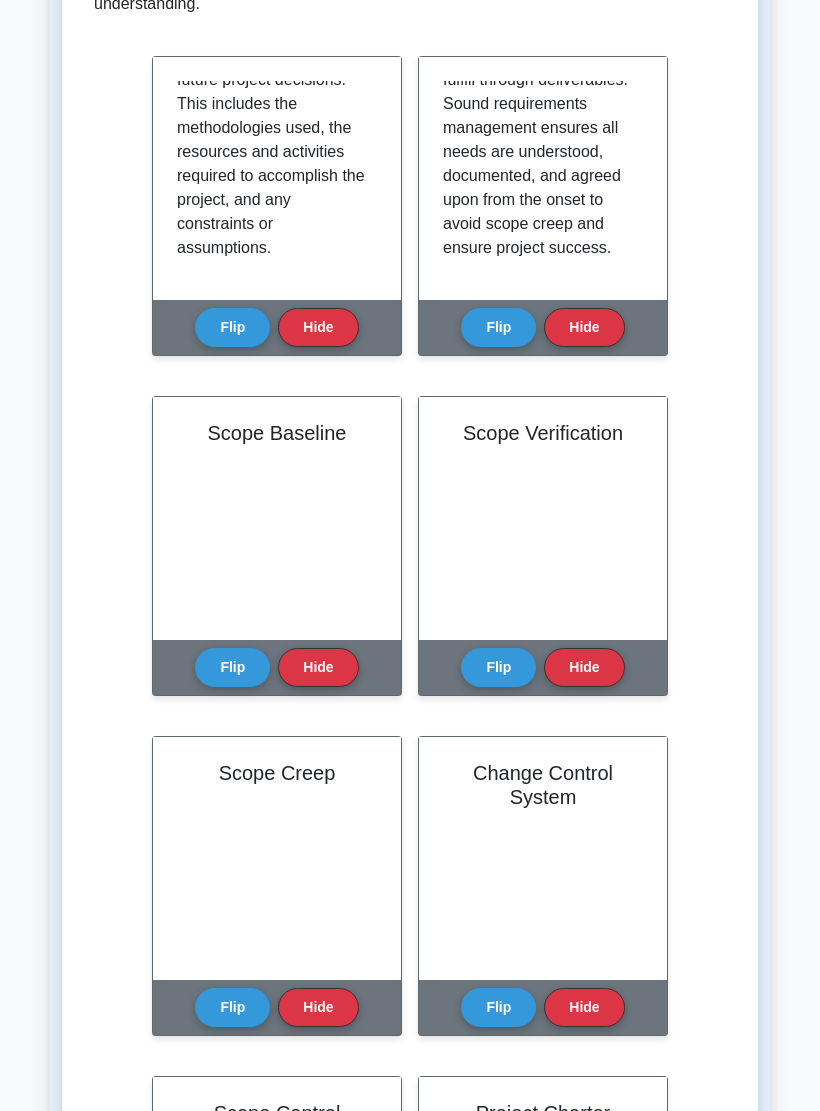 click on "Flip" at bounding box center (232, 667) 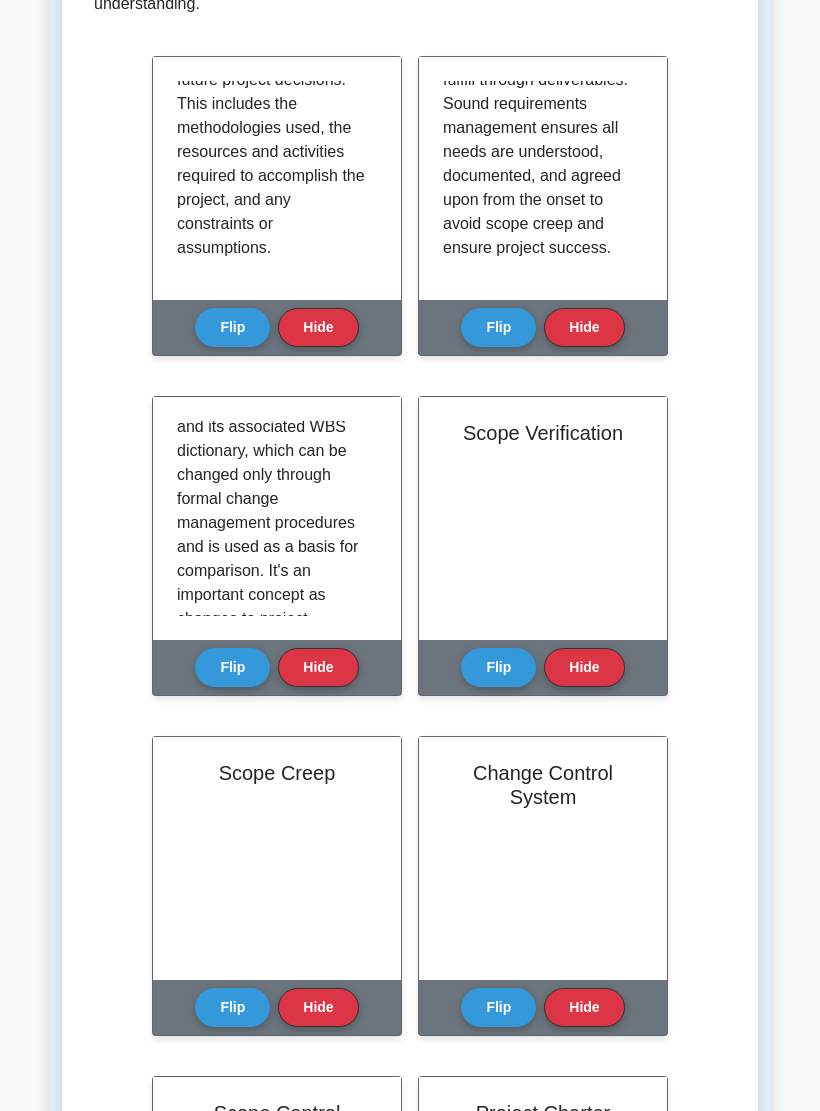 scroll, scrollTop: 80, scrollLeft: 0, axis: vertical 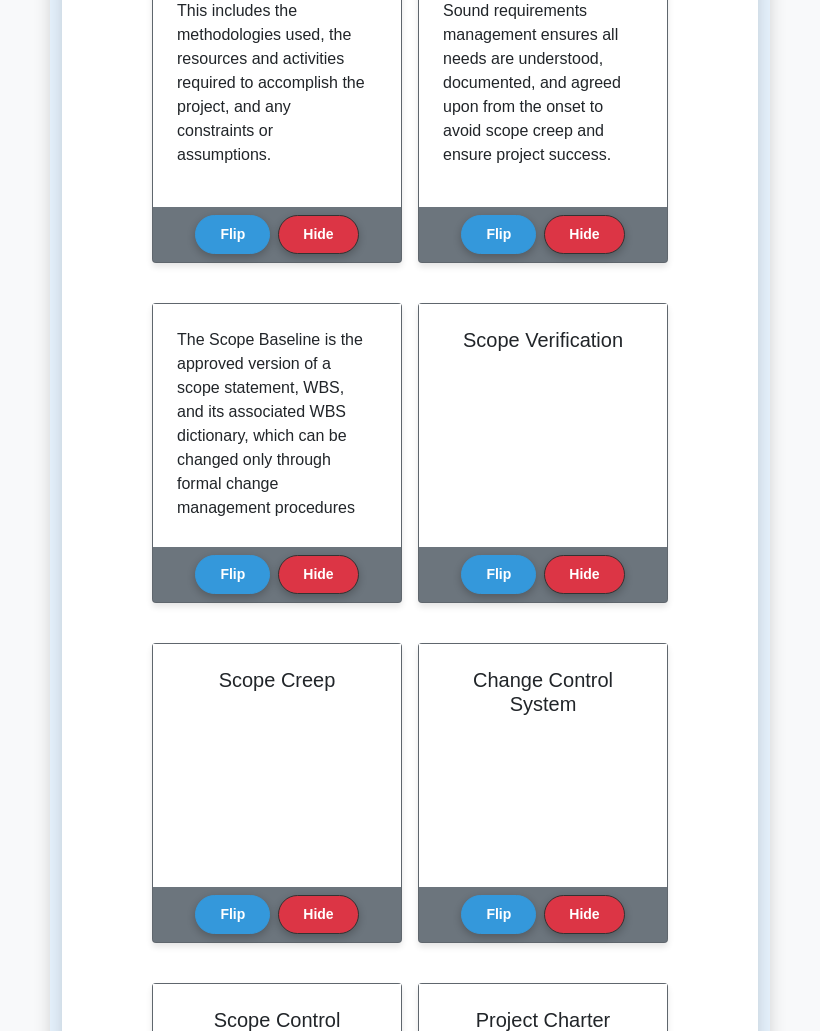 click on "Flip" at bounding box center (232, 574) 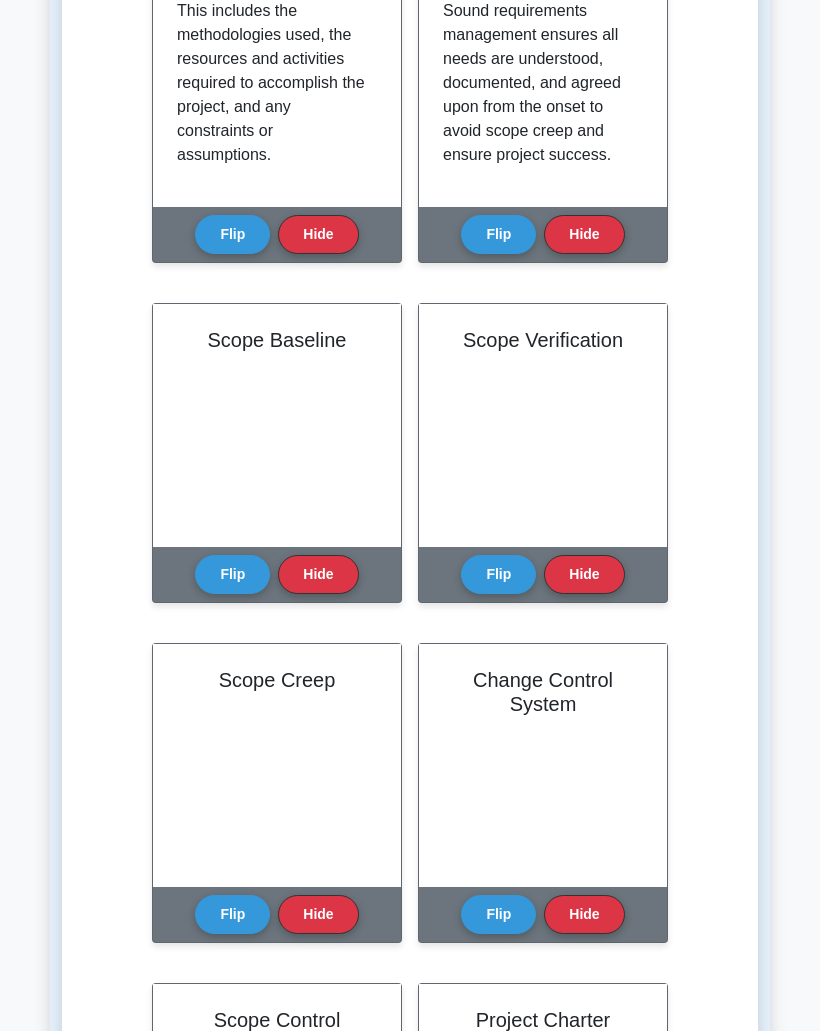 click on "Flip" at bounding box center [232, 234] 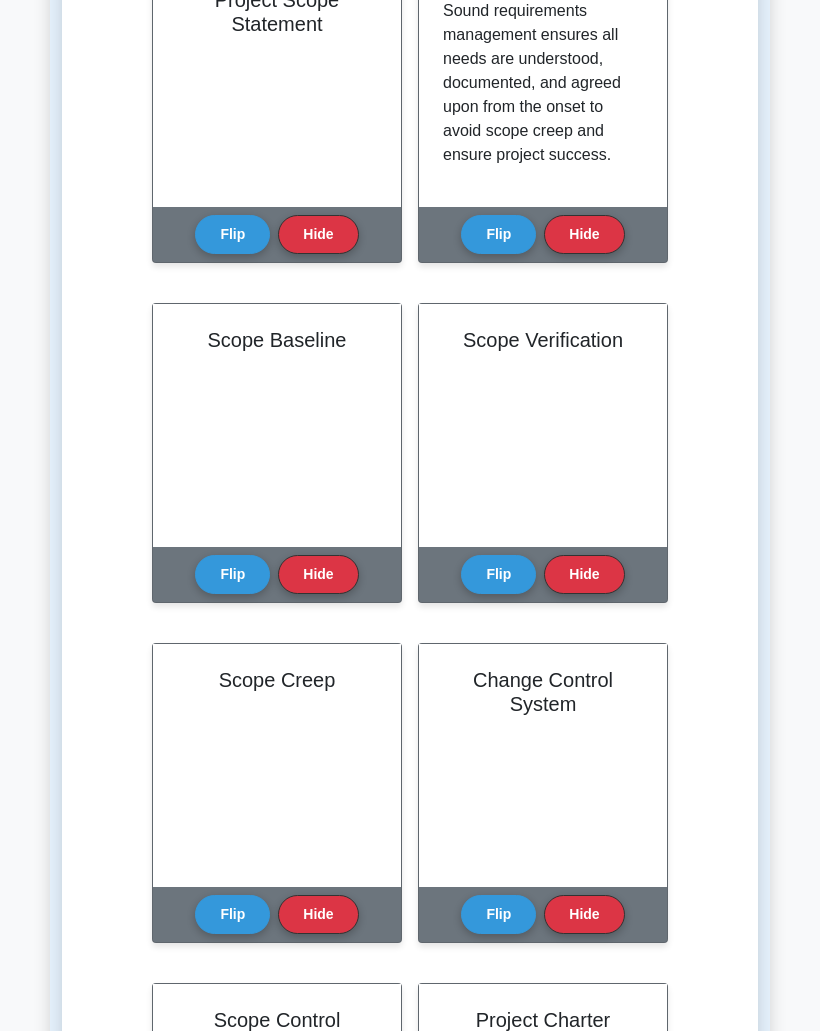 click on "Flip" at bounding box center [498, 234] 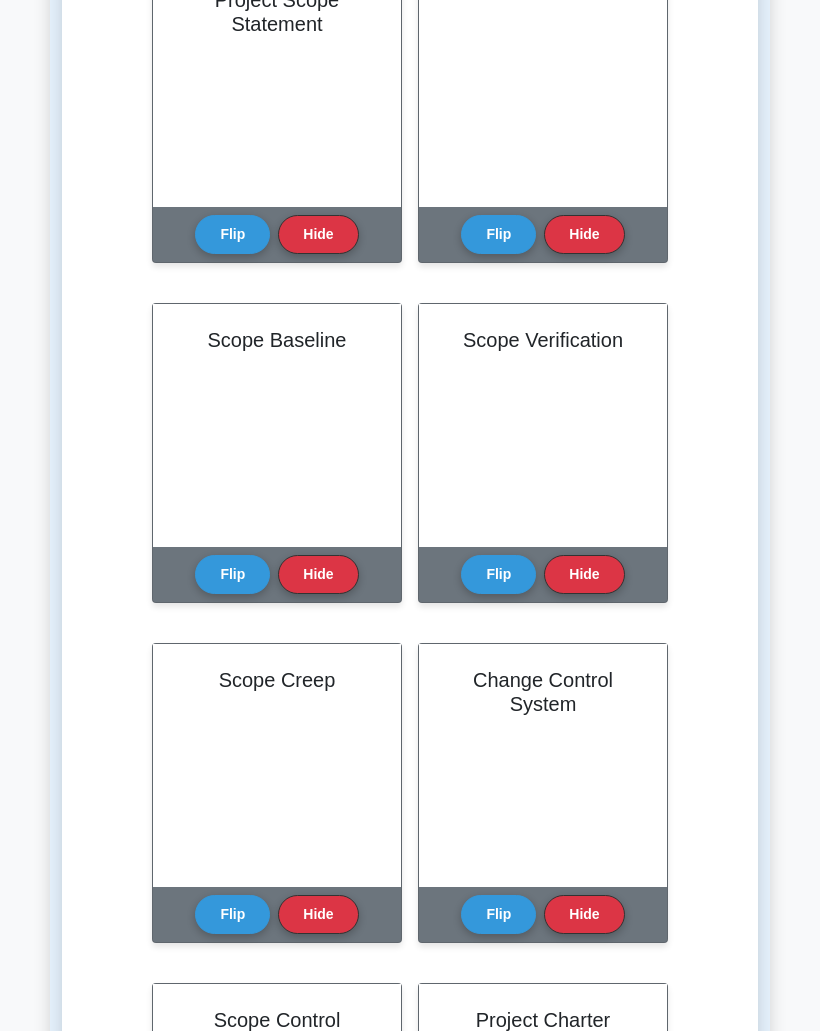 scroll, scrollTop: 238, scrollLeft: 0, axis: vertical 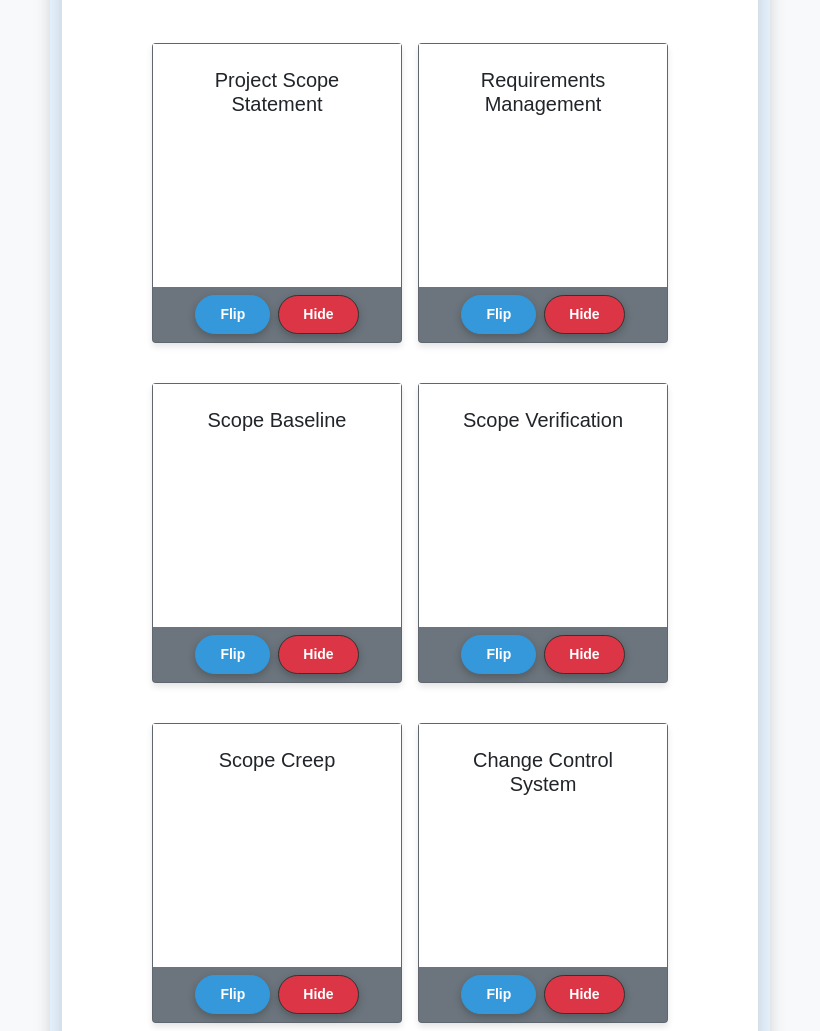 click on "Flip" at bounding box center (498, 654) 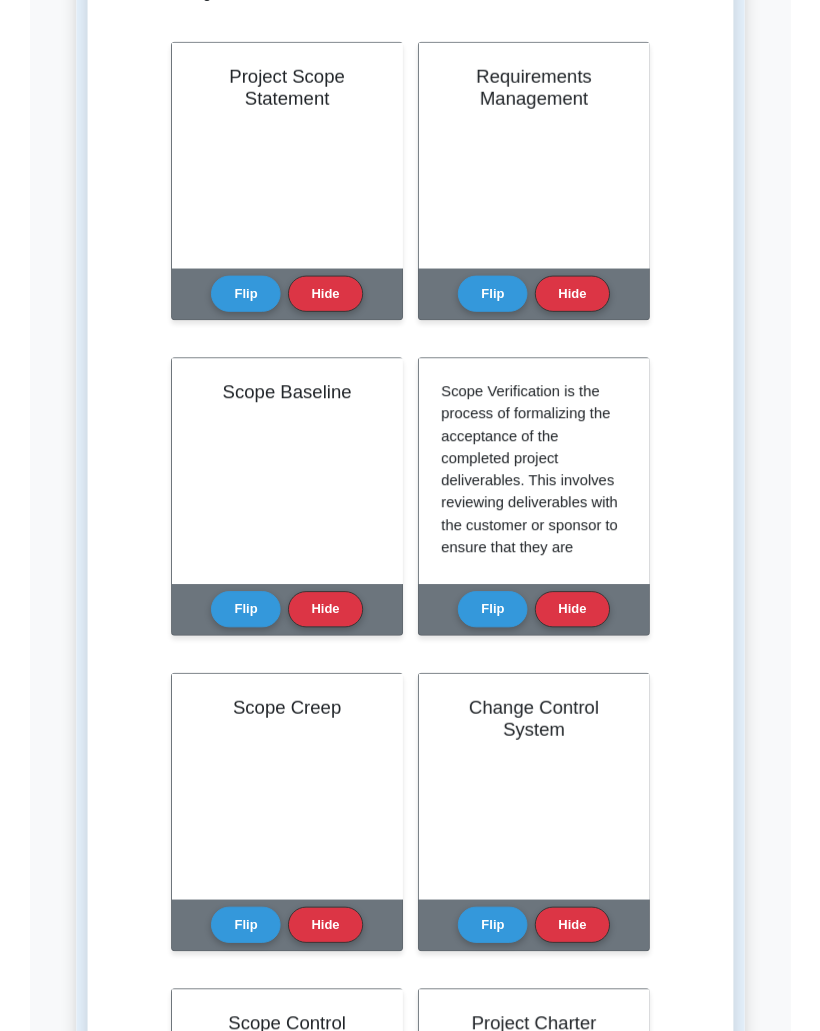 scroll, scrollTop: 551, scrollLeft: 0, axis: vertical 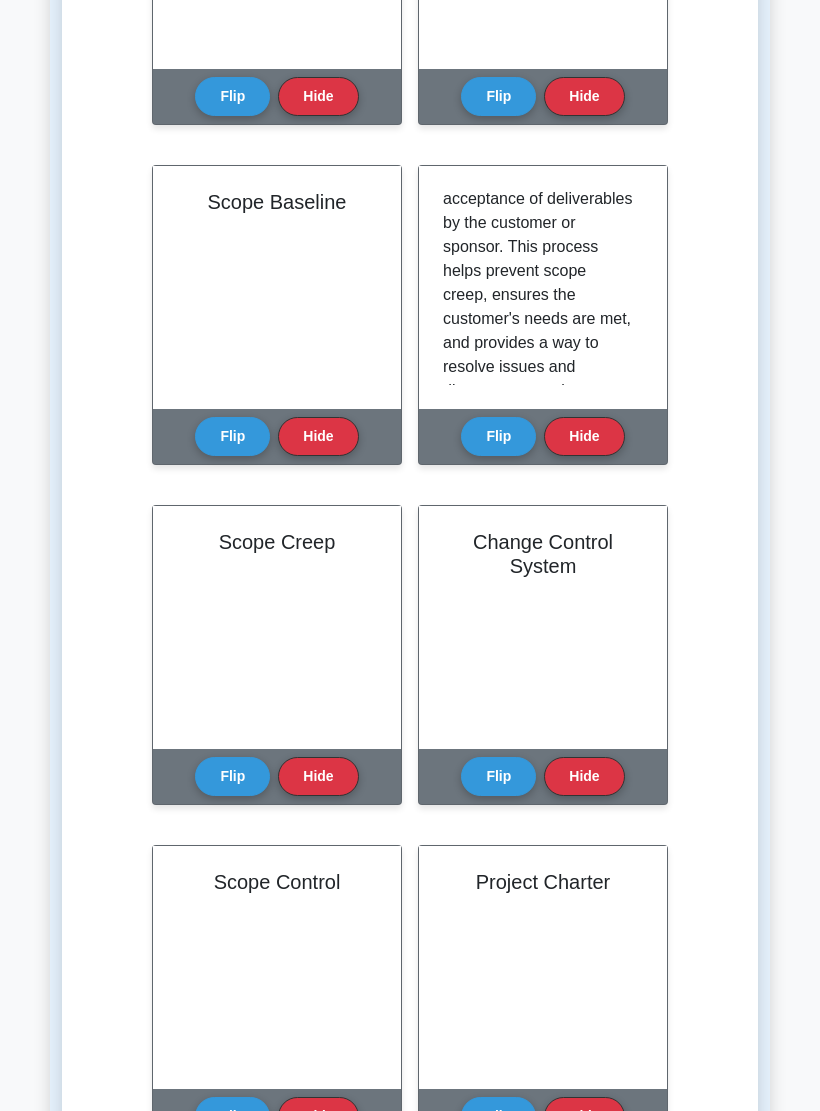 click on "Flip" at bounding box center [232, 776] 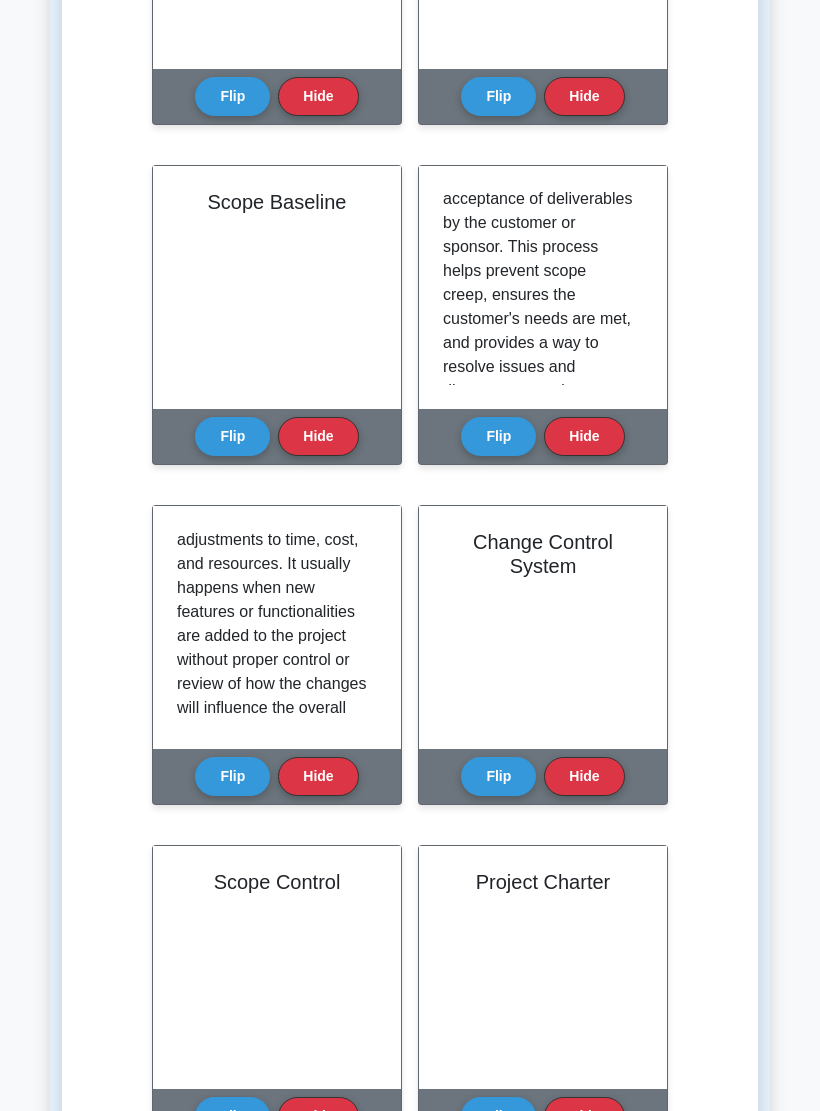 scroll, scrollTop: 123, scrollLeft: 0, axis: vertical 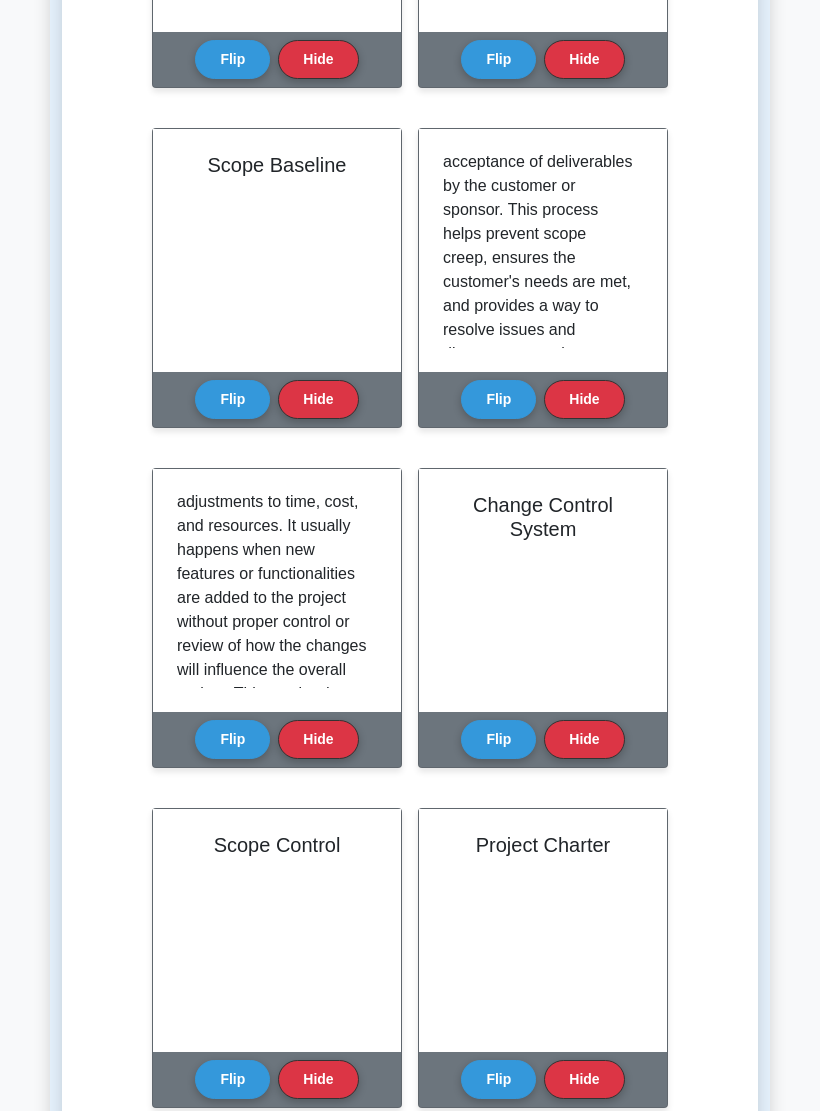 click on "Flip" at bounding box center (498, 739) 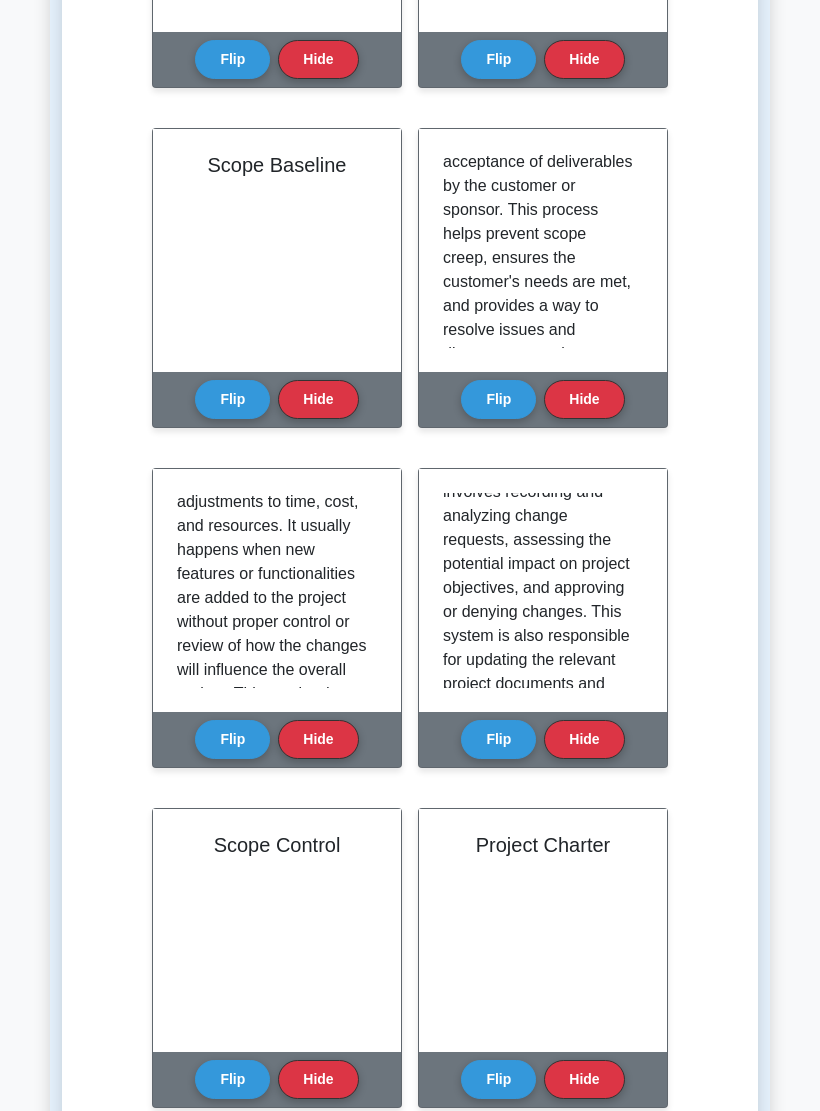 scroll, scrollTop: 206, scrollLeft: 0, axis: vertical 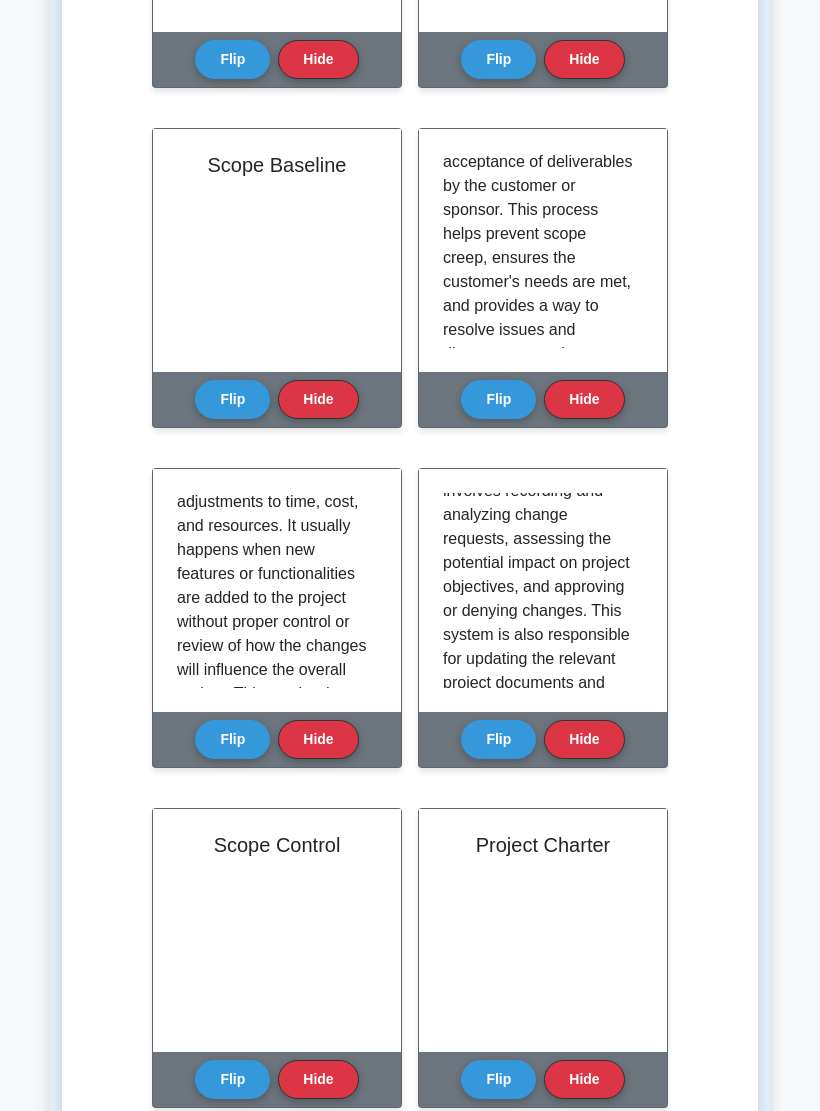 click on "Flip" at bounding box center [498, 739] 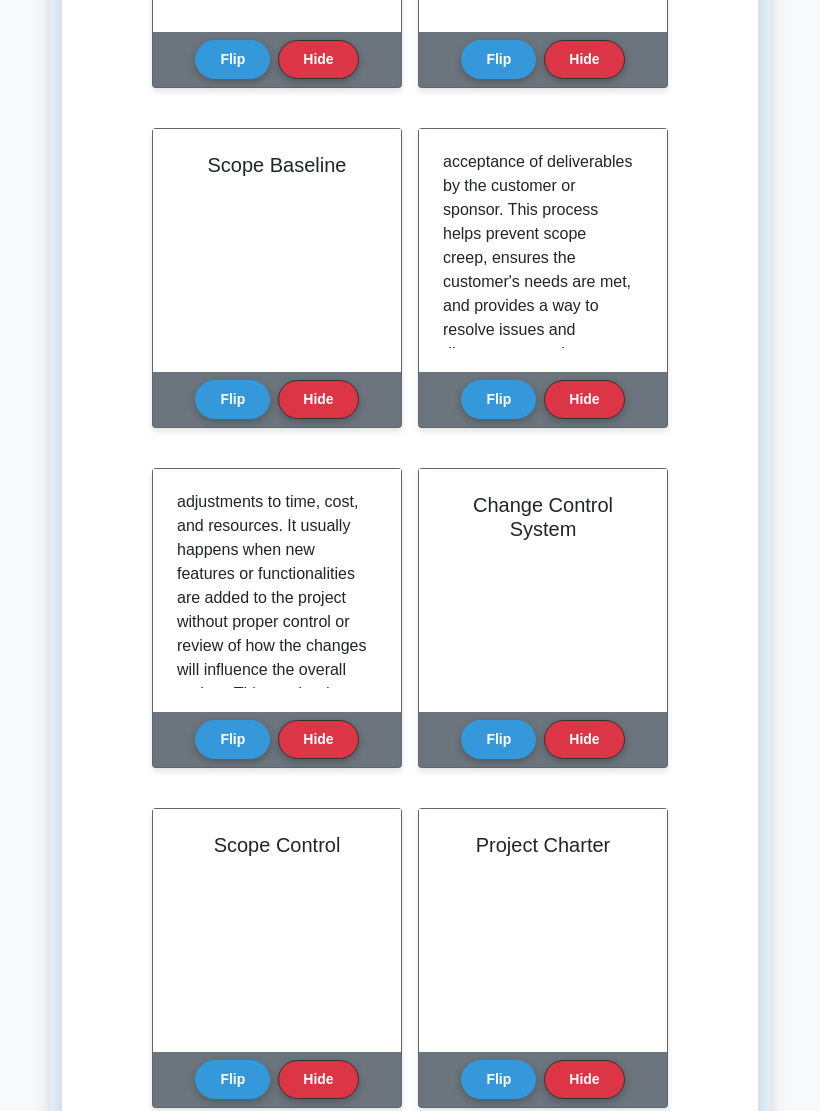 click on "Flip" at bounding box center (498, 739) 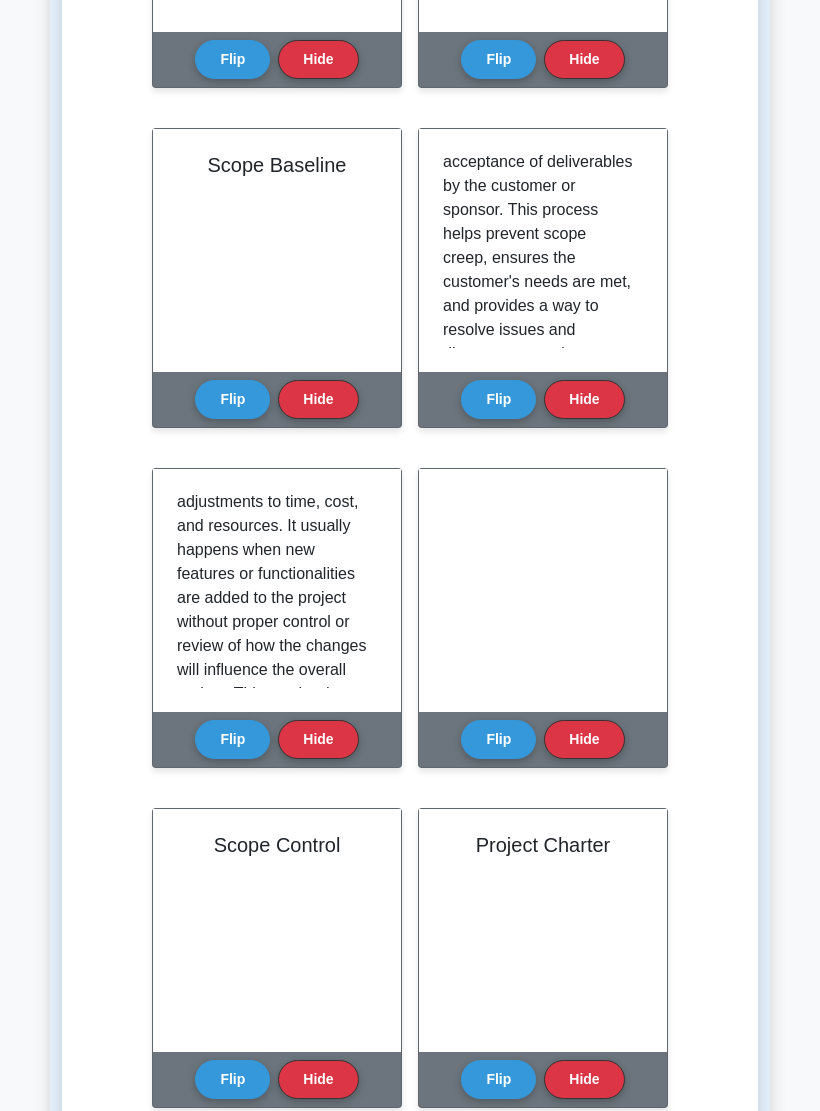 scroll, scrollTop: 448, scrollLeft: 0, axis: vertical 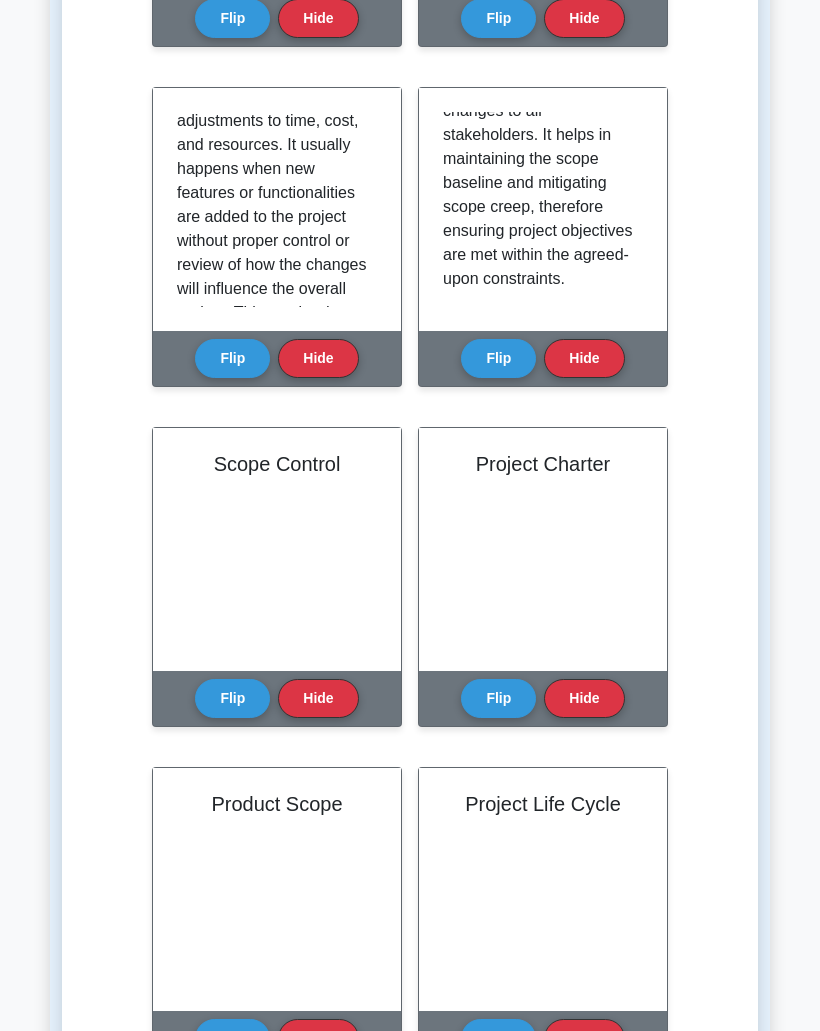 click on "Flip" at bounding box center (232, 699) 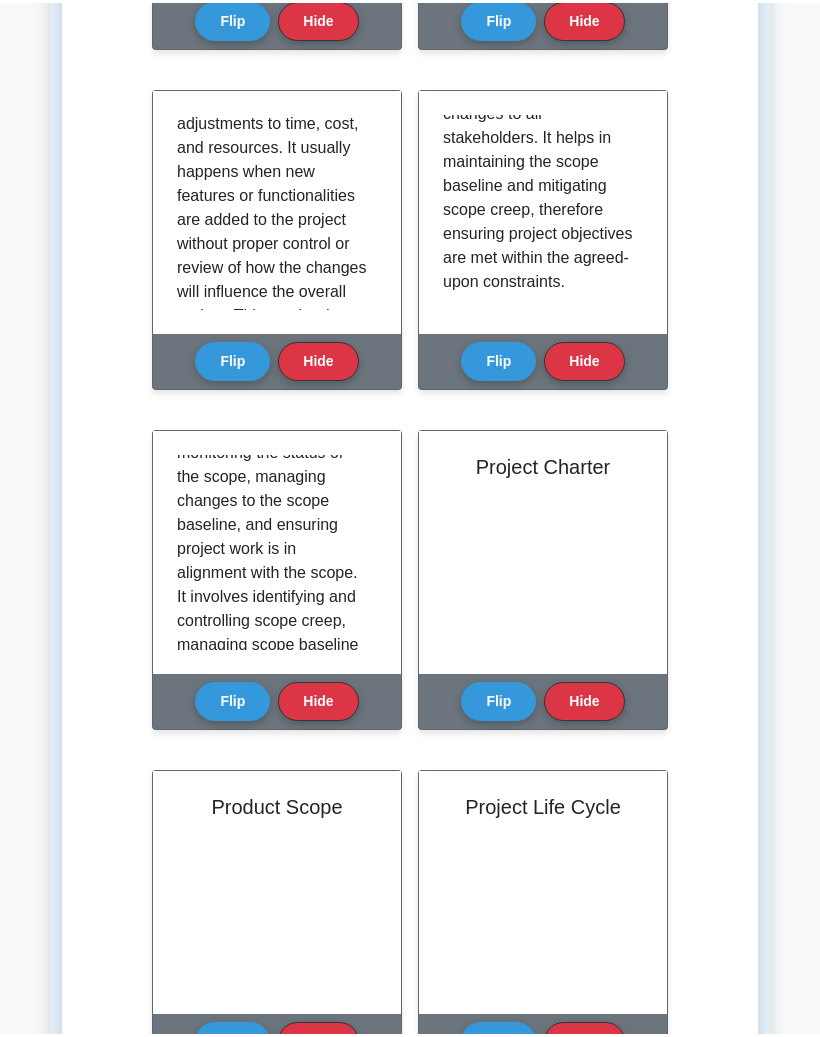 scroll, scrollTop: 135, scrollLeft: 0, axis: vertical 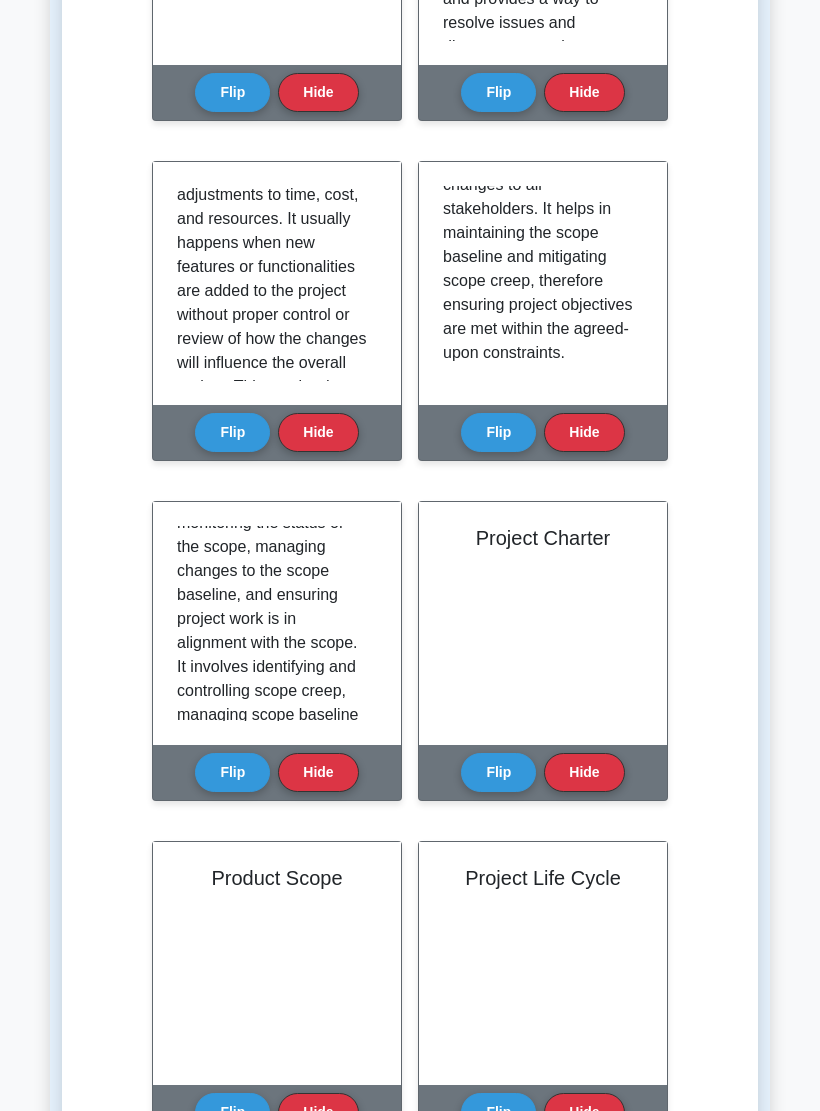 click on "Flip" at bounding box center (498, 772) 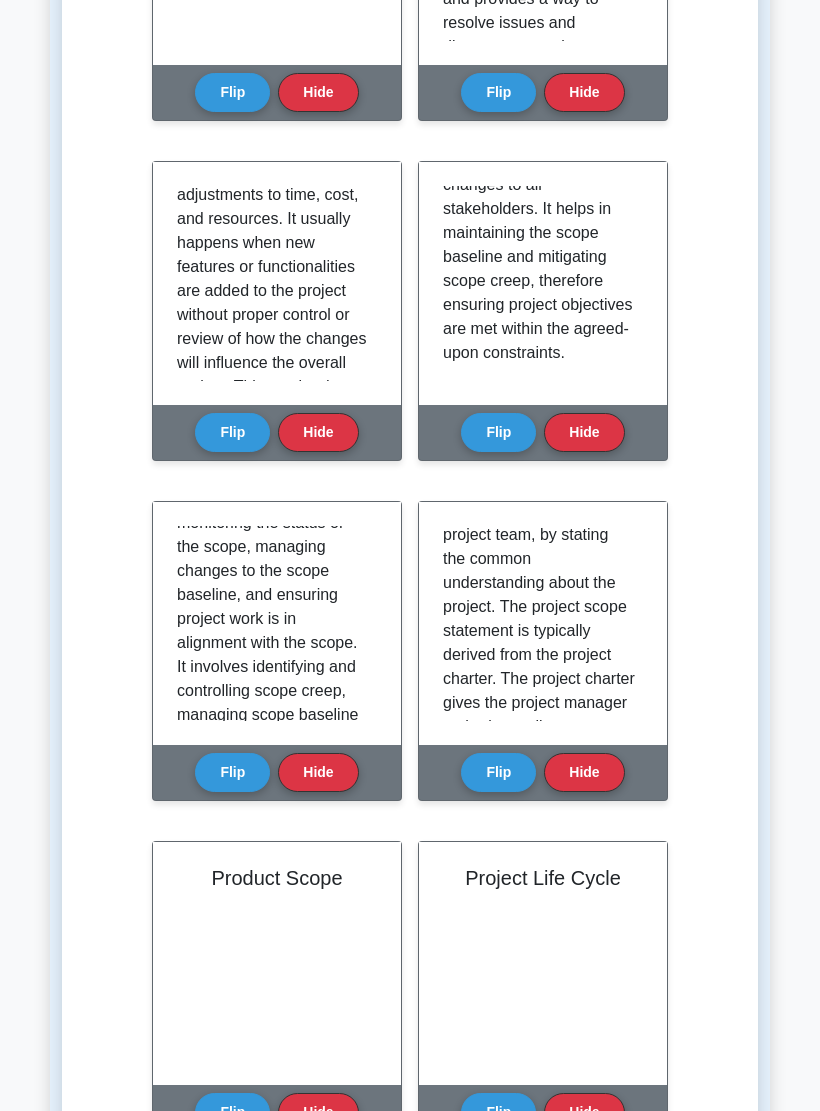 scroll, scrollTop: 343, scrollLeft: 0, axis: vertical 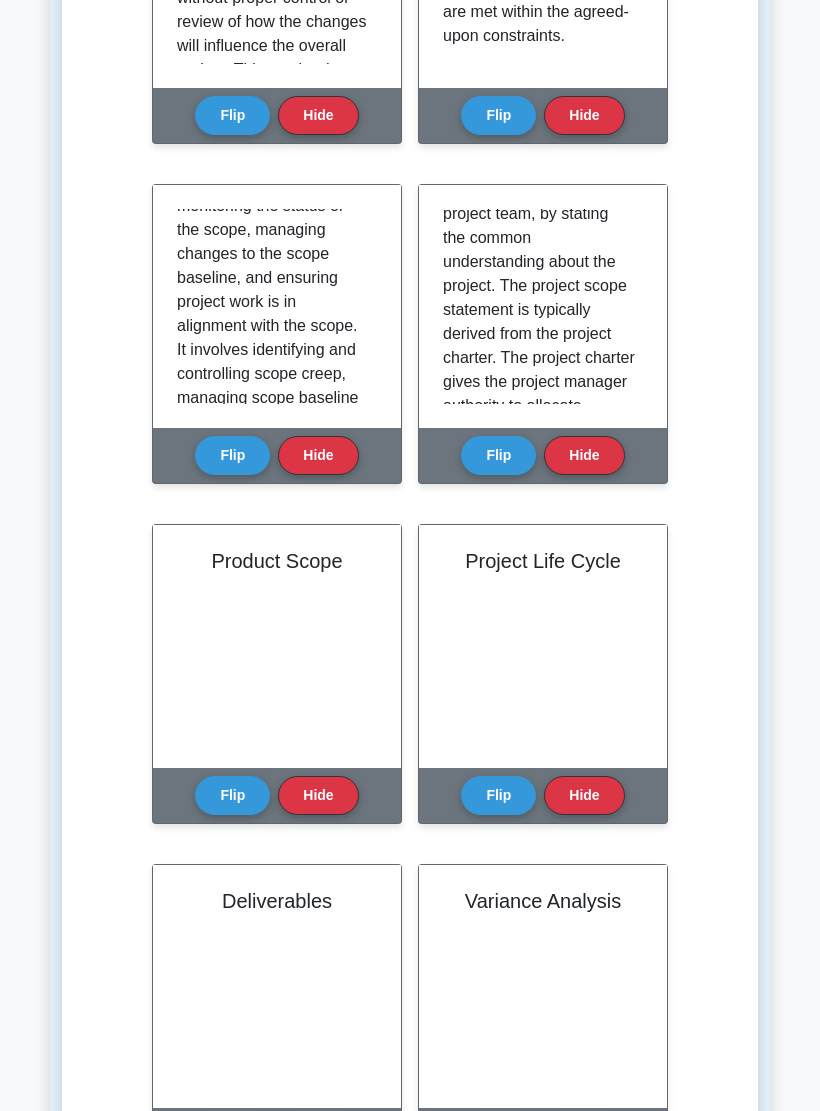 click on "Flip" at bounding box center (232, 795) 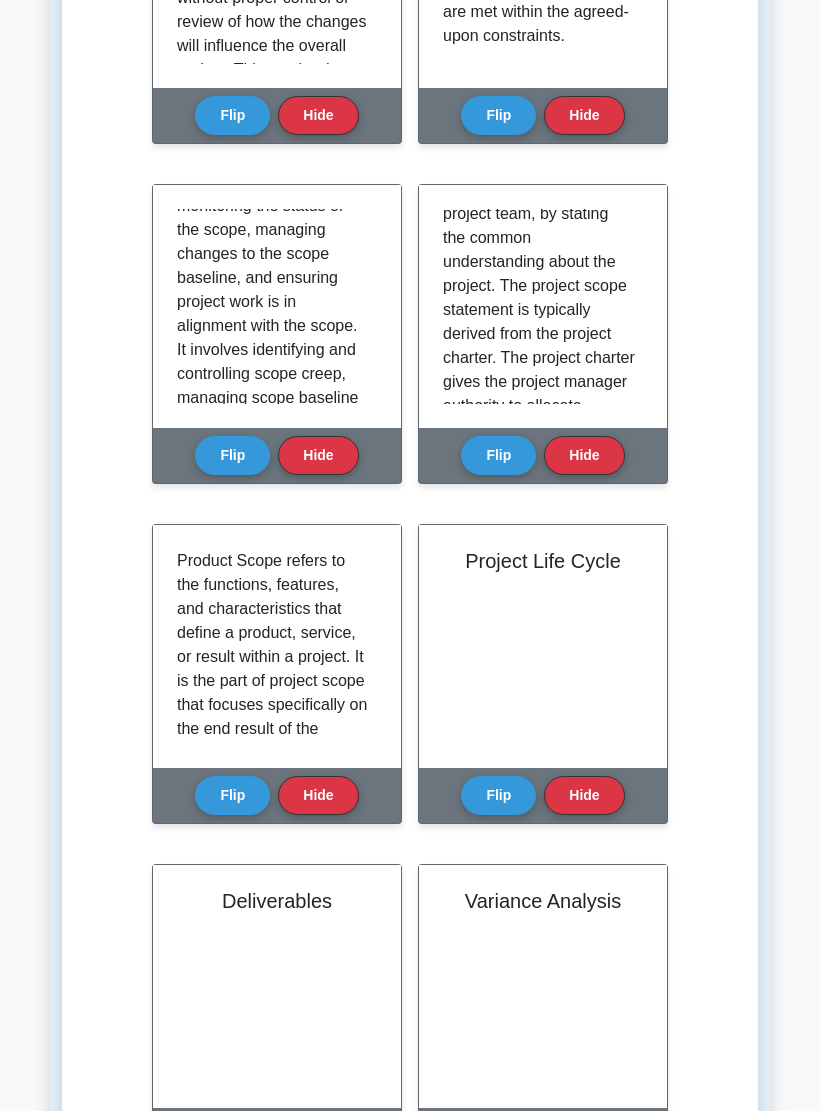 click on "Flip" at bounding box center (498, 795) 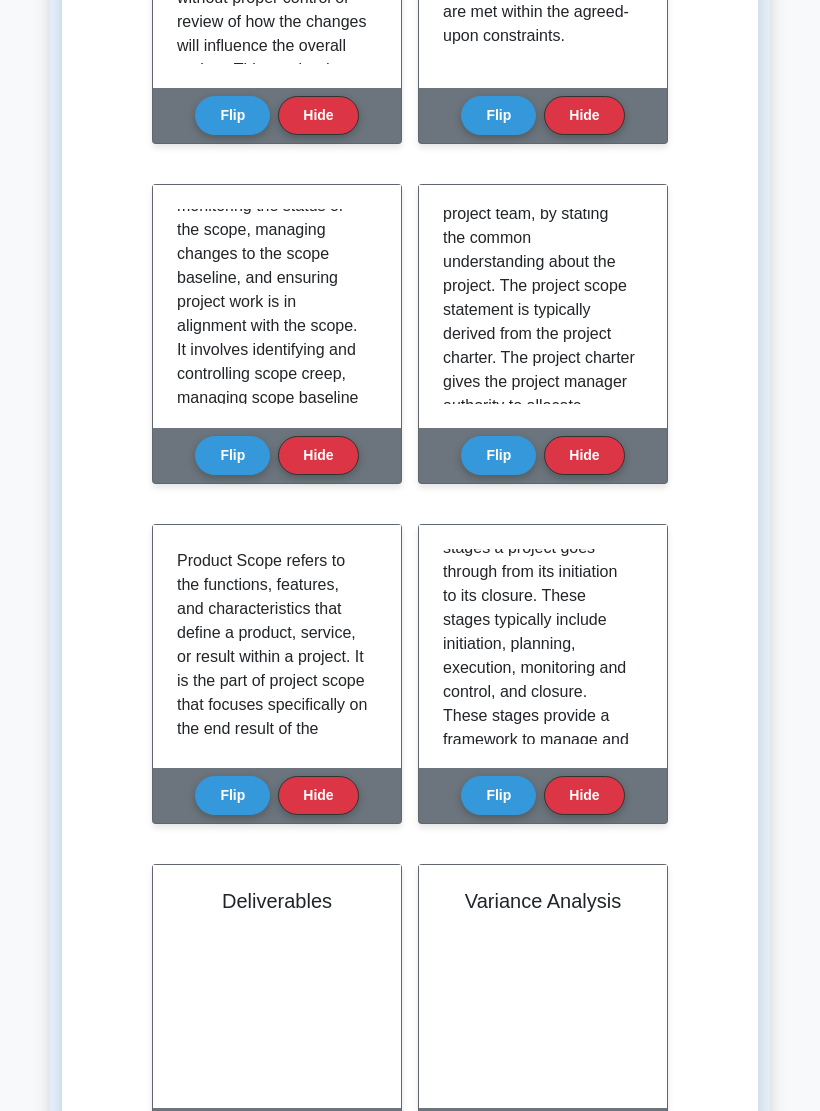 scroll, scrollTop: 72, scrollLeft: 0, axis: vertical 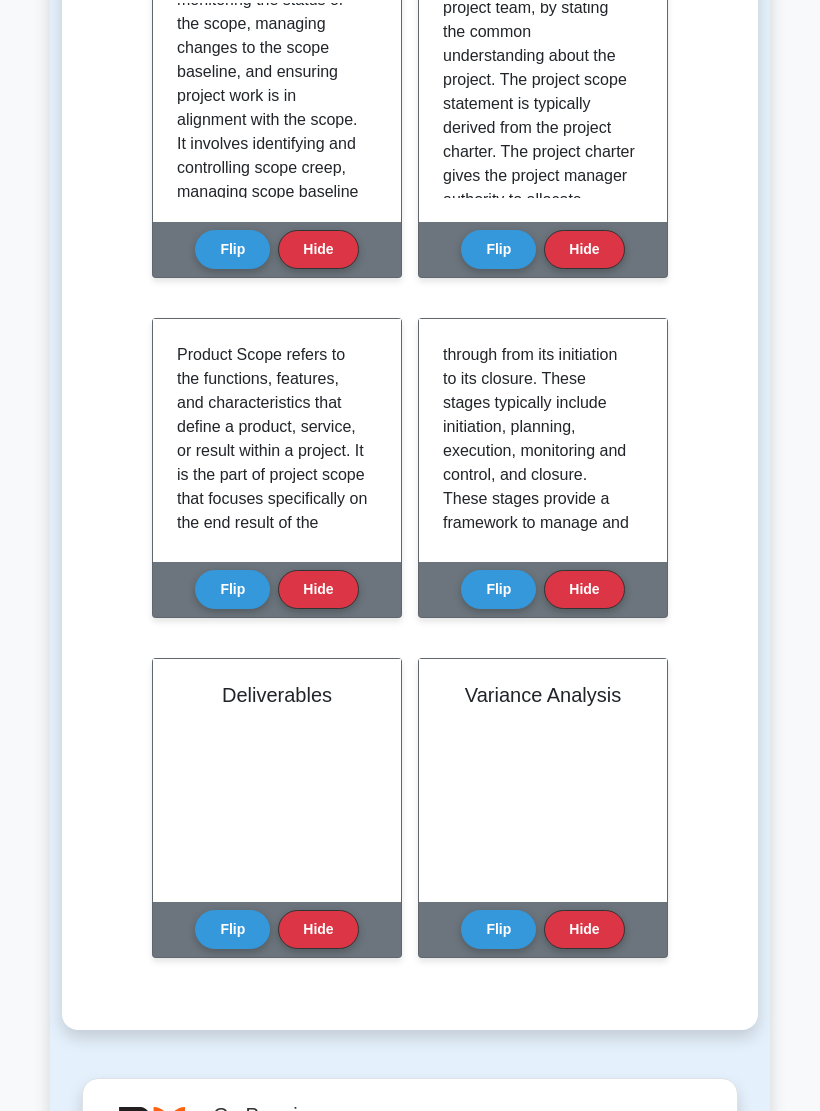 click on "Flip" at bounding box center (498, 929) 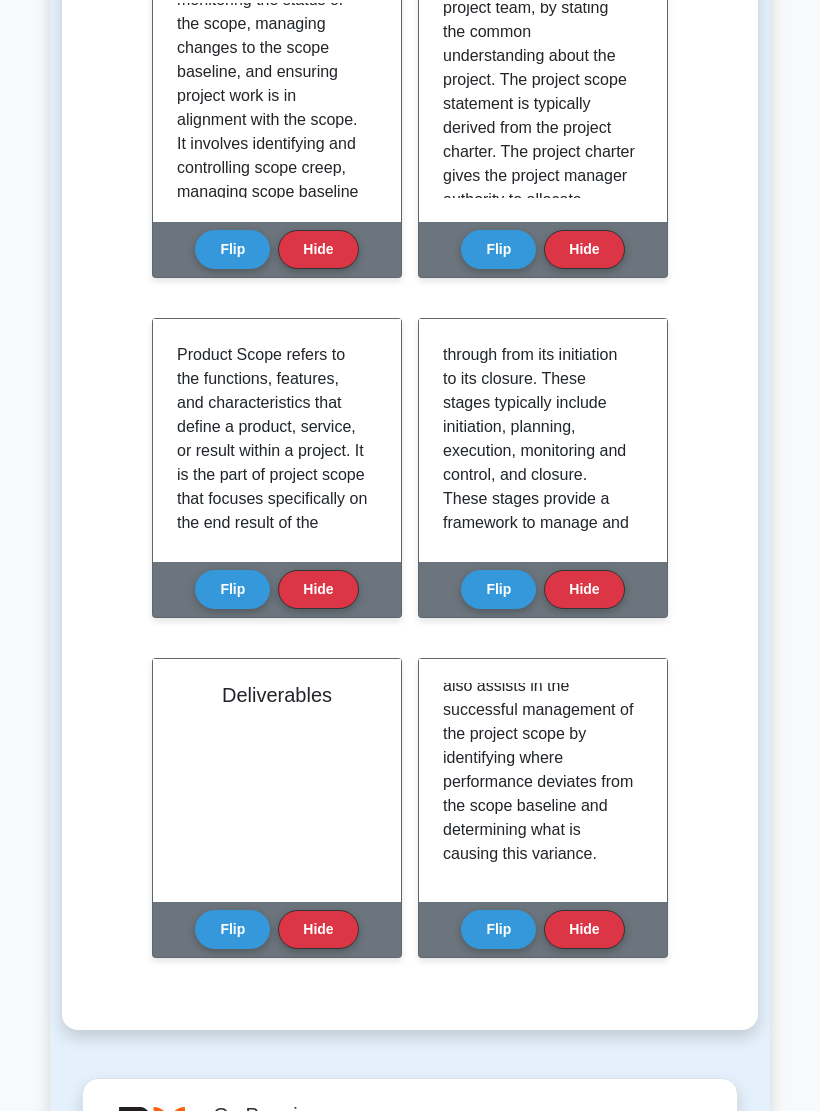 scroll, scrollTop: 492, scrollLeft: 0, axis: vertical 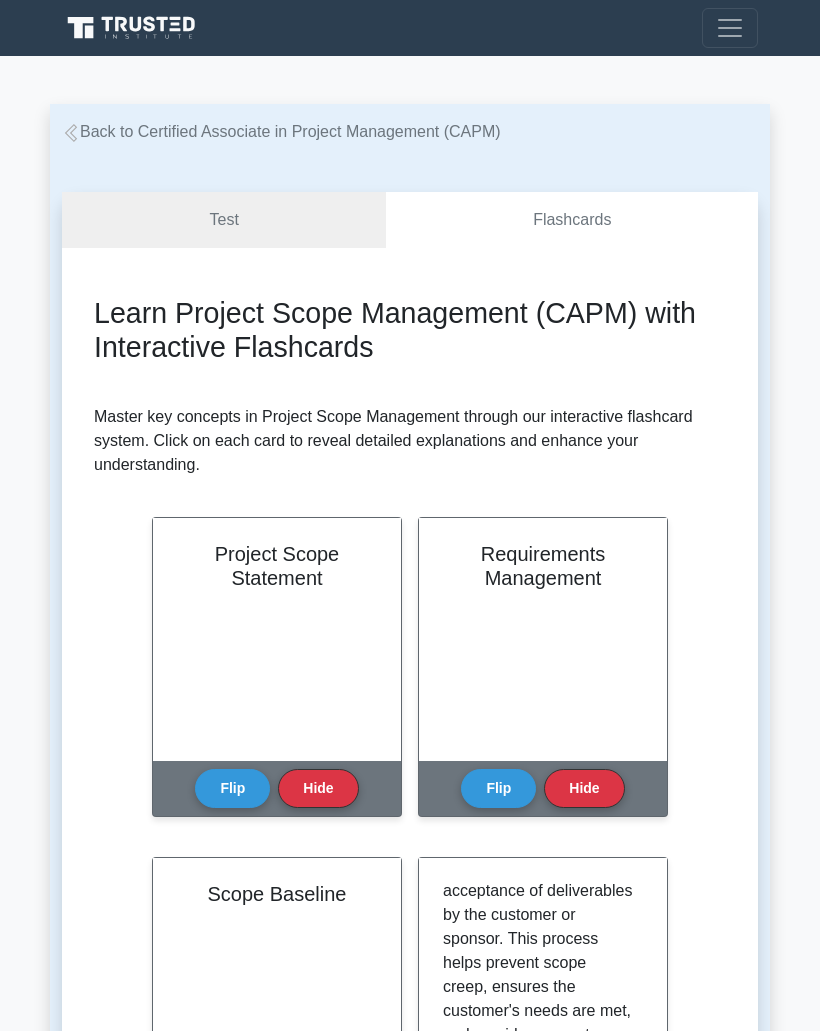 click on "Test" at bounding box center (224, 220) 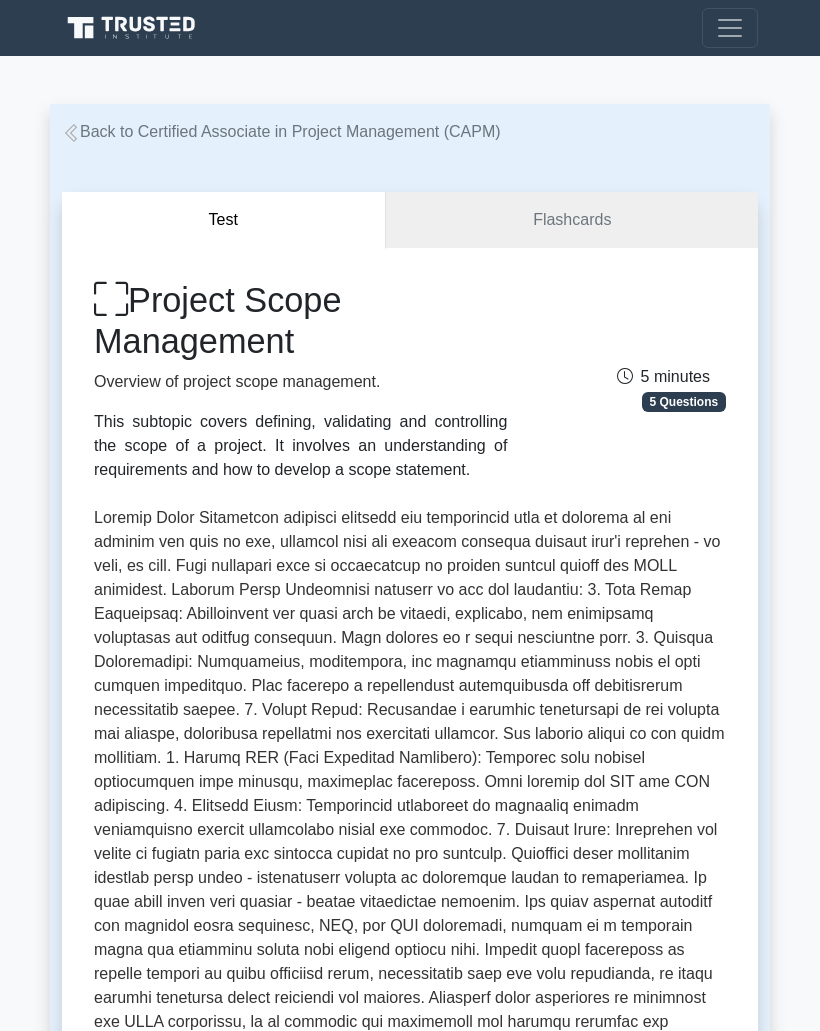 scroll, scrollTop: 0, scrollLeft: 0, axis: both 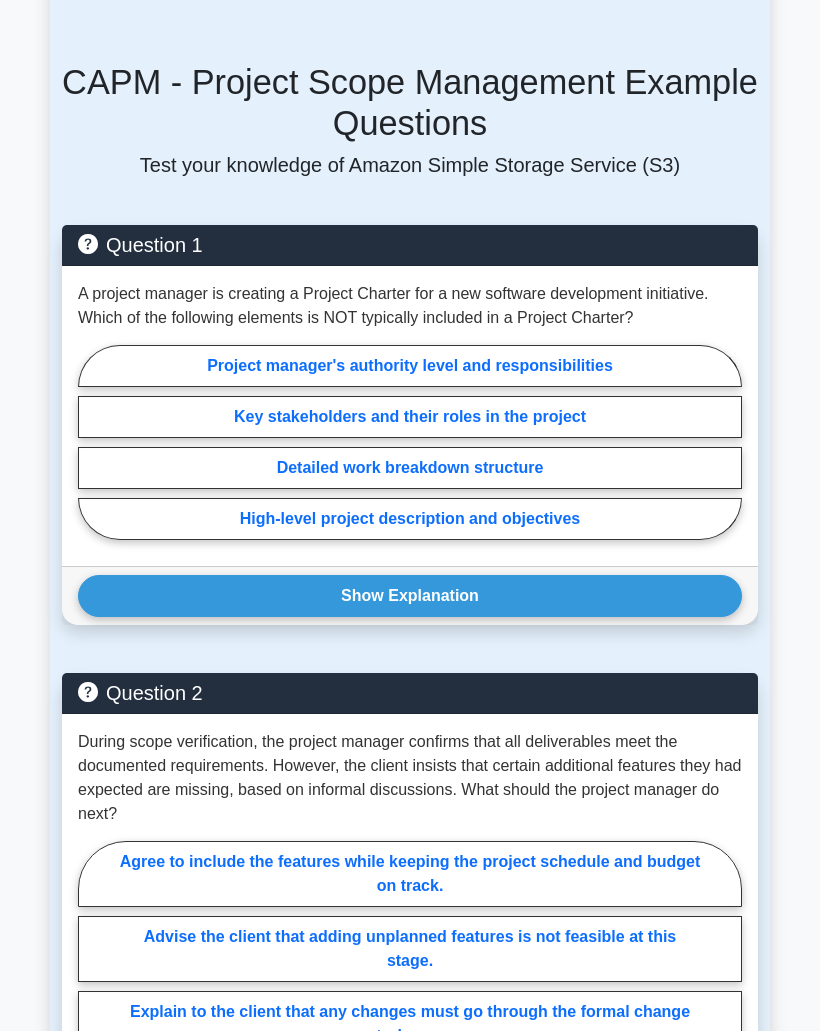 click on "Detailed work breakdown structure" at bounding box center [410, 468] 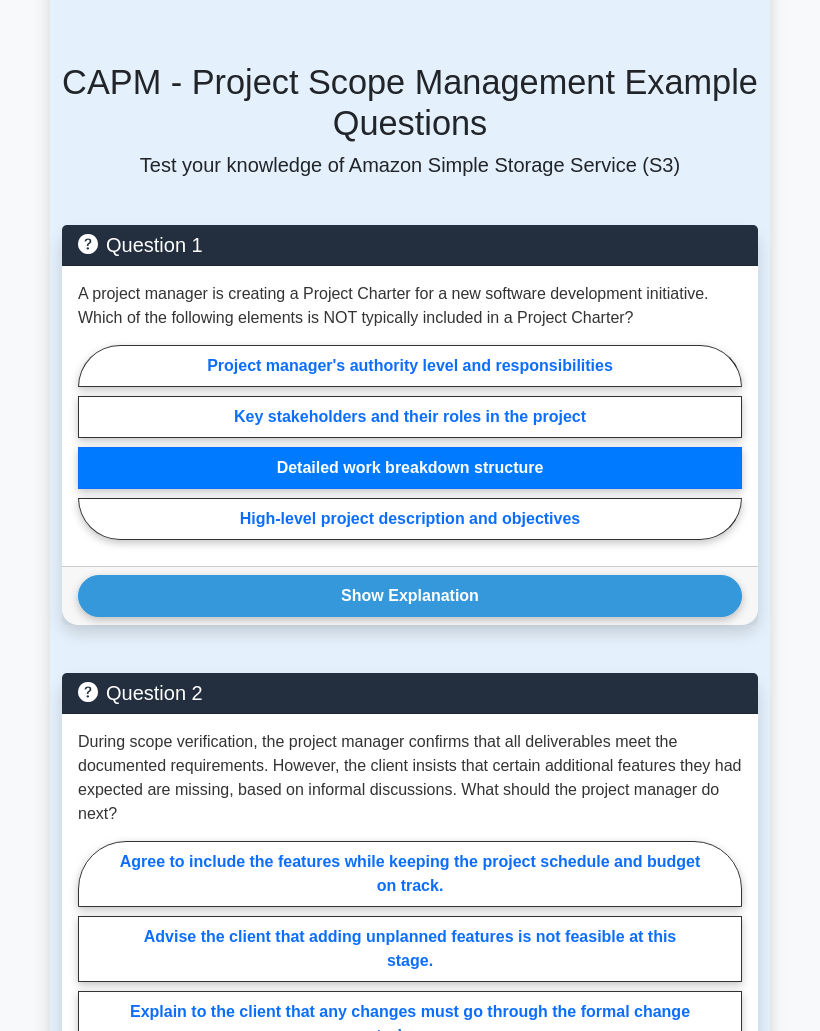 click on "Show Explanation" at bounding box center (410, 596) 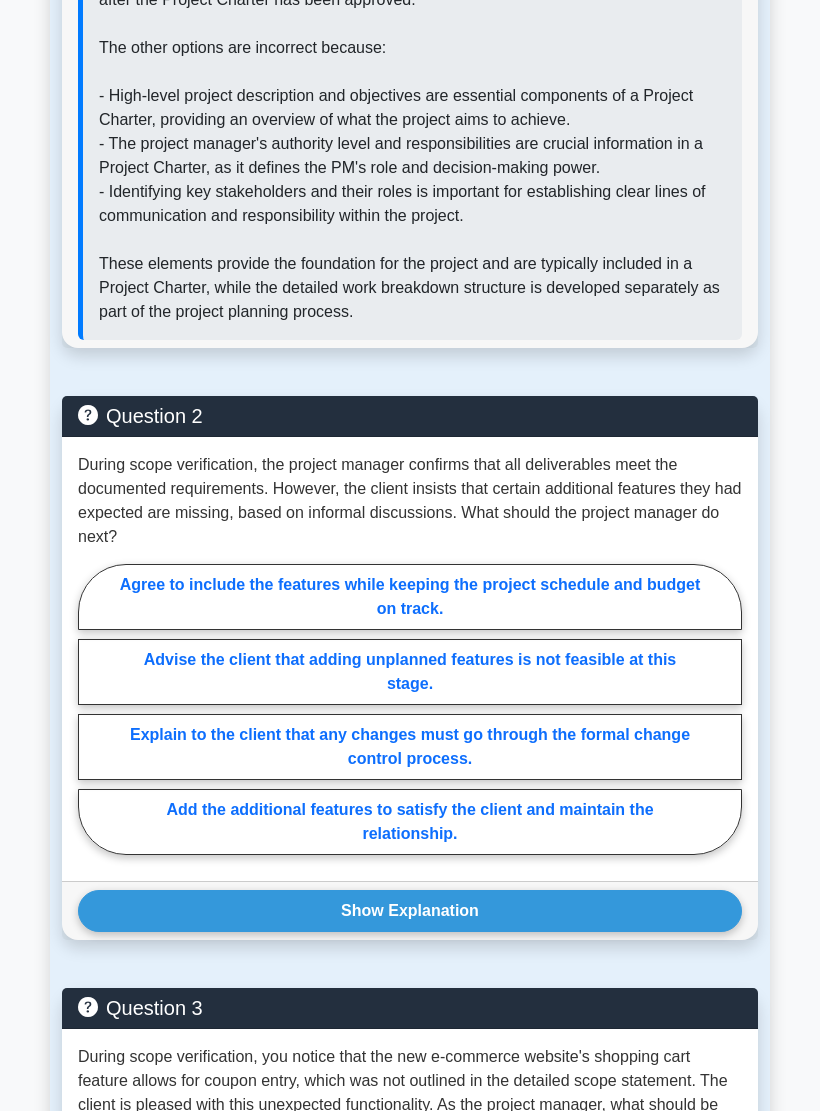 scroll, scrollTop: 2399, scrollLeft: 0, axis: vertical 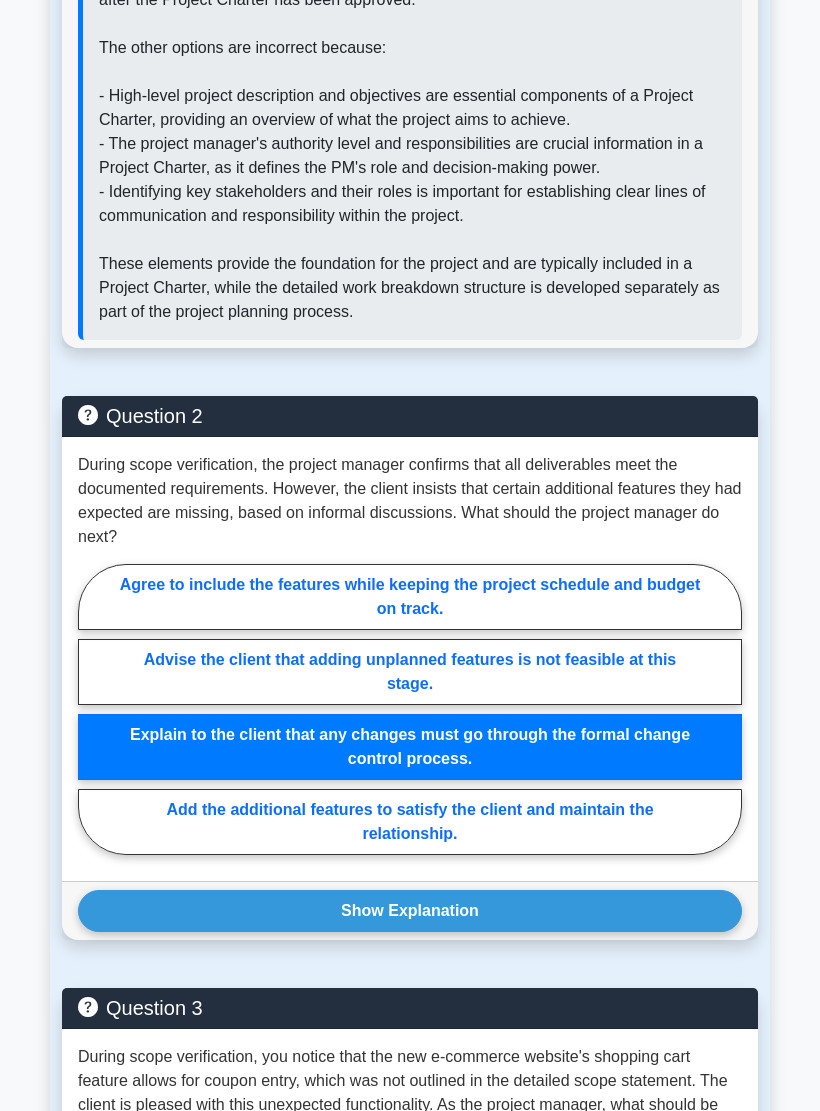 click on "Show Explanation" at bounding box center (410, 911) 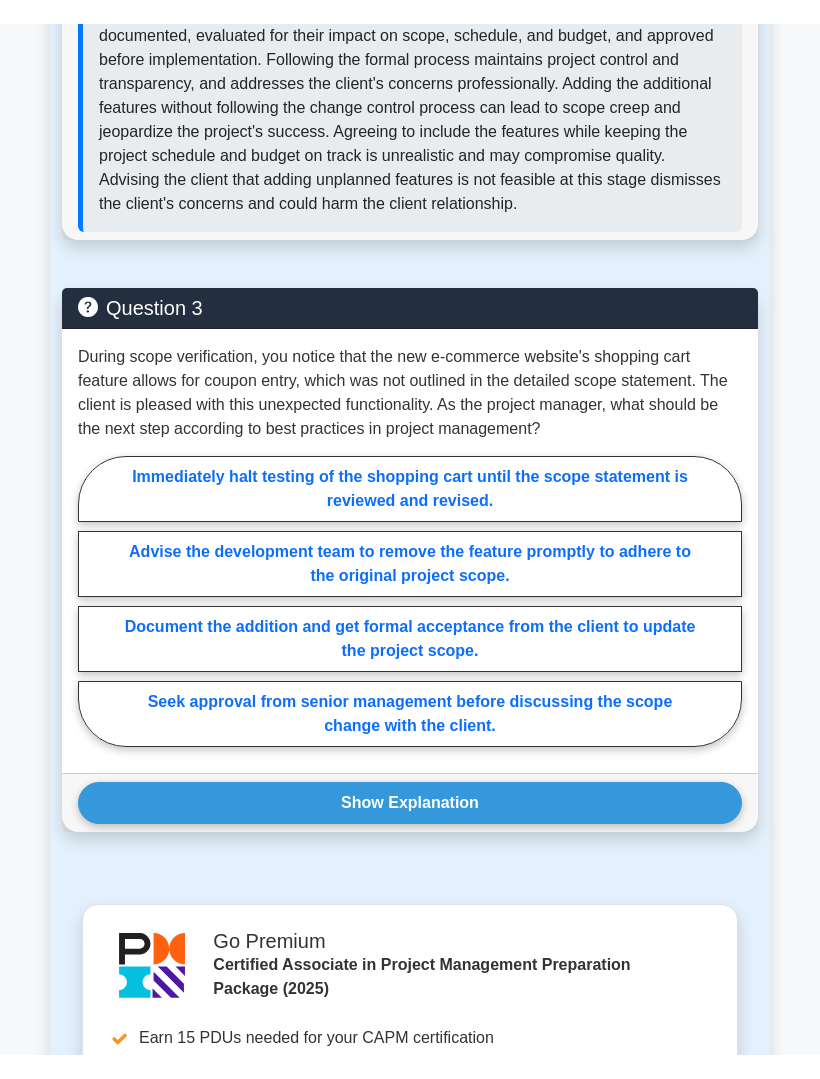 scroll, scrollTop: 3459, scrollLeft: 0, axis: vertical 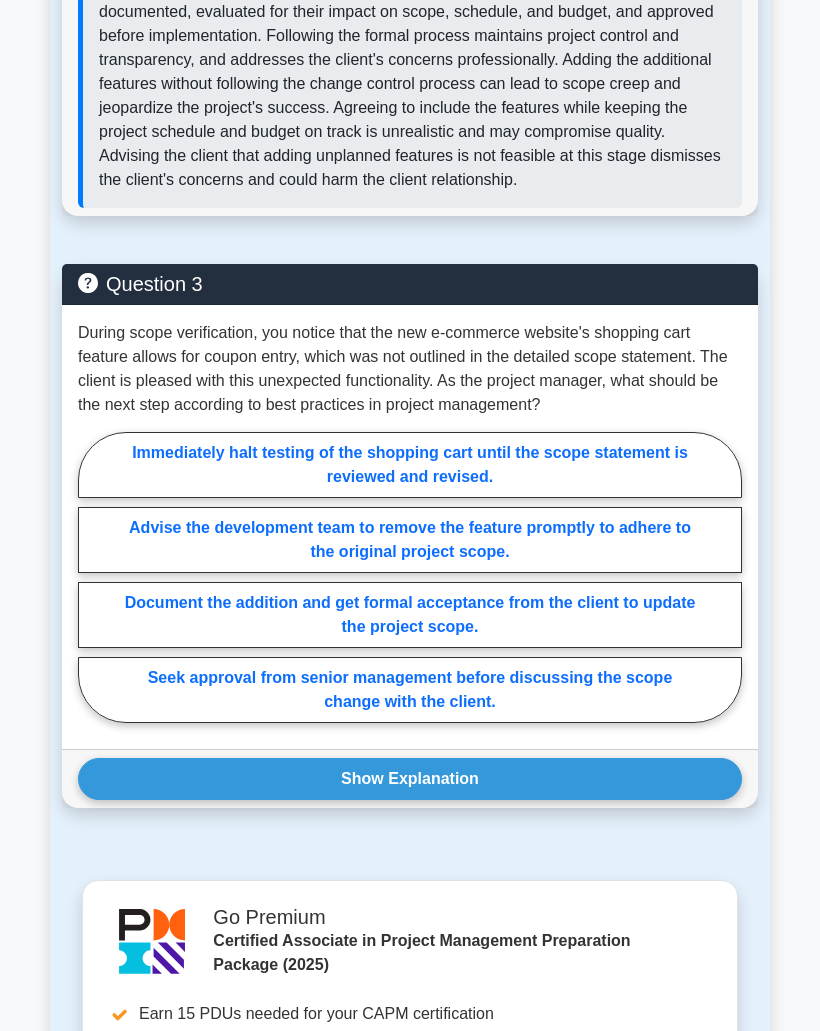 click on "Document the addition and get formal acceptance from the client to update the project scope." at bounding box center [410, 615] 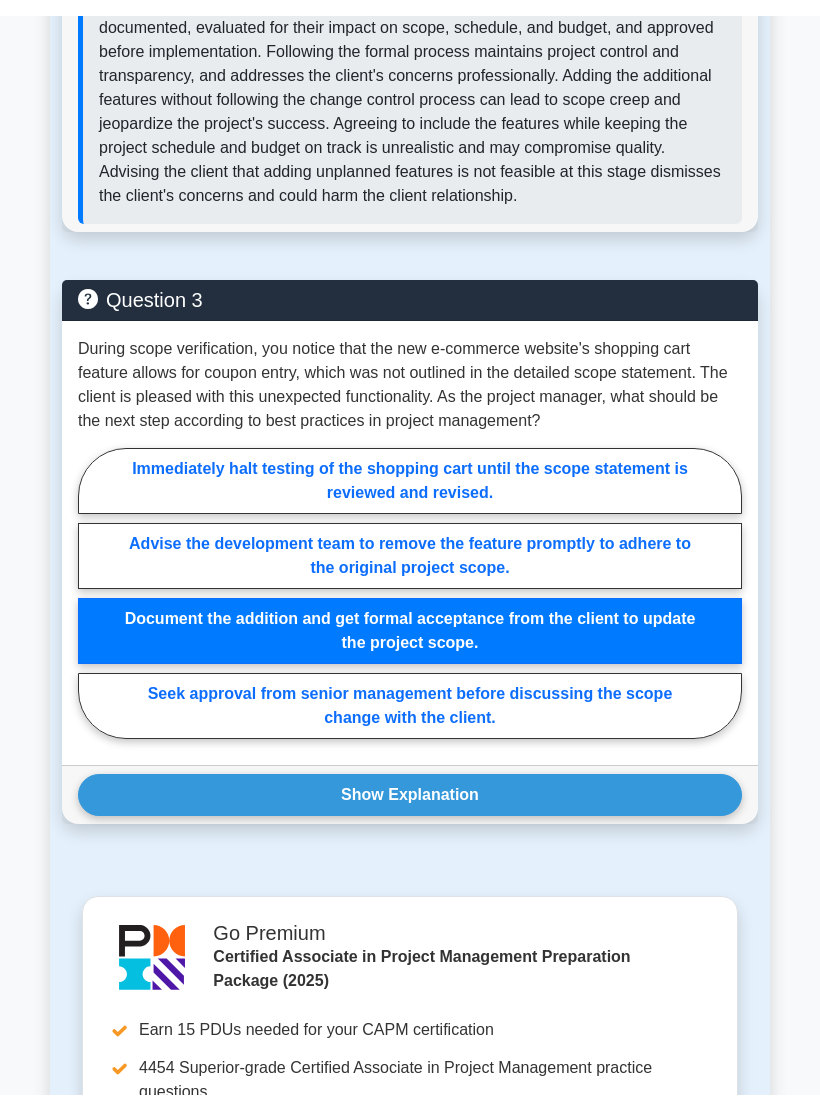 scroll, scrollTop: 3427, scrollLeft: 0, axis: vertical 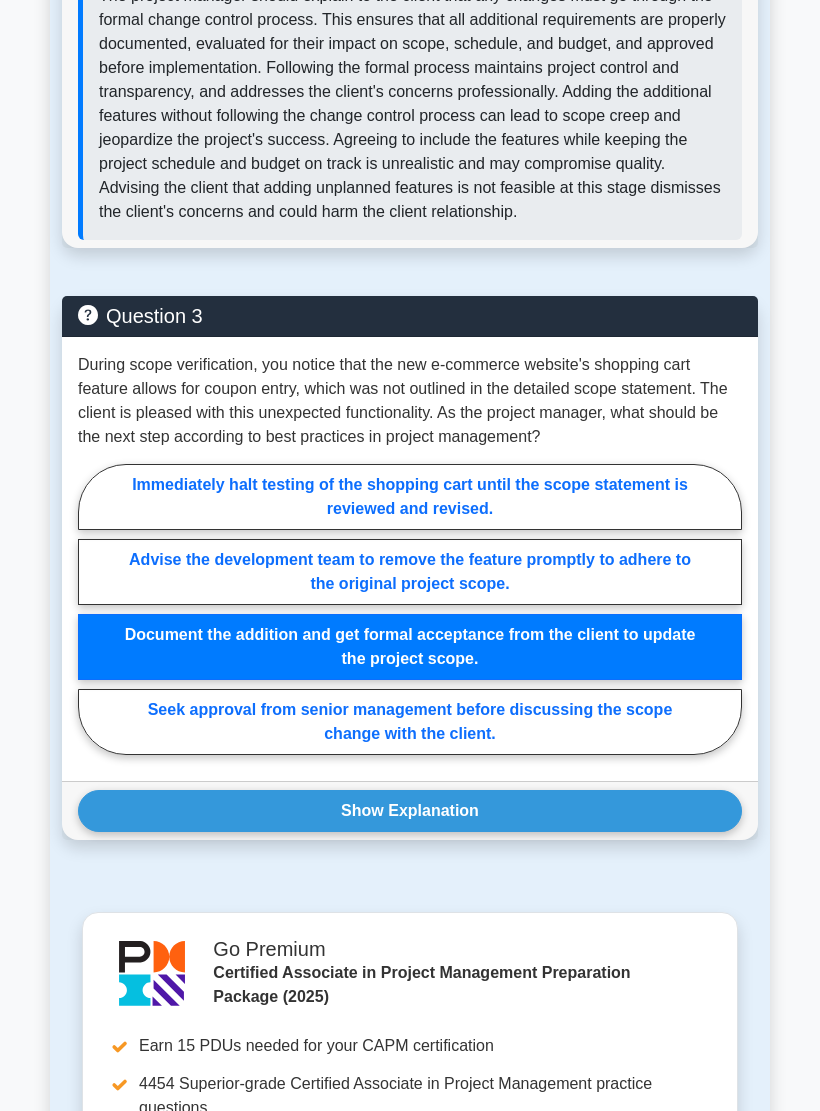 click on "Show Explanation" at bounding box center [410, 811] 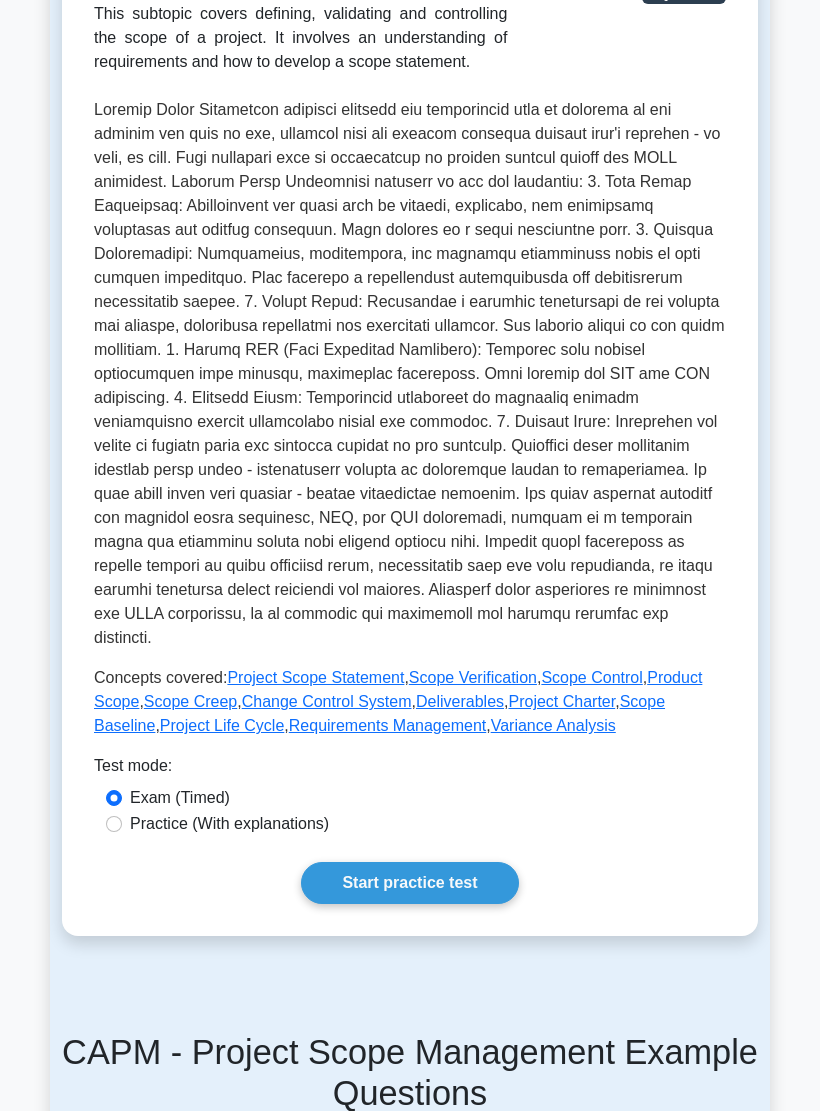 scroll, scrollTop: 474, scrollLeft: 0, axis: vertical 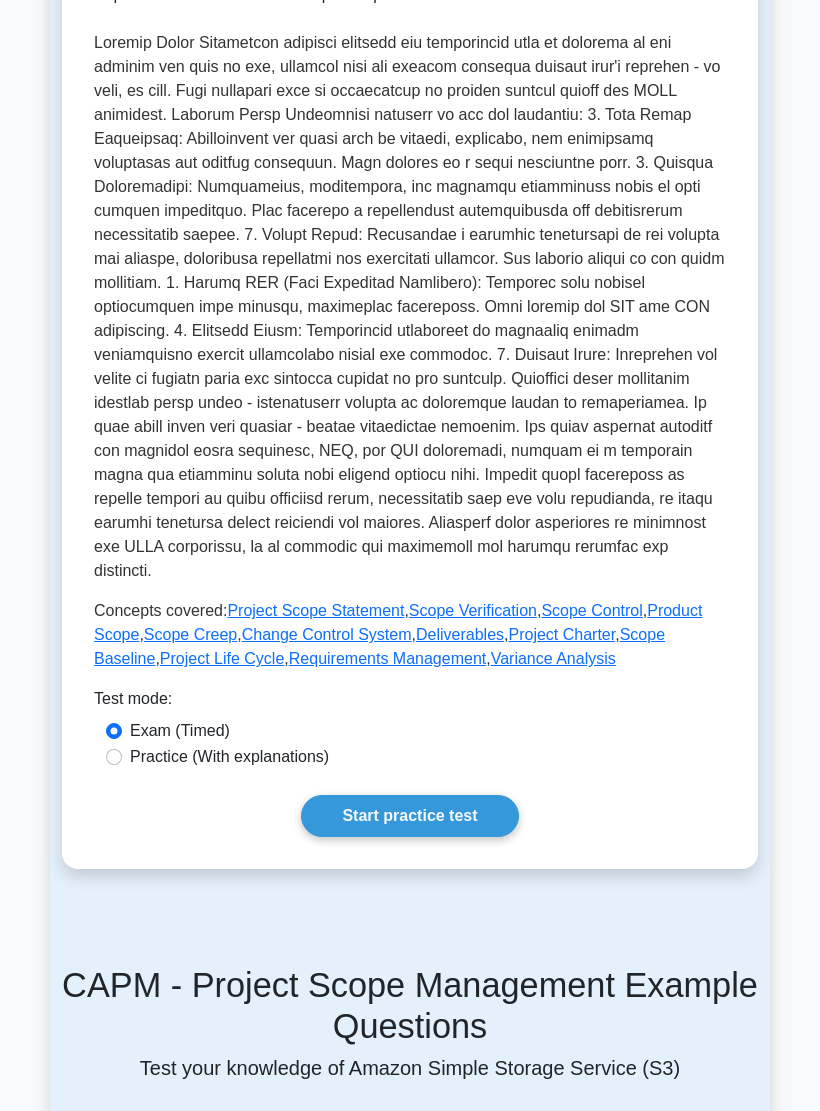 click on "Start practice test" at bounding box center [409, 817] 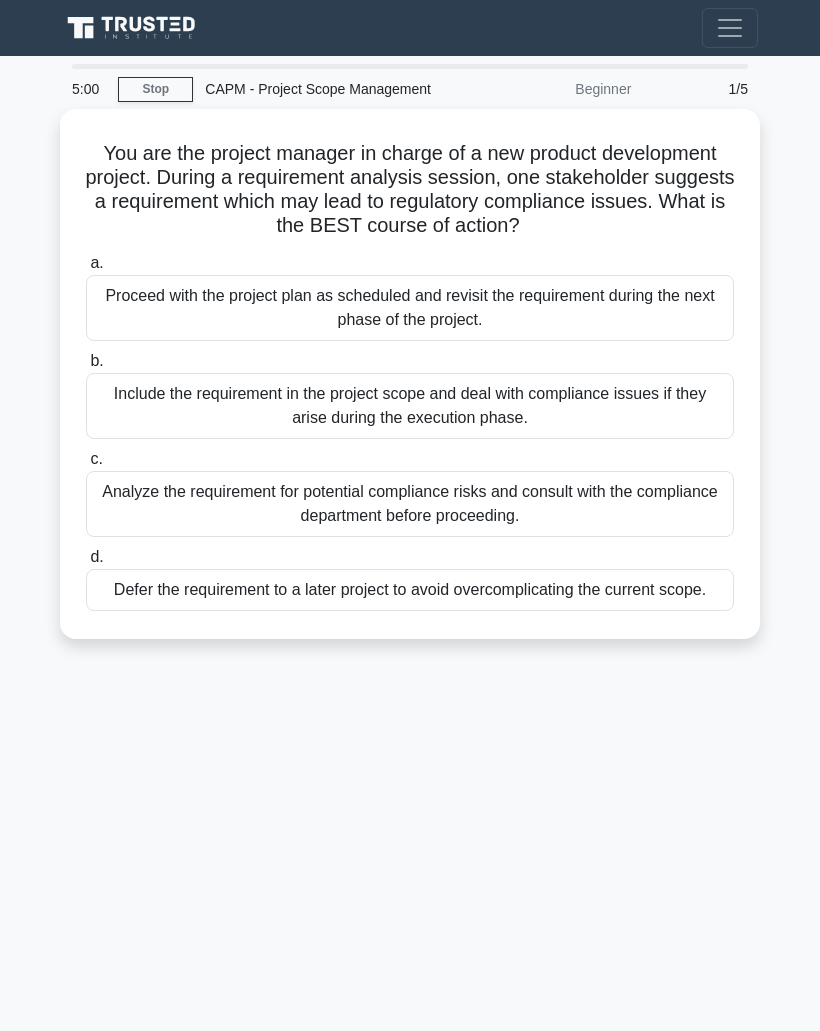 scroll, scrollTop: 0, scrollLeft: 0, axis: both 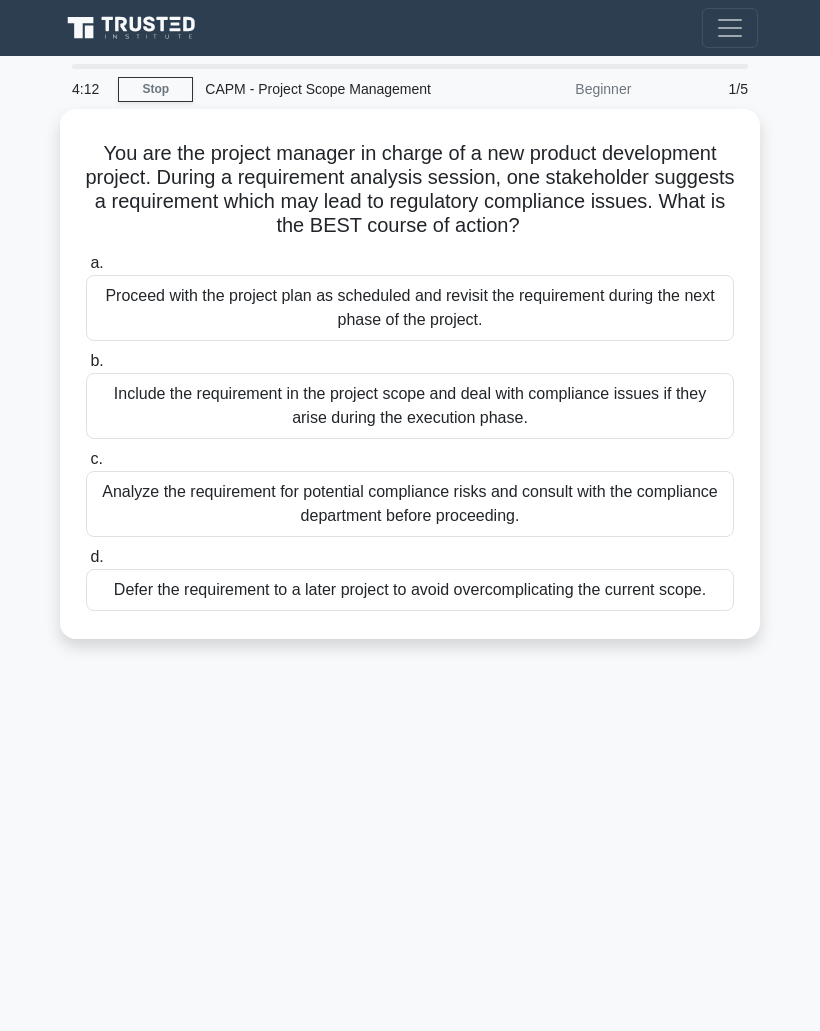 click on "Analyze the requirement for potential compliance risks and consult with the compliance department before proceeding." at bounding box center [410, 504] 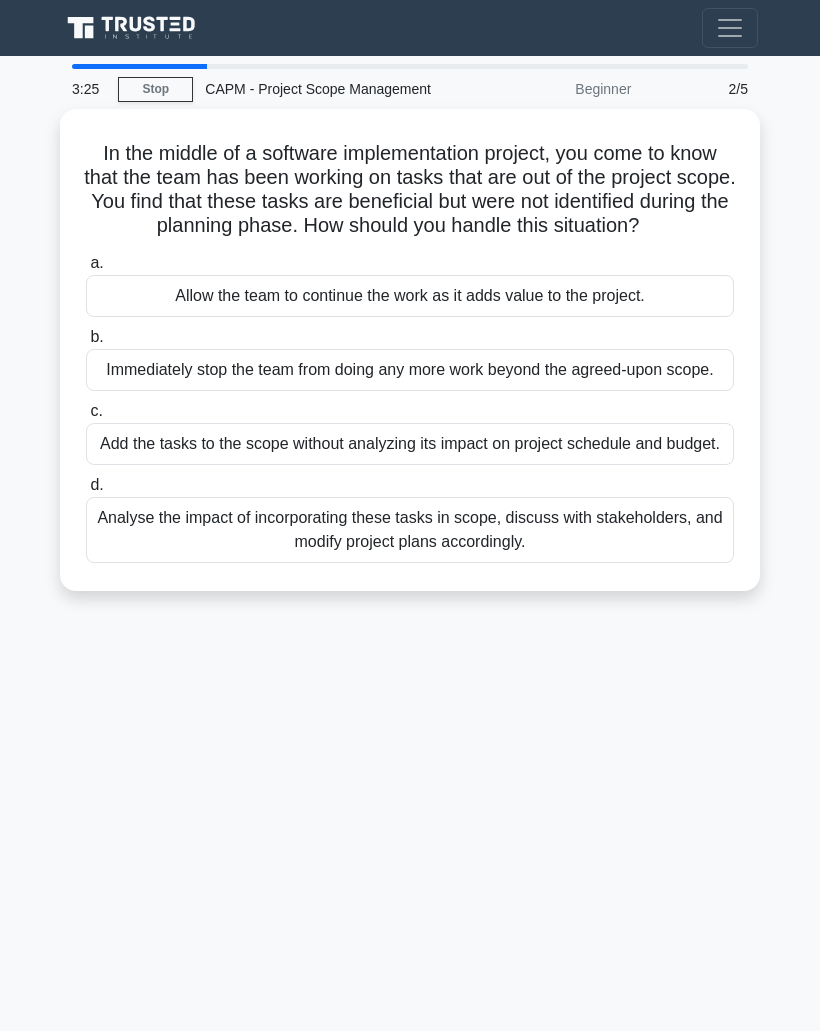 click on "Analyse the impact of incorporating these tasks in scope, discuss with stakeholders, and modify project plans accordingly." at bounding box center [410, 530] 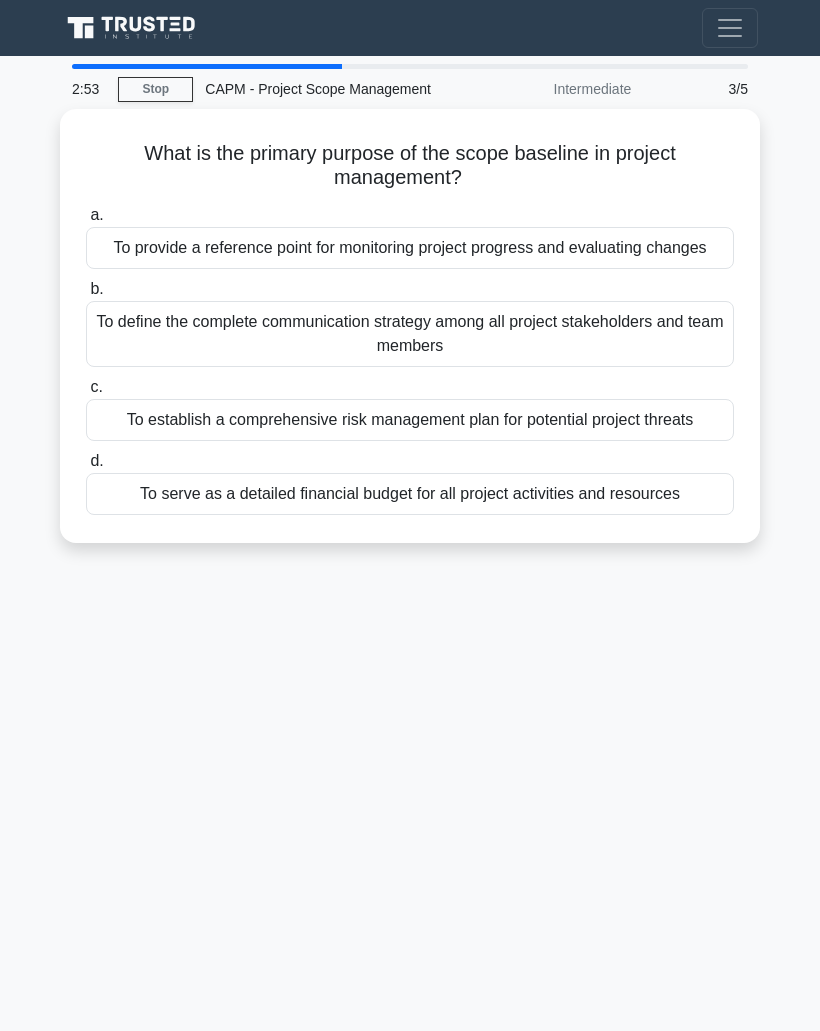 click on "To provide a reference point for monitoring project progress and evaluating changes" at bounding box center (410, 248) 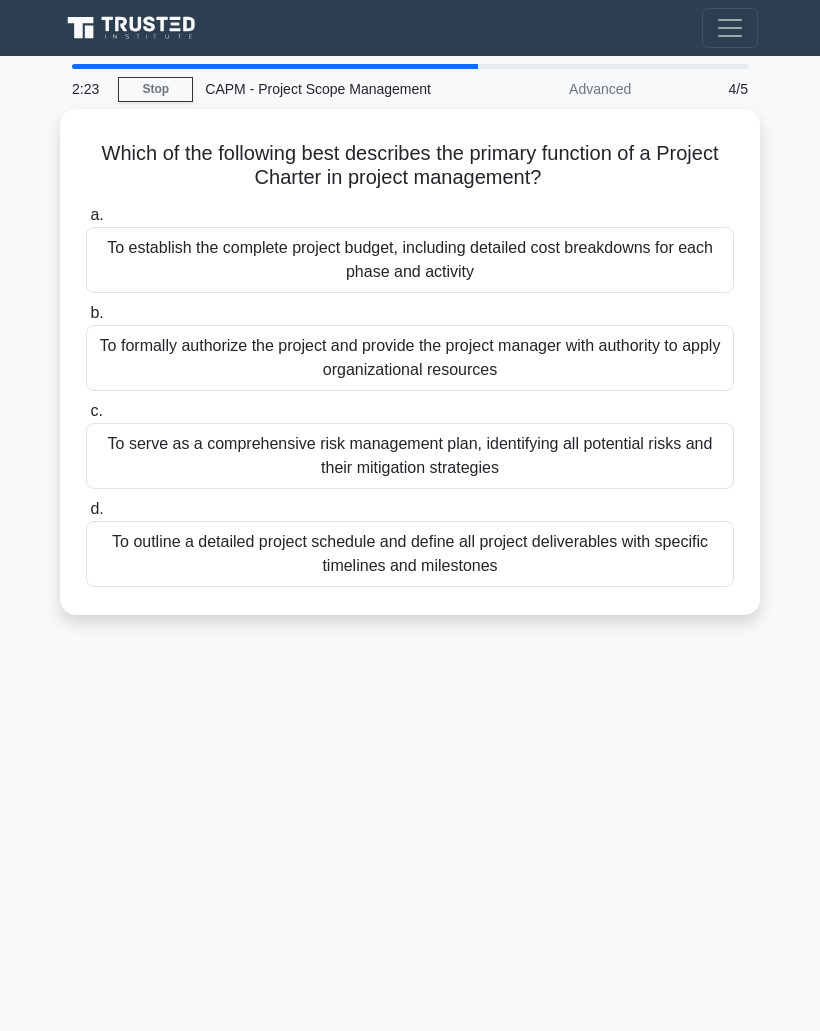click on "To formally authorize the project and provide the project manager with authority to apply organizational resources" at bounding box center [410, 358] 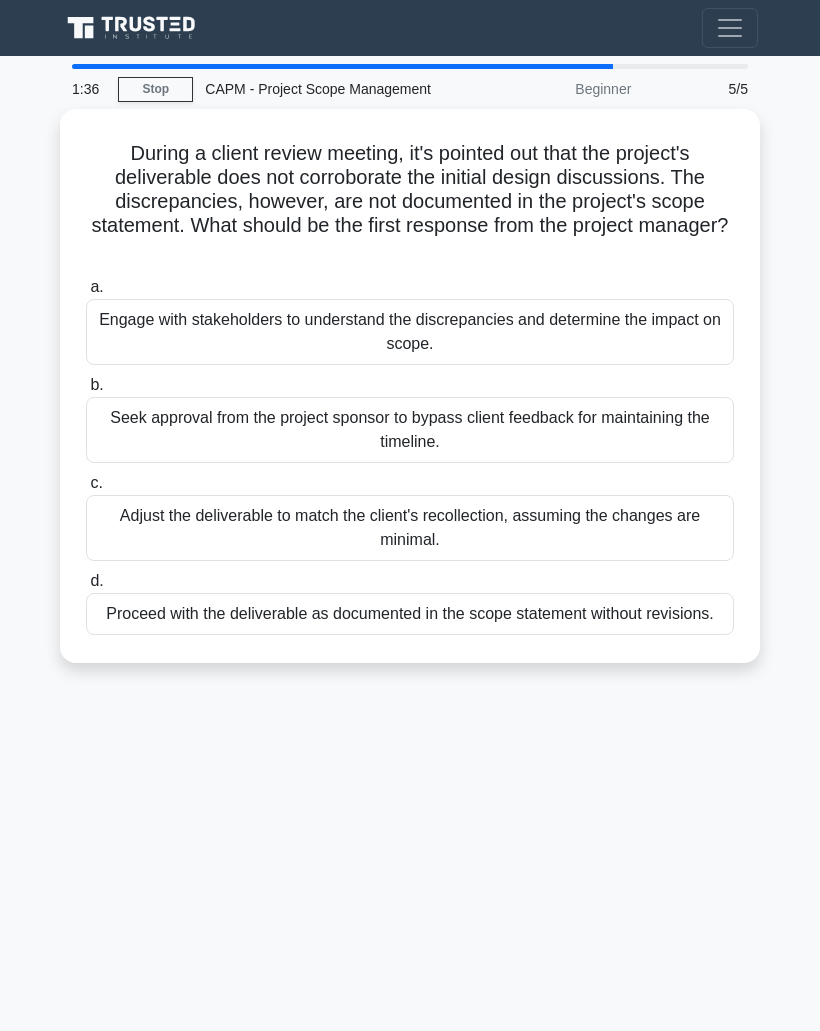 click on "Engage with stakeholders to understand the discrepancies and determine the impact on scope." at bounding box center (410, 332) 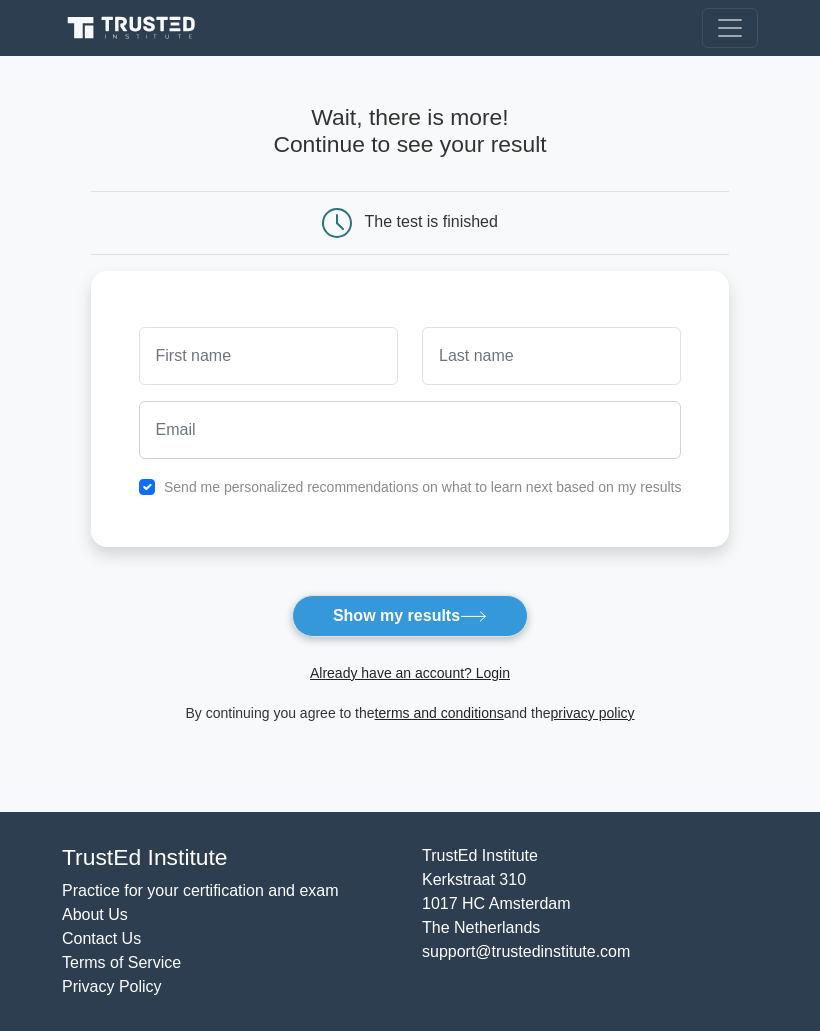 scroll, scrollTop: 0, scrollLeft: 0, axis: both 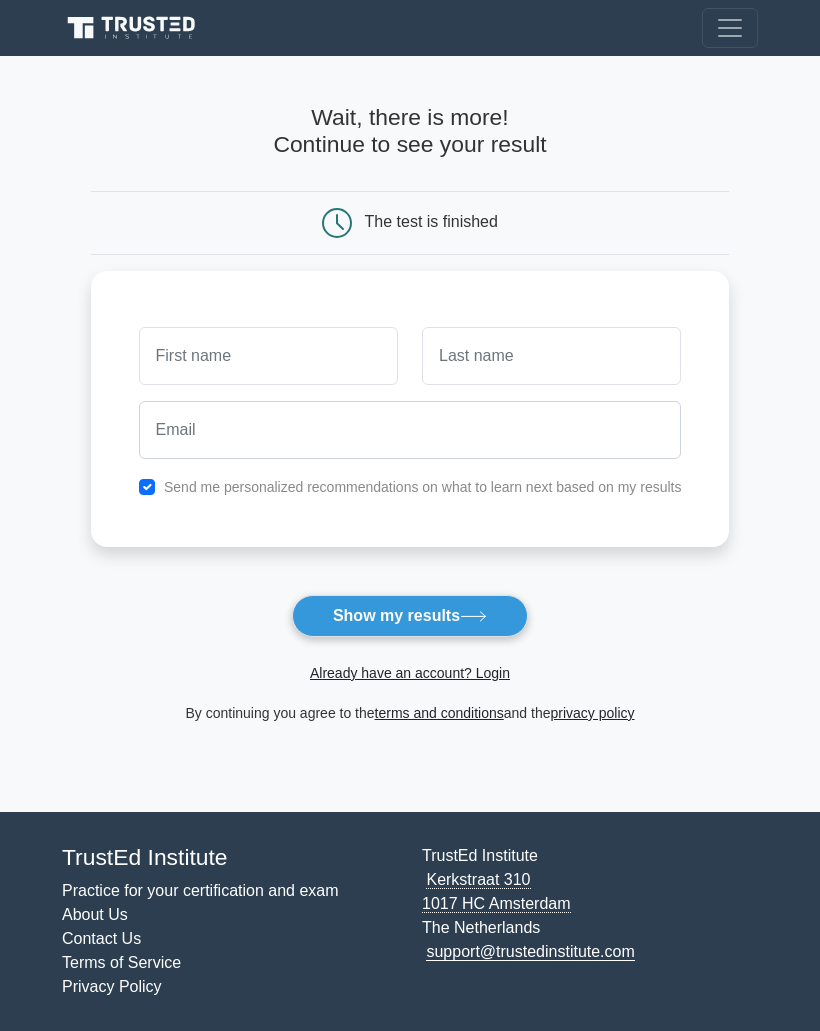click at bounding box center [268, 356] 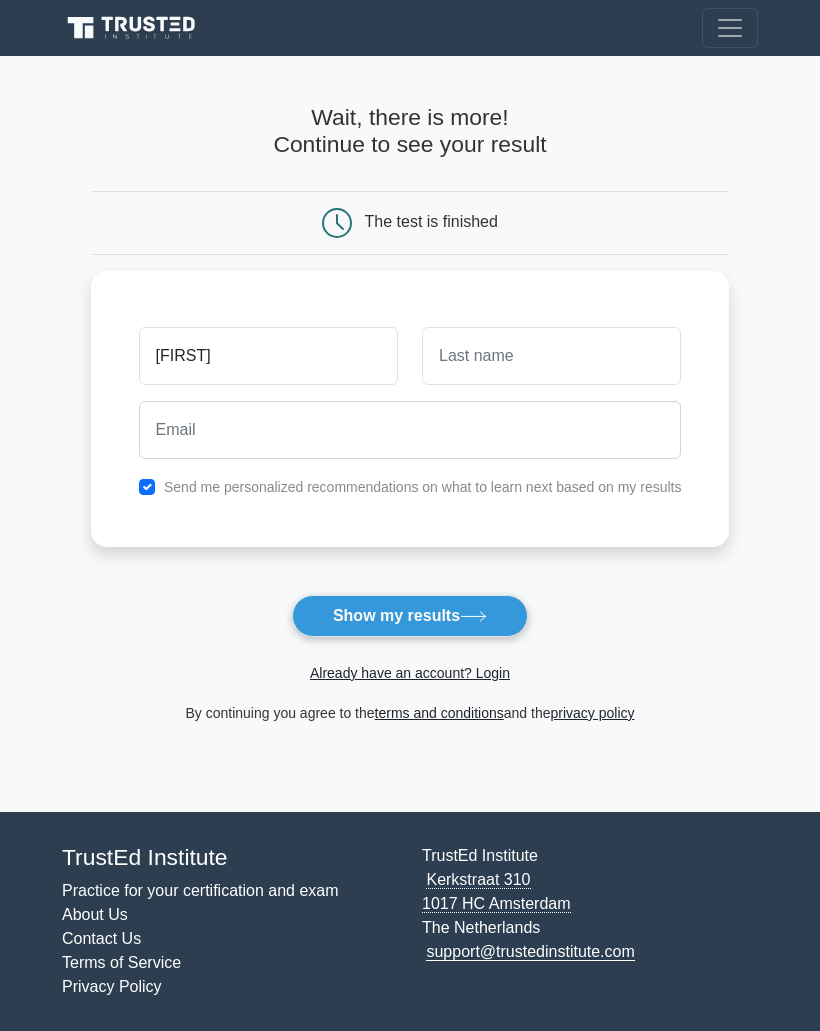 type on "[FIRST]" 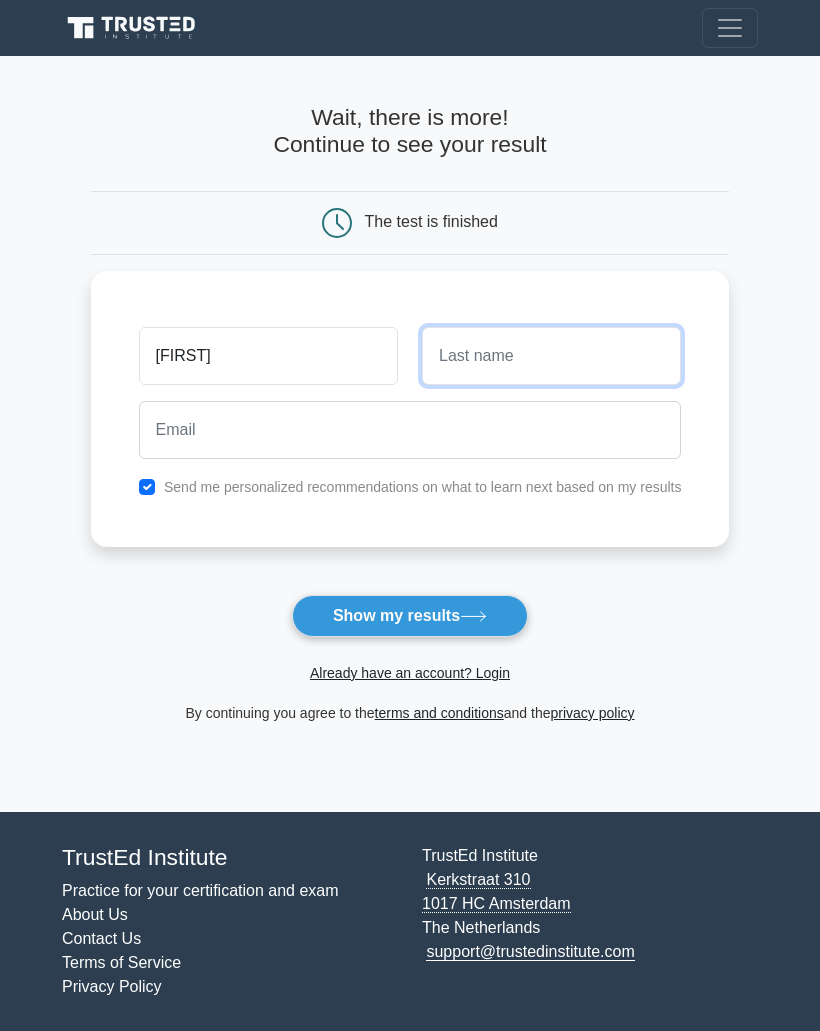 click at bounding box center (551, 356) 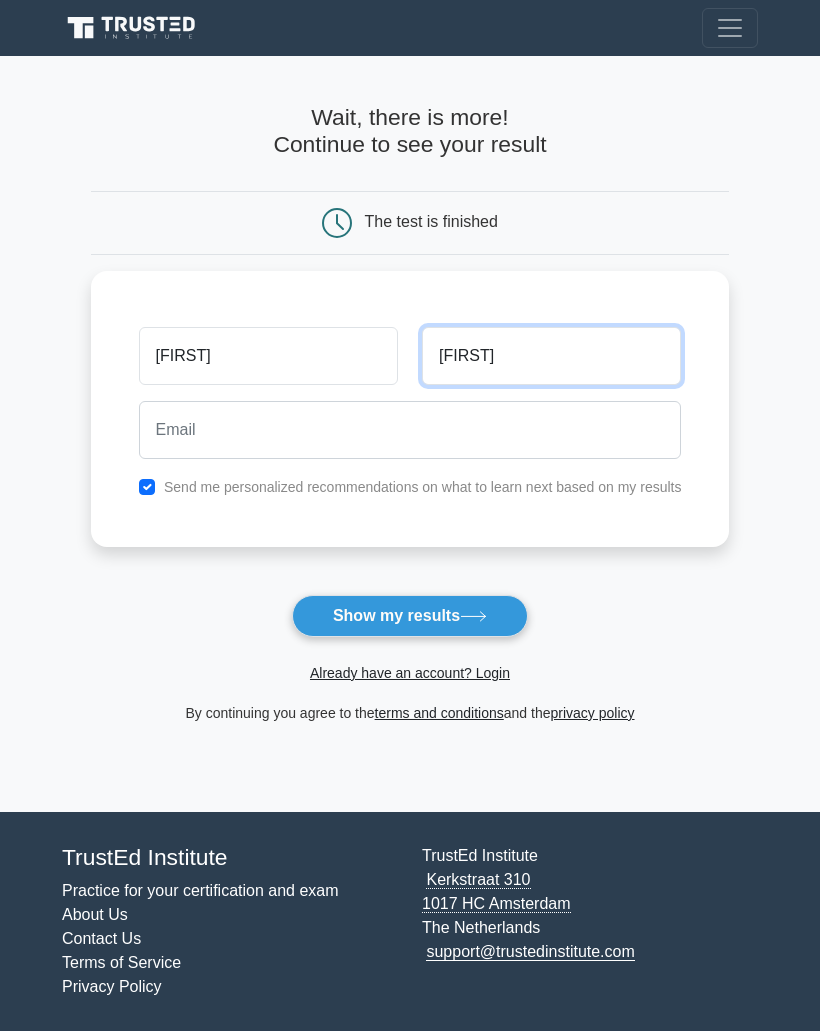 type on "[FIRST]" 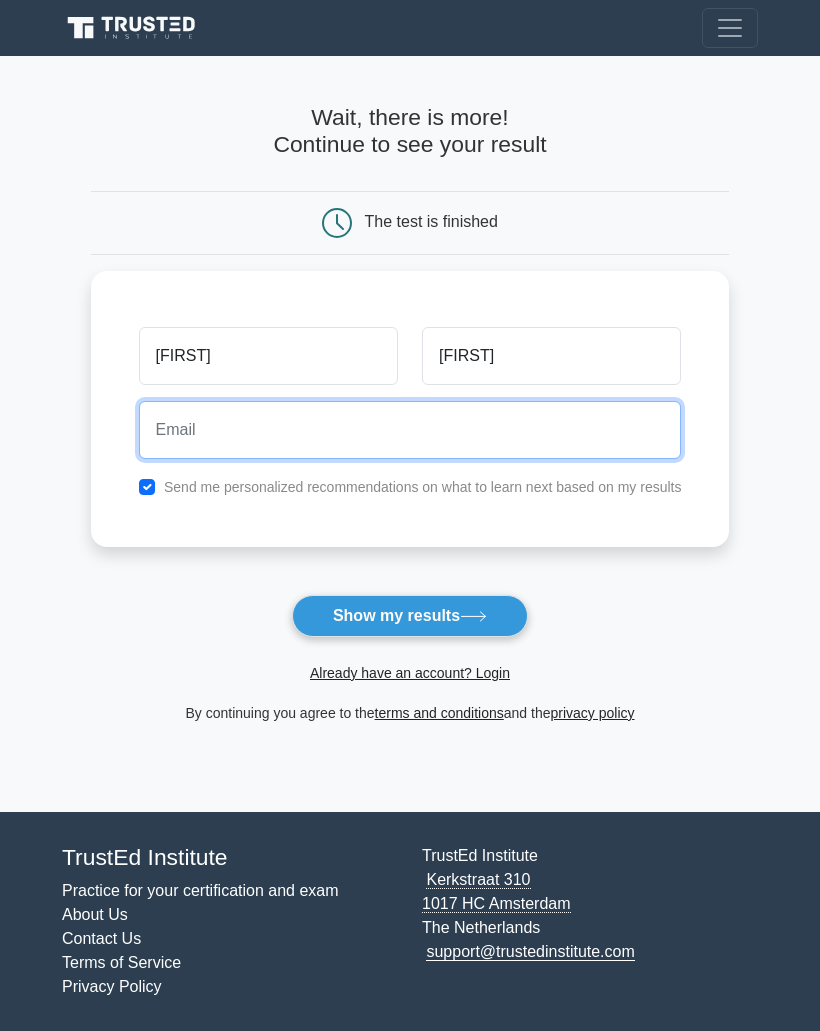 click at bounding box center [410, 430] 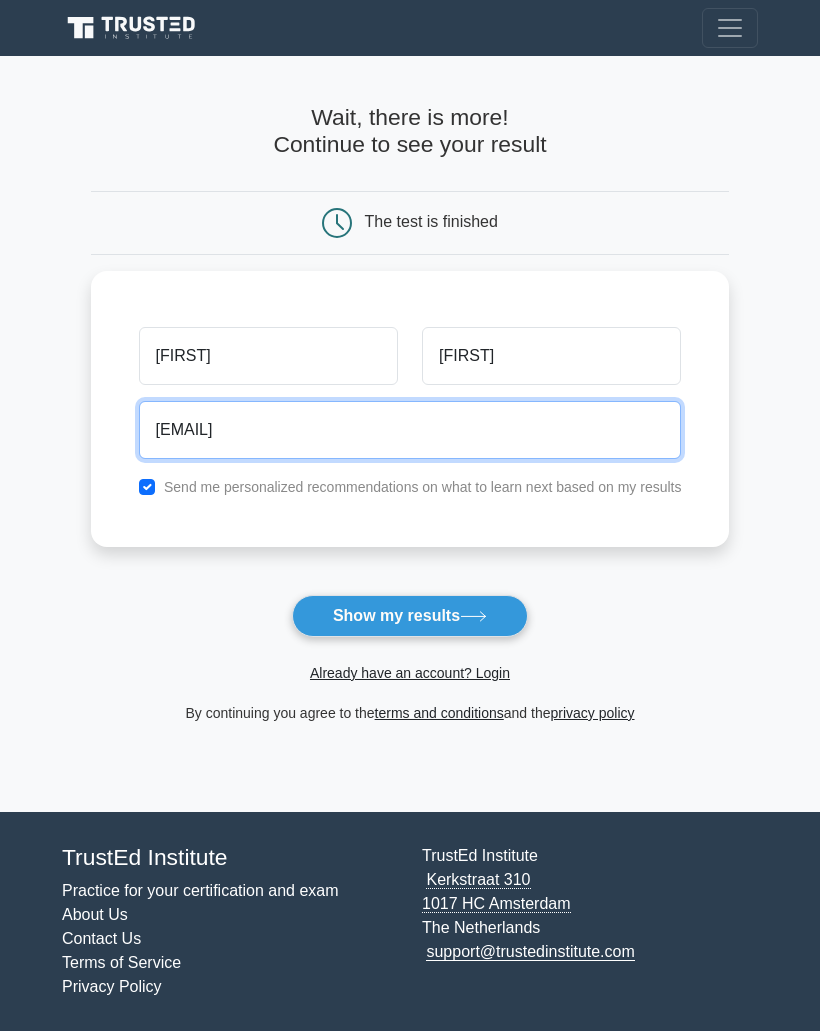 type on "[EMAIL]" 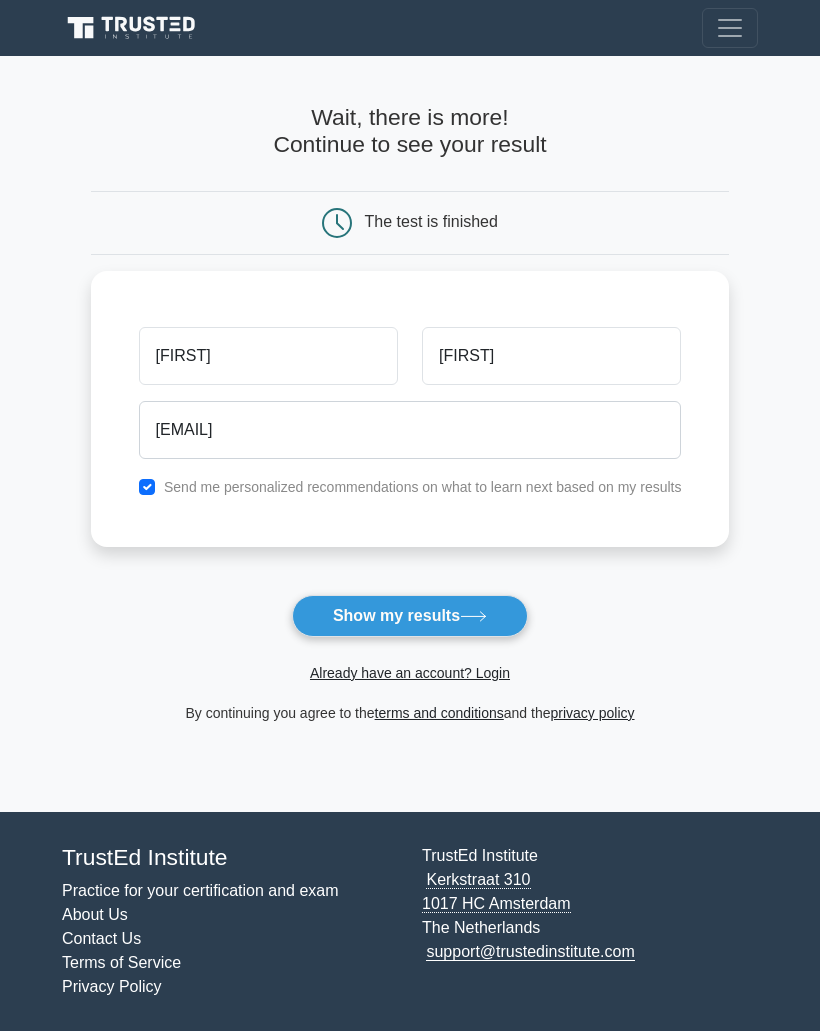 click on "Show my results" at bounding box center [410, 616] 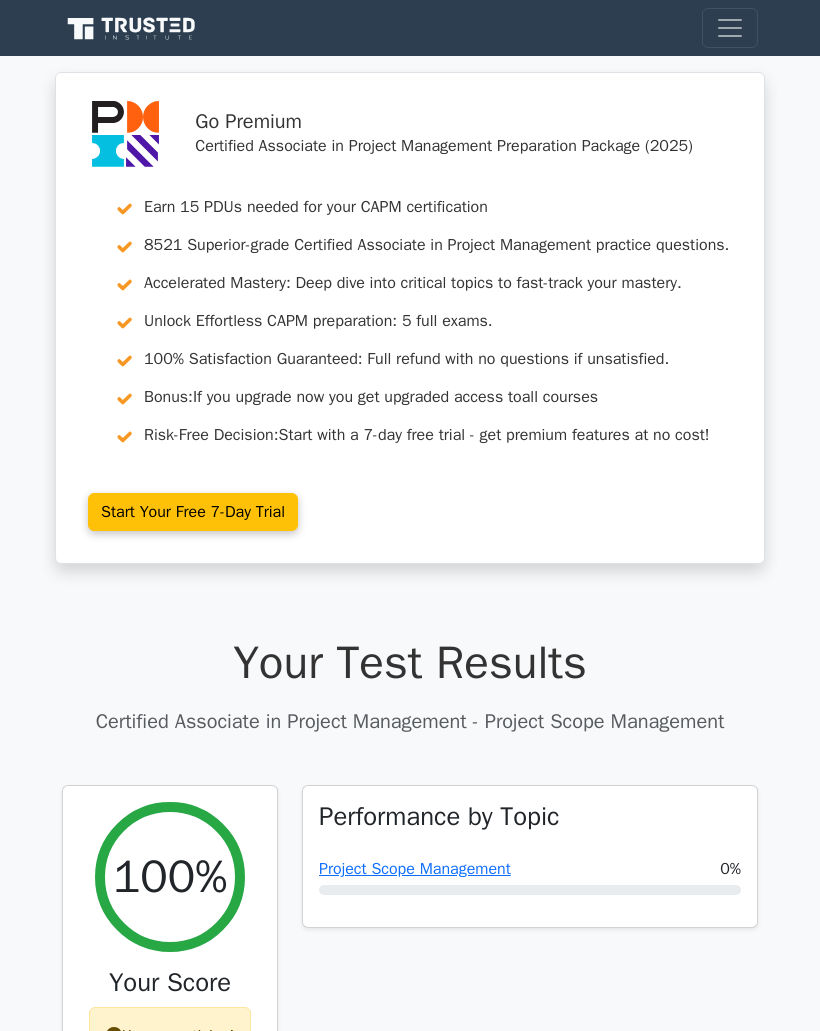 scroll, scrollTop: 0, scrollLeft: 0, axis: both 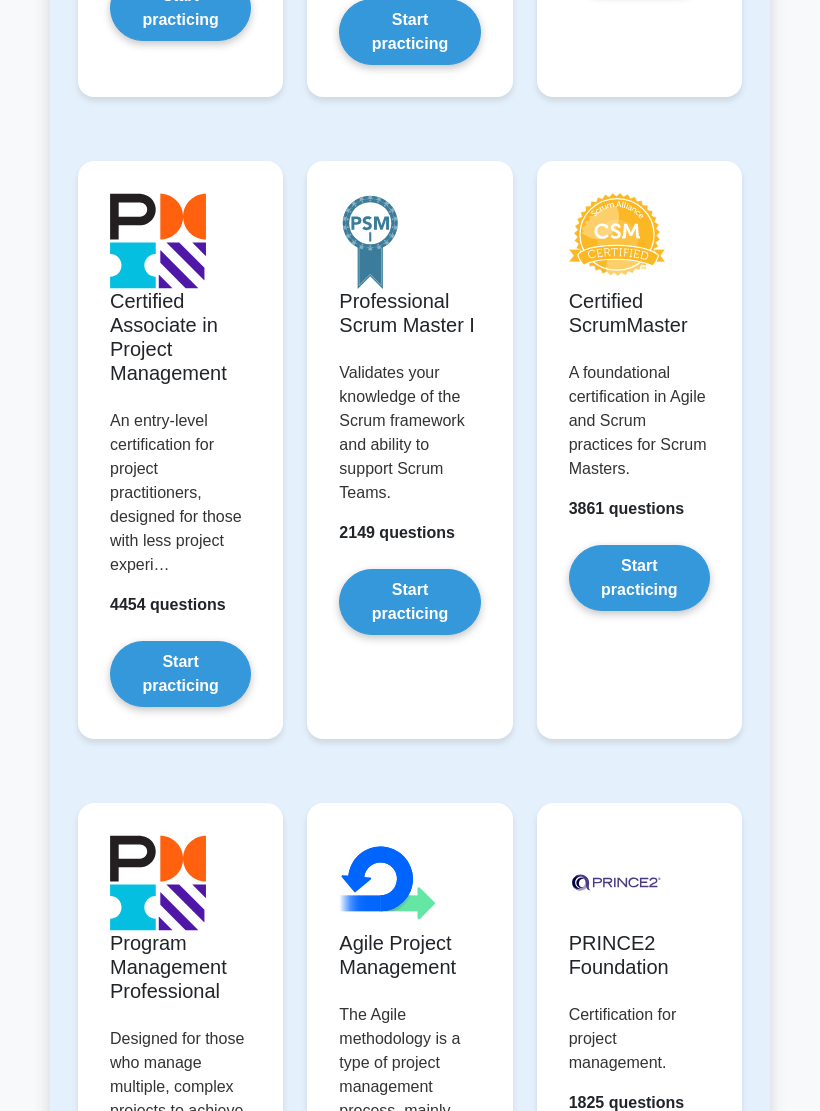 click on "Start practicing" at bounding box center (180, 675) 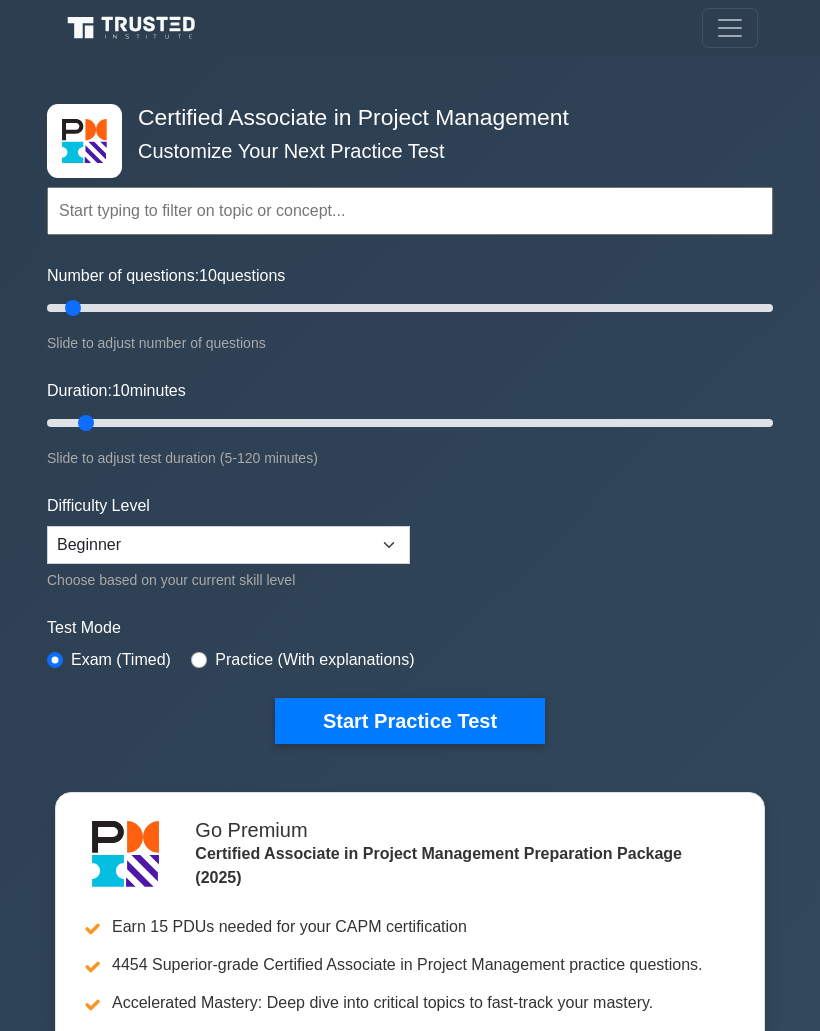 scroll, scrollTop: 0, scrollLeft: 0, axis: both 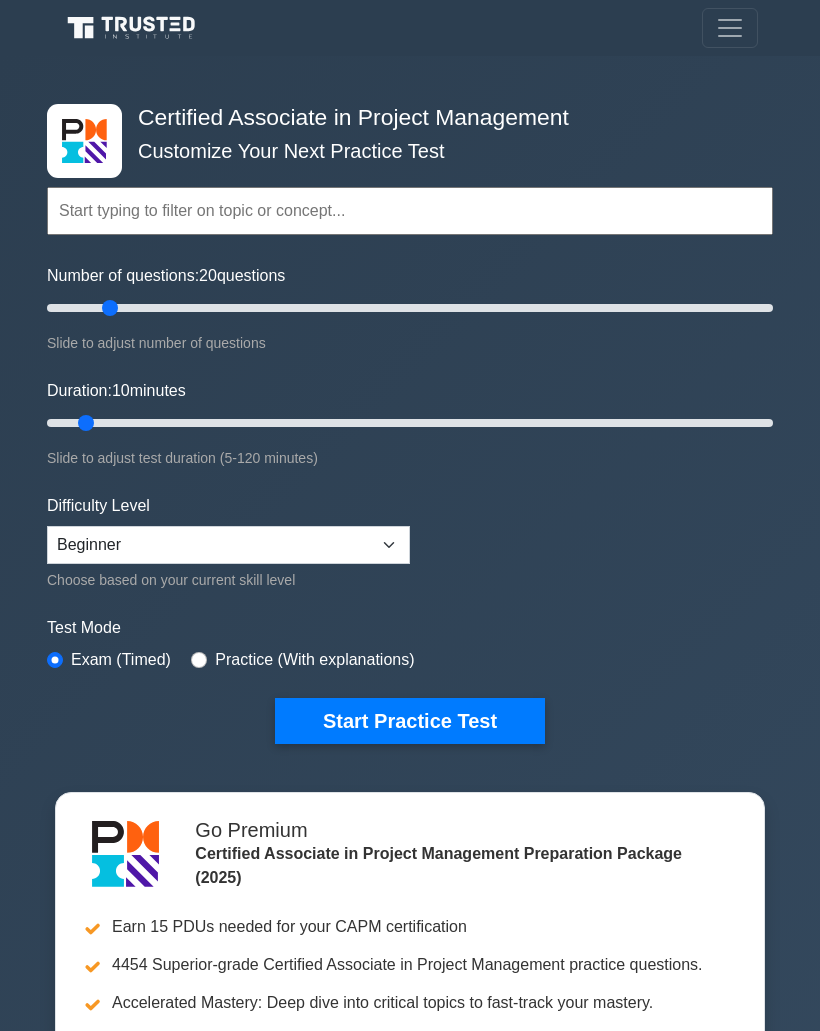 type on "20" 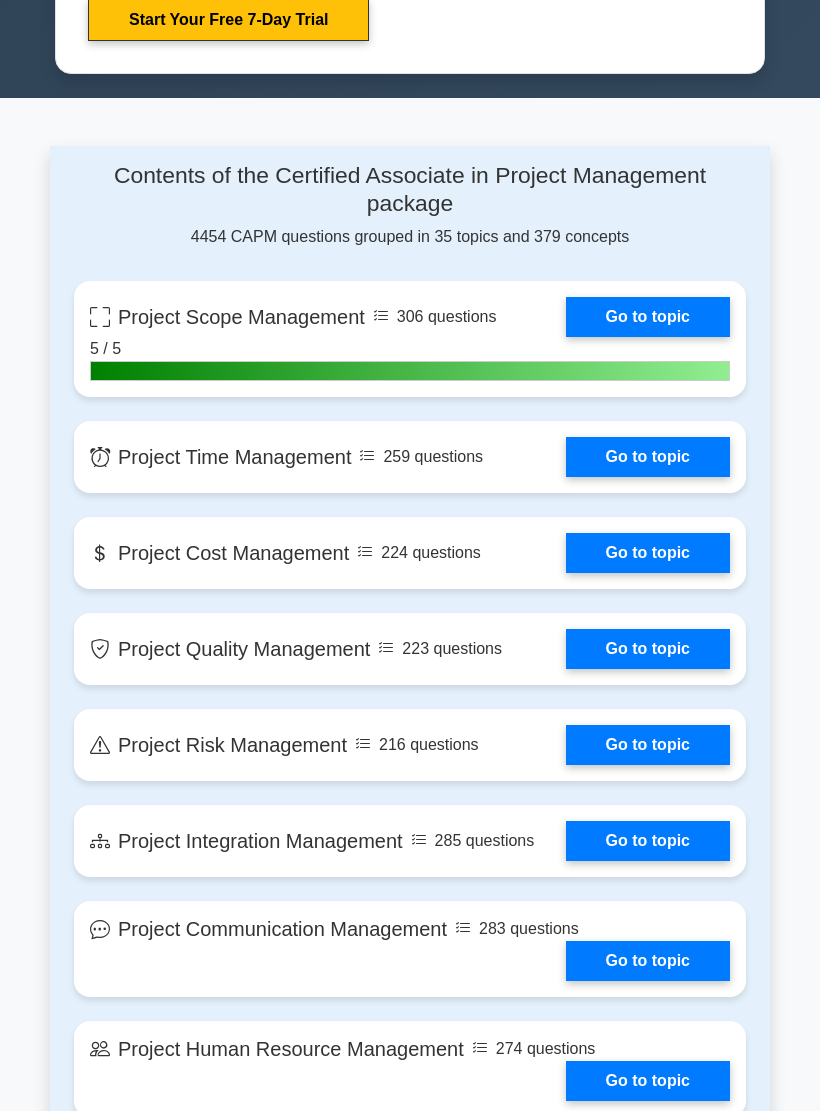scroll, scrollTop: 1214, scrollLeft: 0, axis: vertical 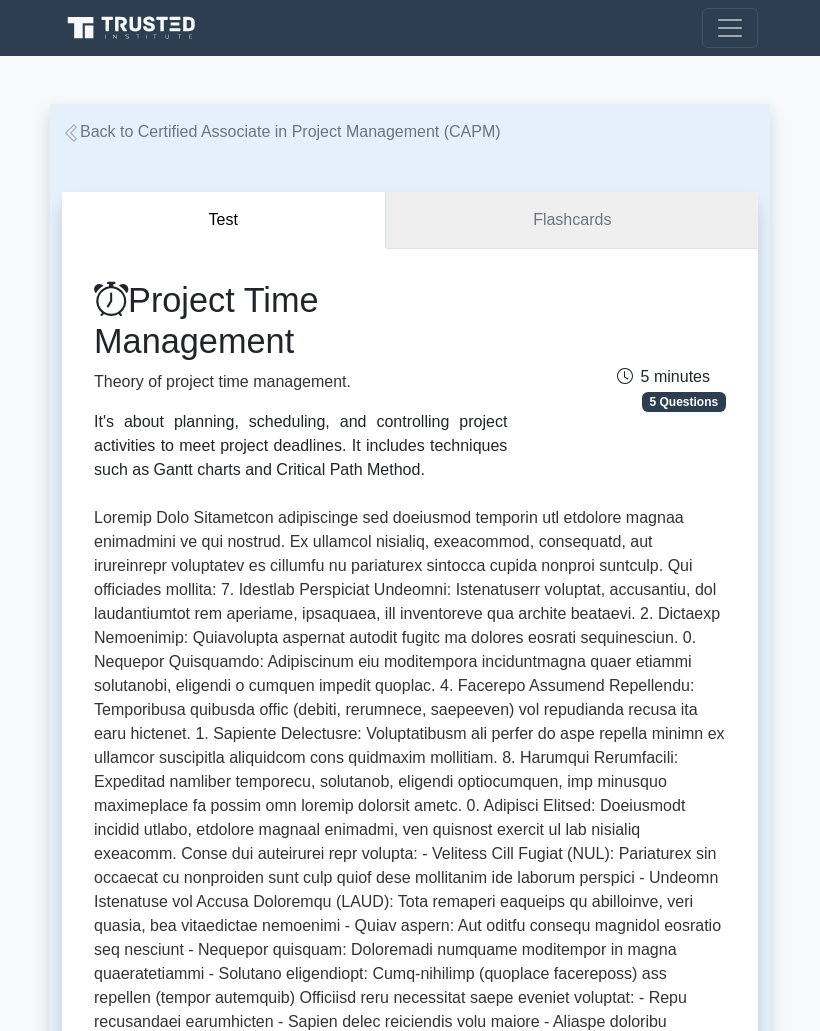click on "Flashcards" at bounding box center (572, 220) 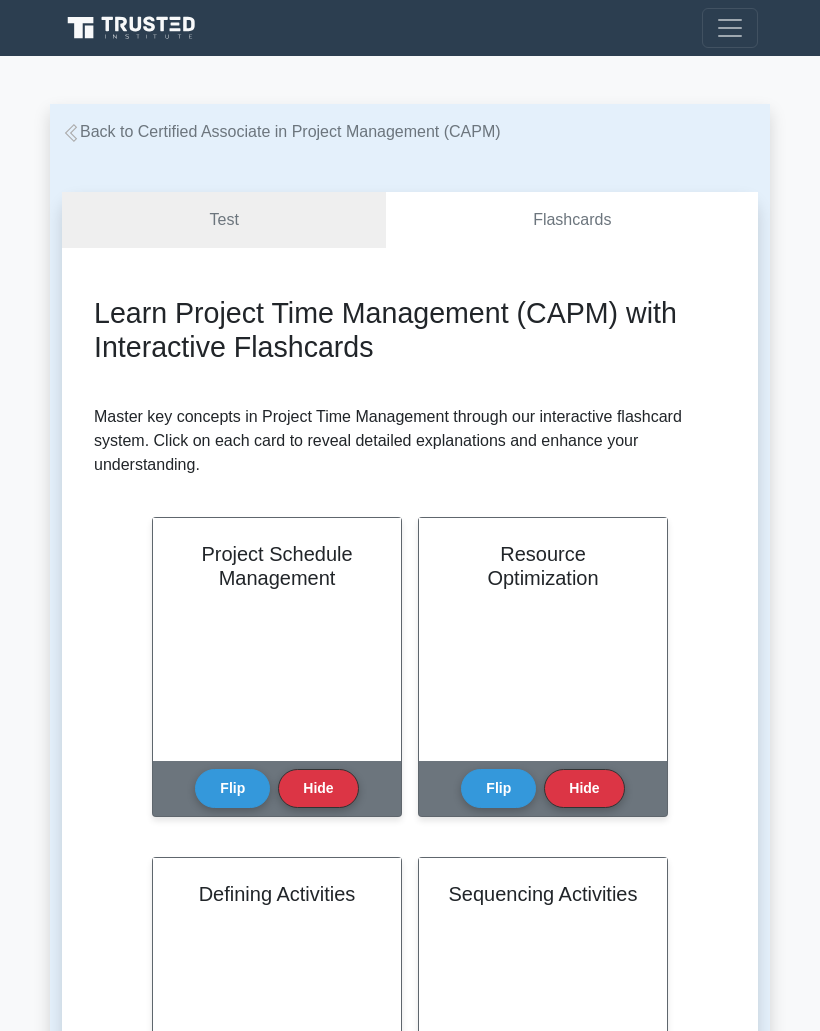 scroll, scrollTop: 0, scrollLeft: 0, axis: both 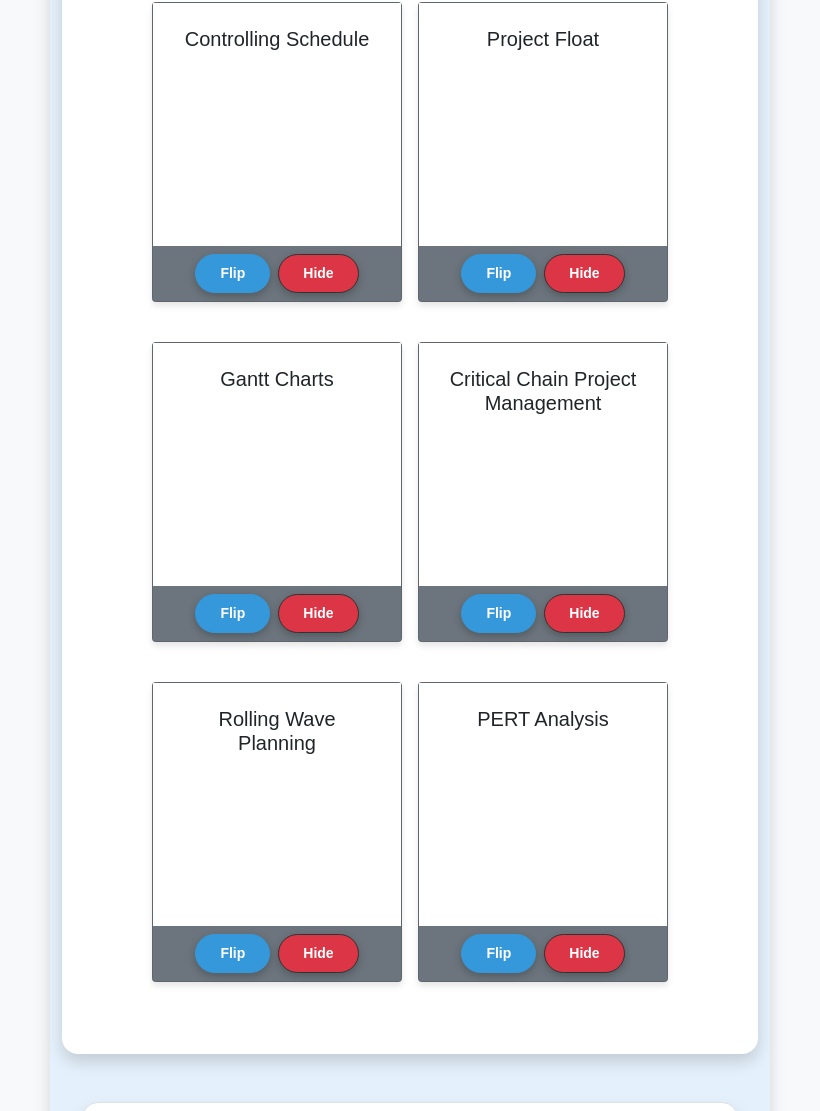 click on "Flip" at bounding box center [498, 613] 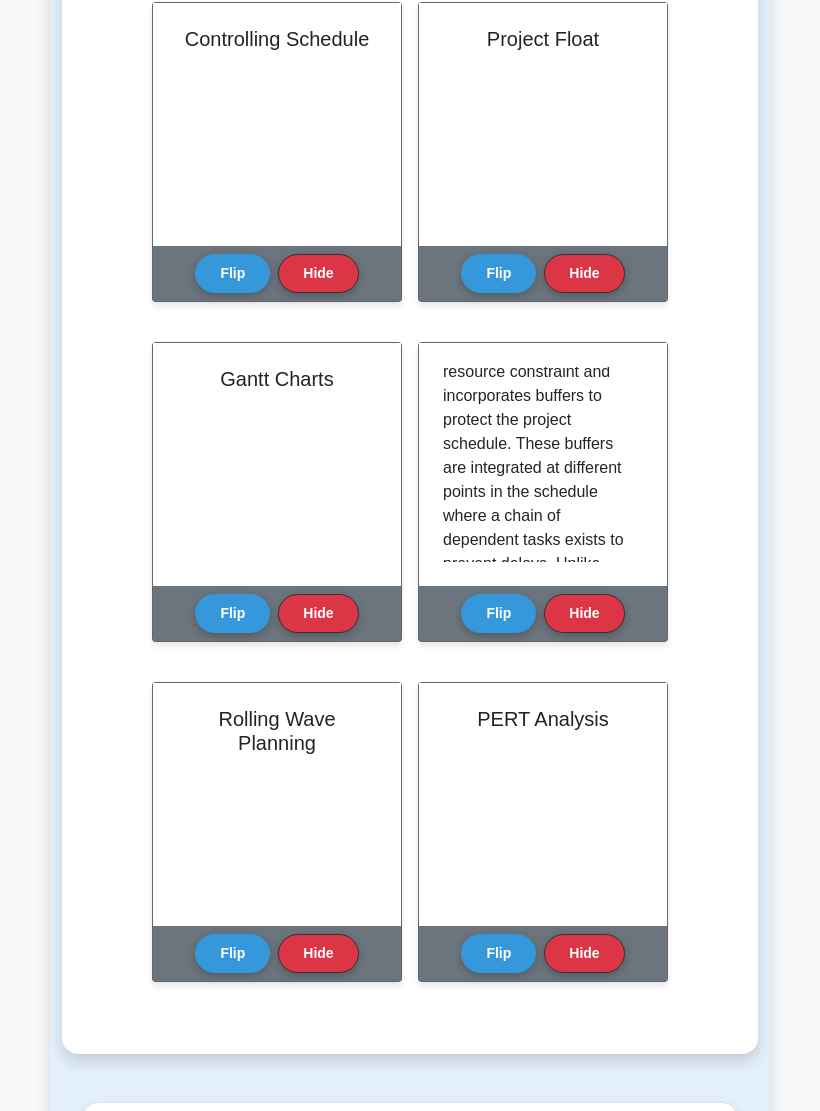 scroll, scrollTop: 205, scrollLeft: 0, axis: vertical 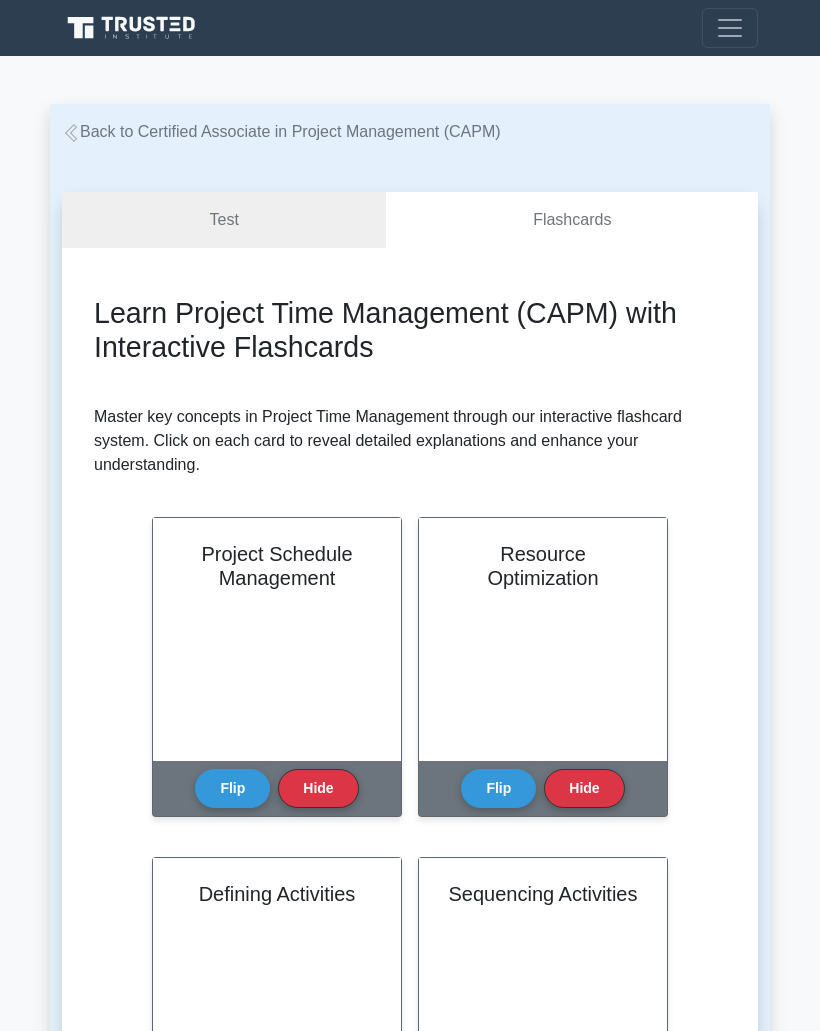 click on "Test" at bounding box center [224, 220] 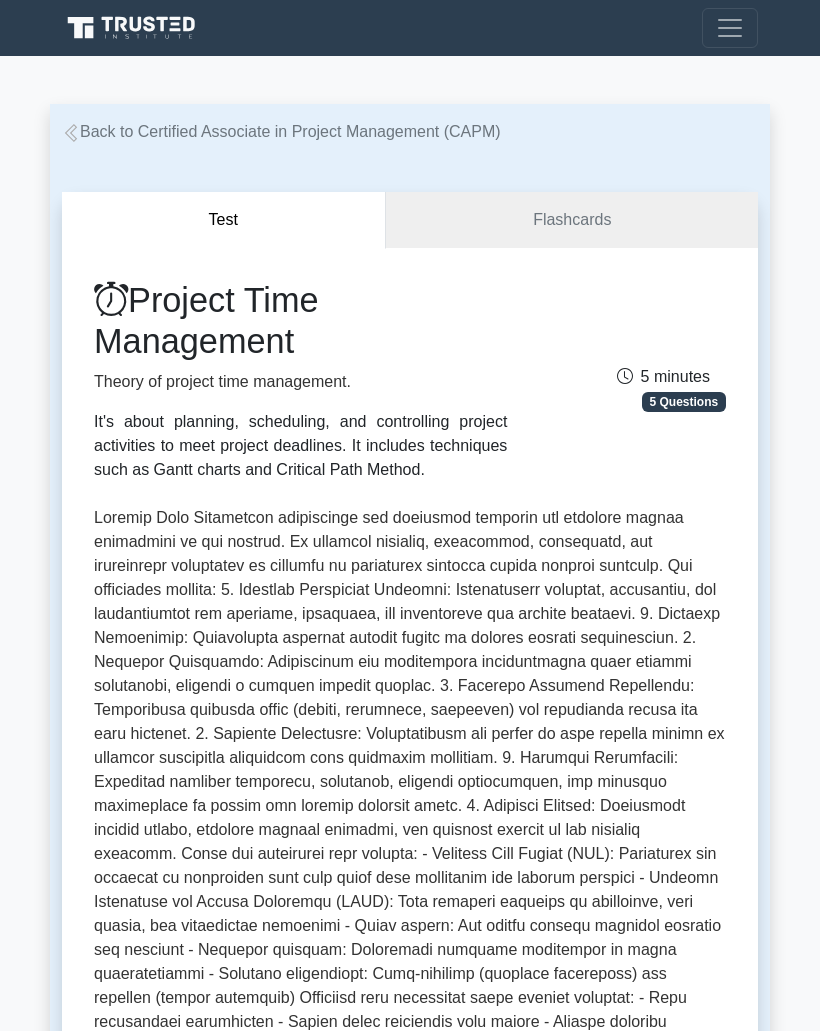 scroll, scrollTop: 0, scrollLeft: 0, axis: both 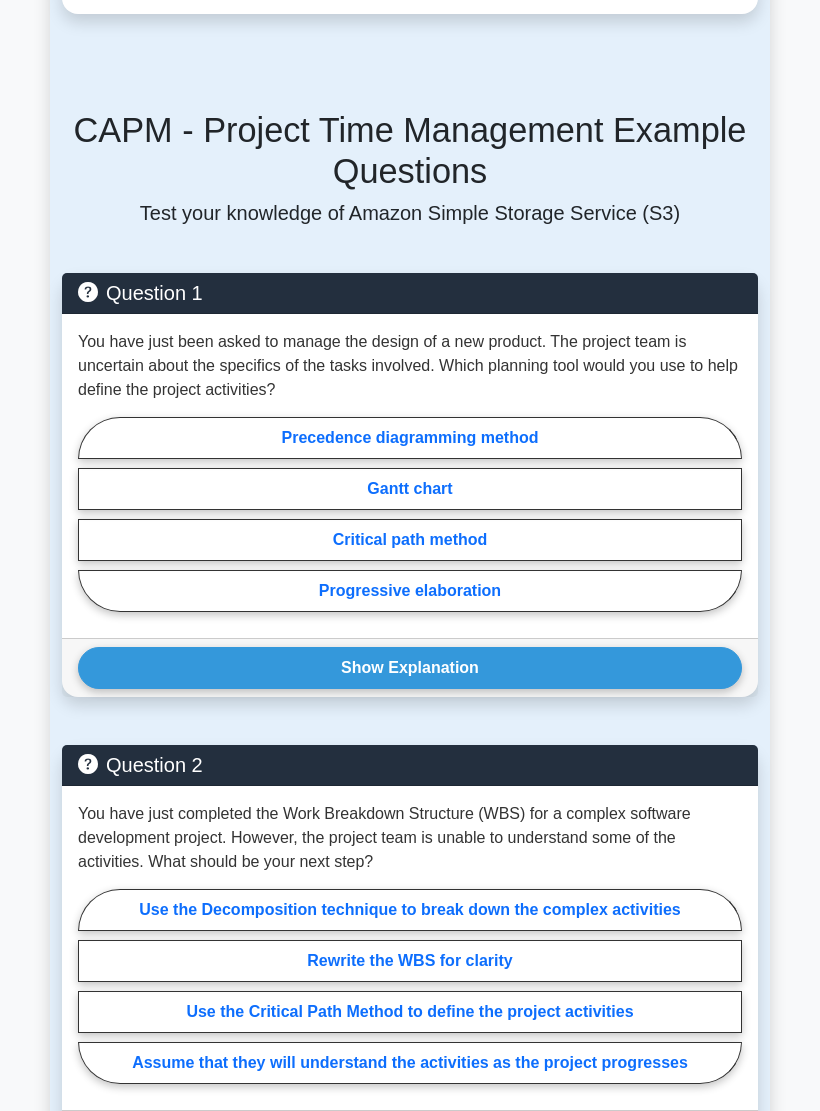 click on "Progressive elaboration" at bounding box center (410, 591) 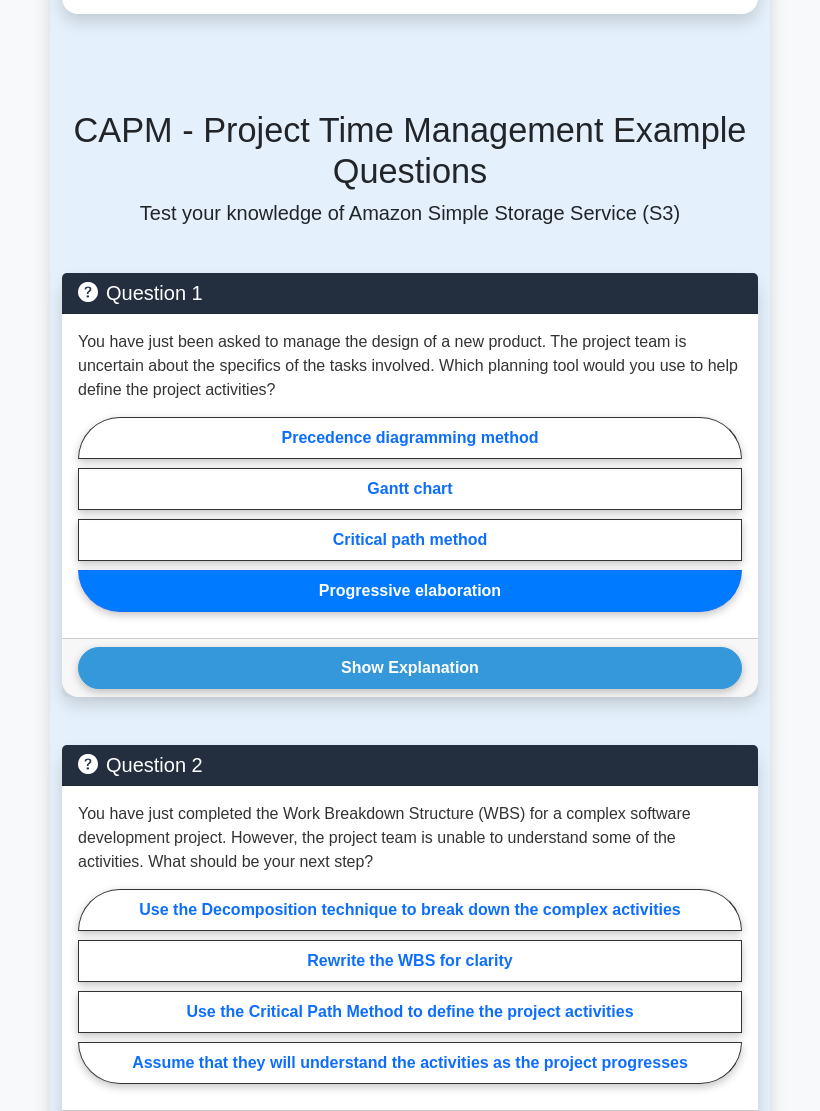 click on "Show Explanation" at bounding box center [410, 668] 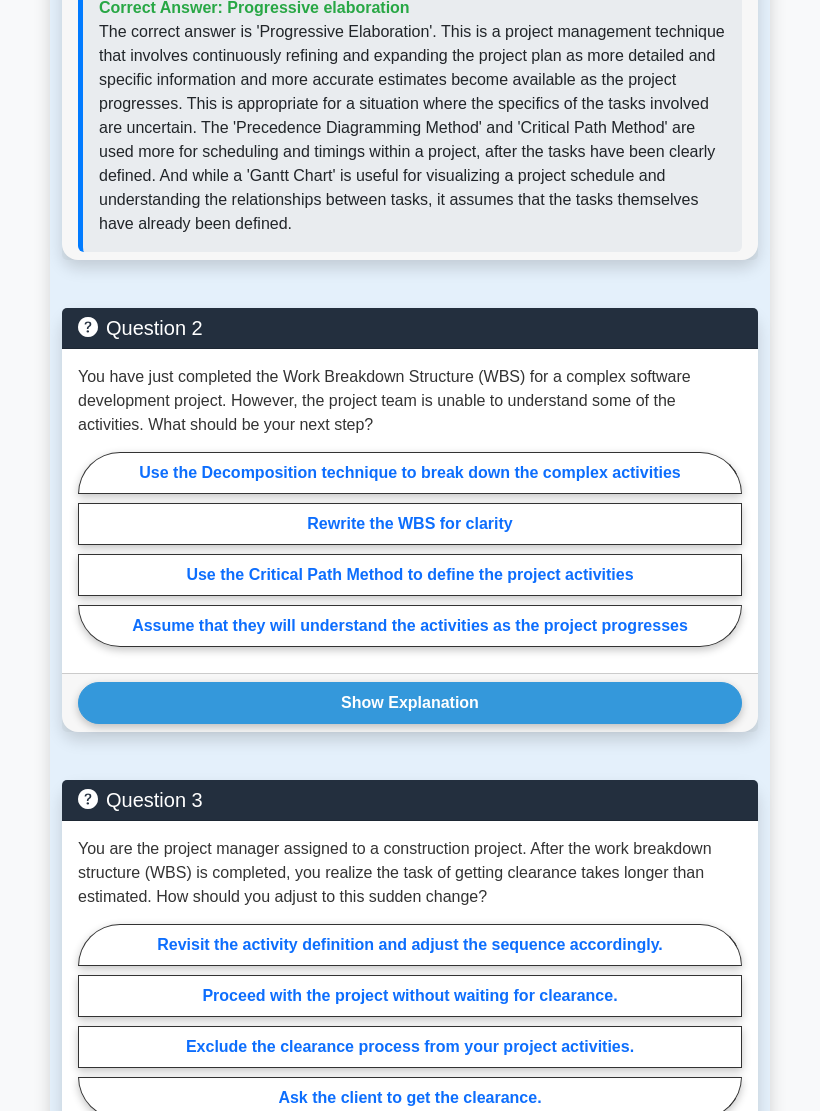 scroll, scrollTop: 2127, scrollLeft: 0, axis: vertical 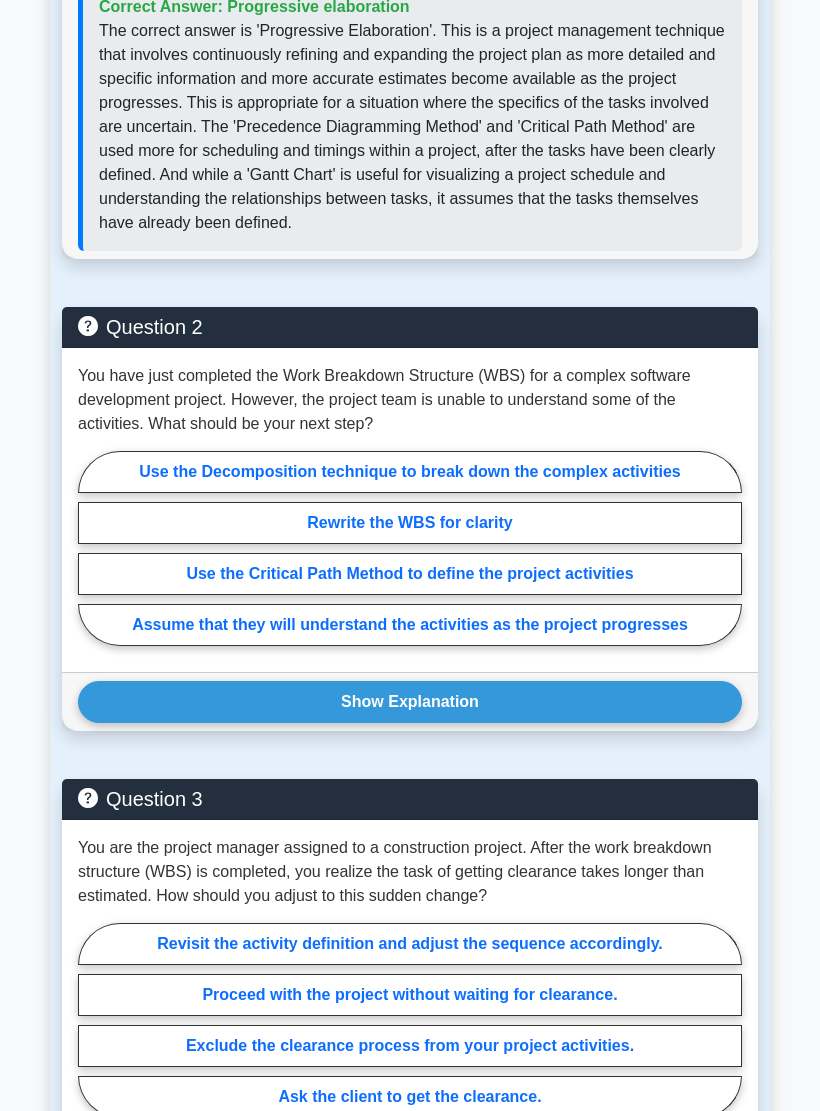 click on "Use the Decomposition technique to break down the complex activities" at bounding box center [410, 473] 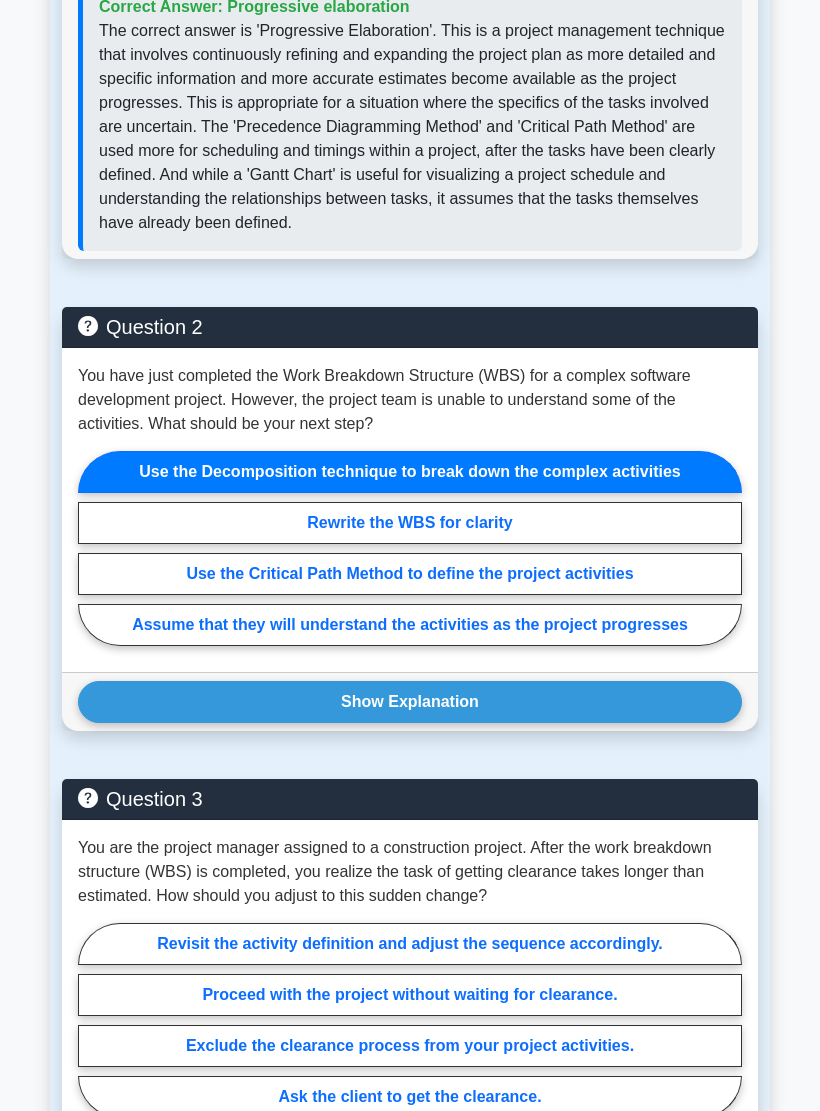 scroll, scrollTop: 2128, scrollLeft: 0, axis: vertical 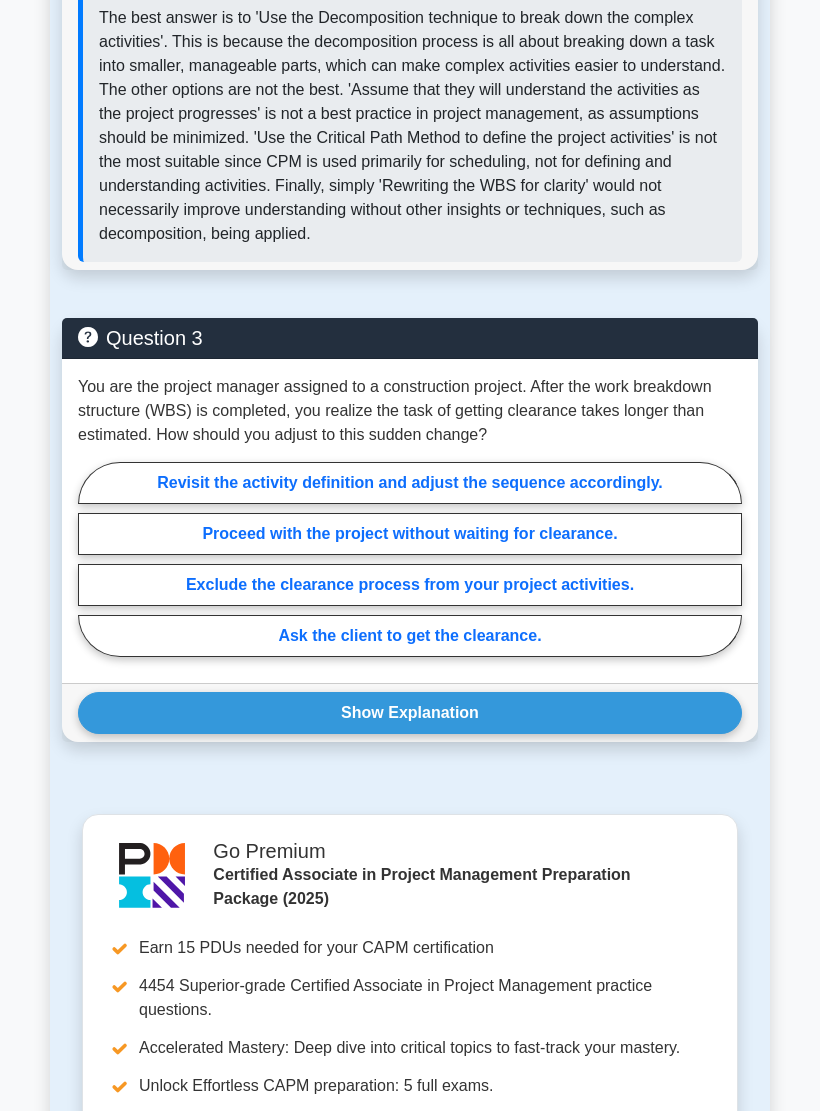 click on "Revisit the activity definition and adjust the sequence accordingly." at bounding box center [410, 483] 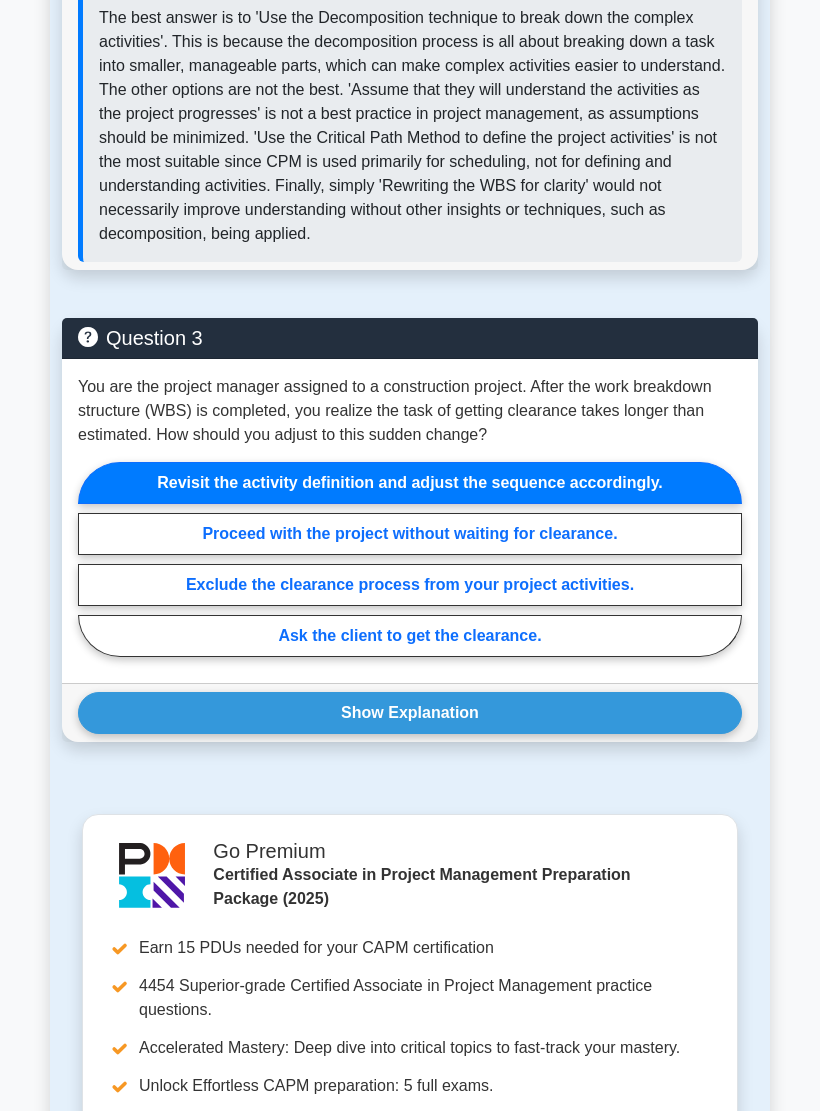 click on "Show Explanation" at bounding box center [410, 713] 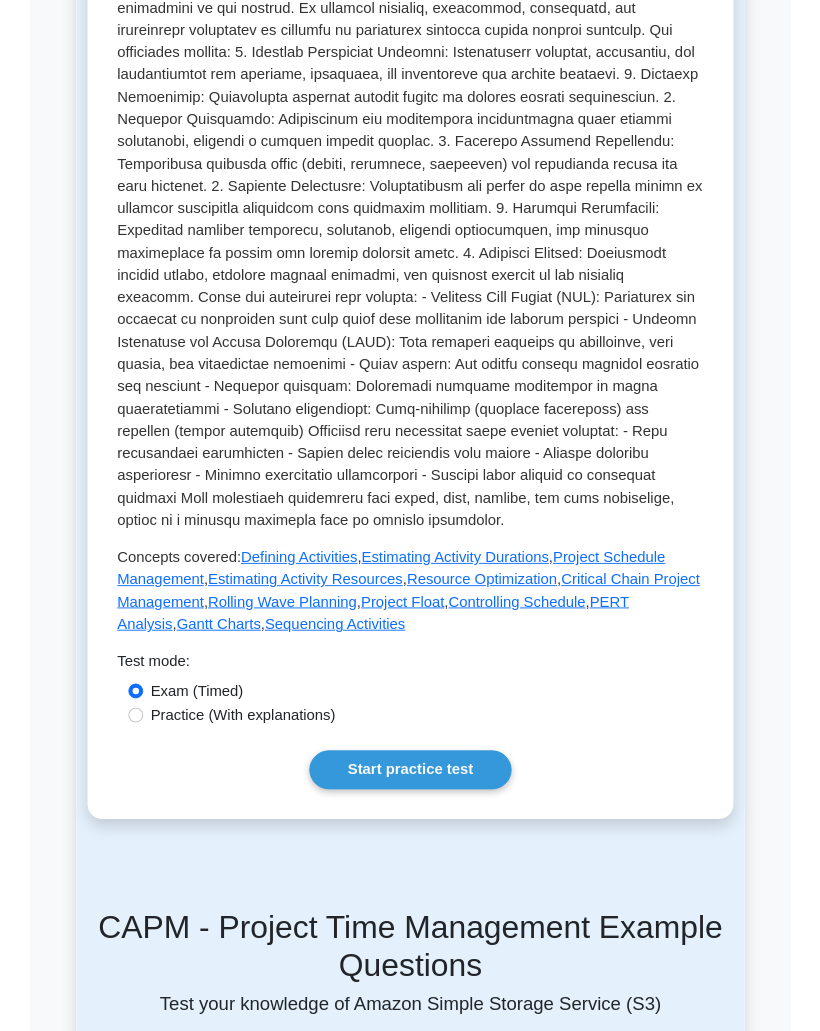scroll, scrollTop: 664, scrollLeft: 0, axis: vertical 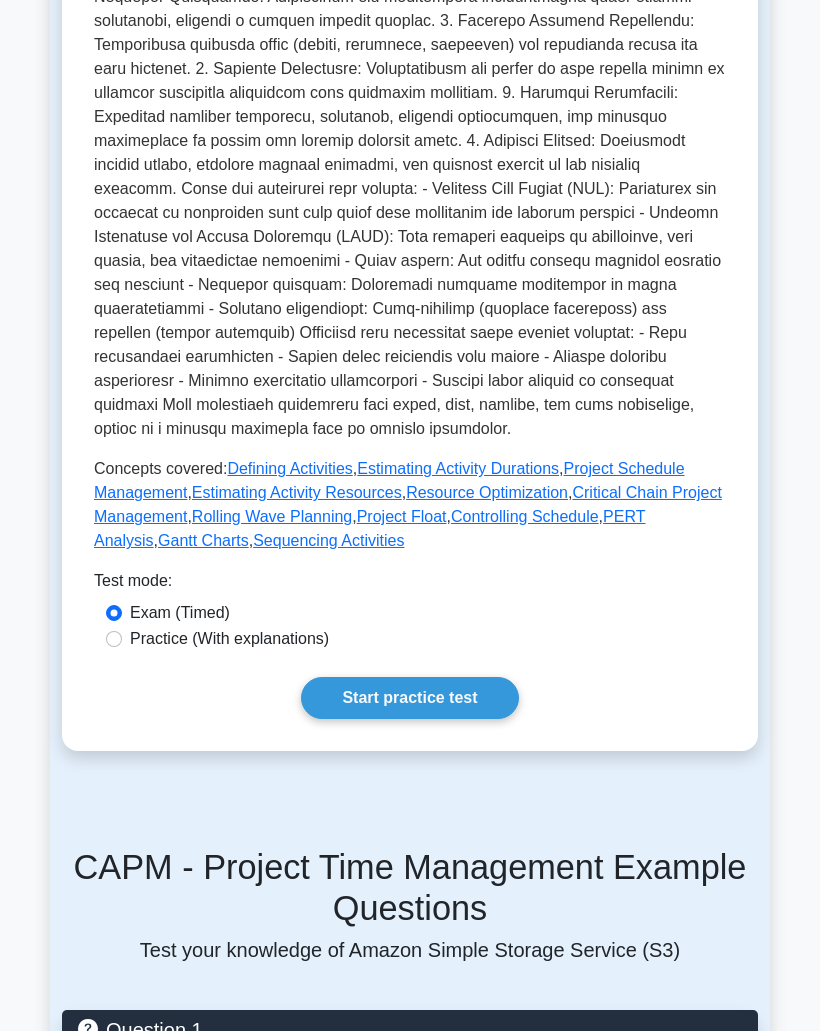 click on "Start practice test" at bounding box center (409, 699) 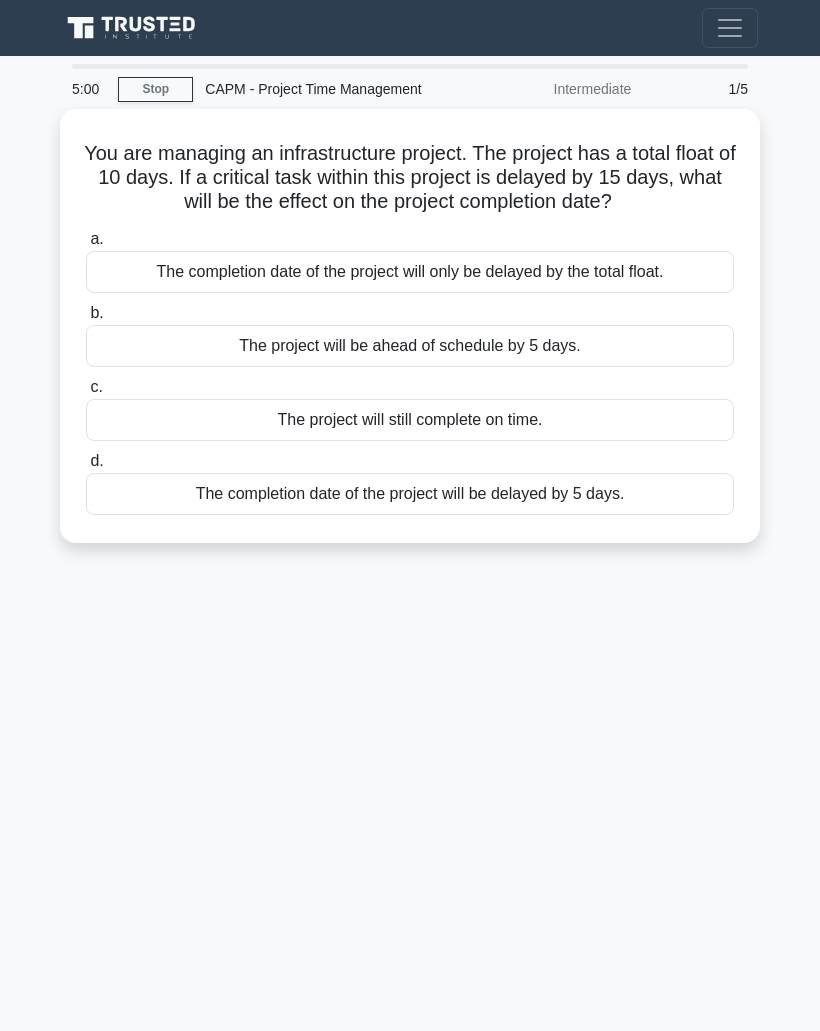scroll, scrollTop: 0, scrollLeft: 0, axis: both 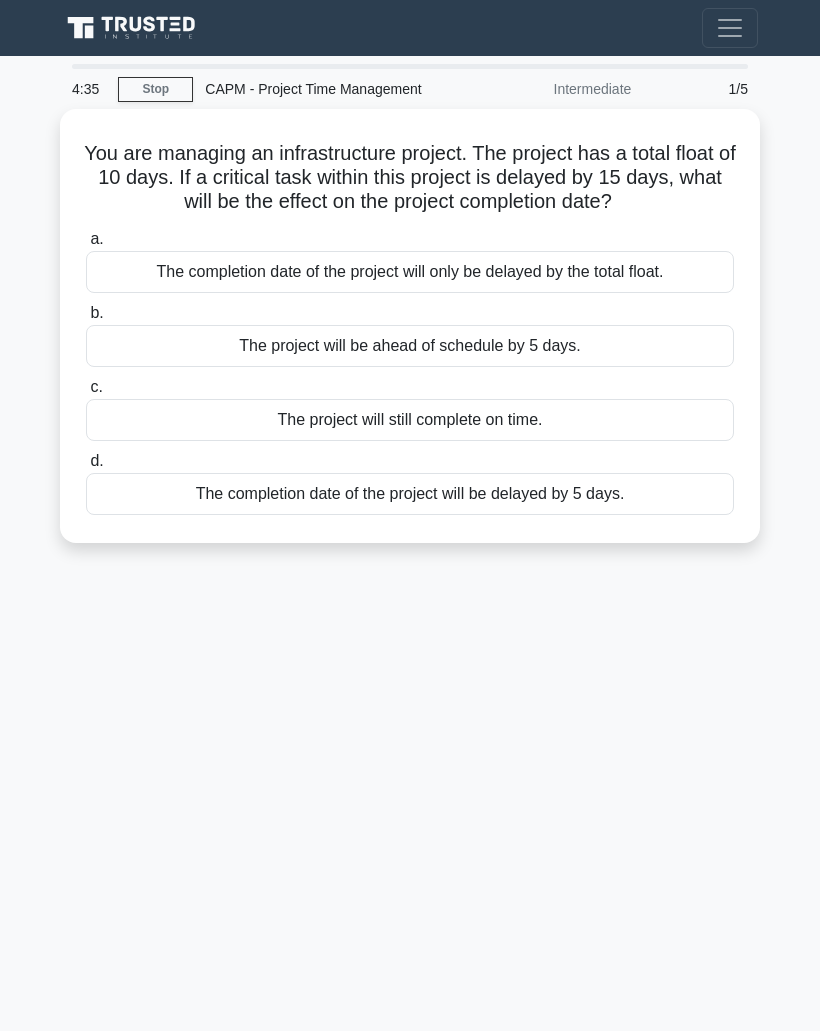 click on "The project will be ahead of schedule by 5 days." at bounding box center (410, 346) 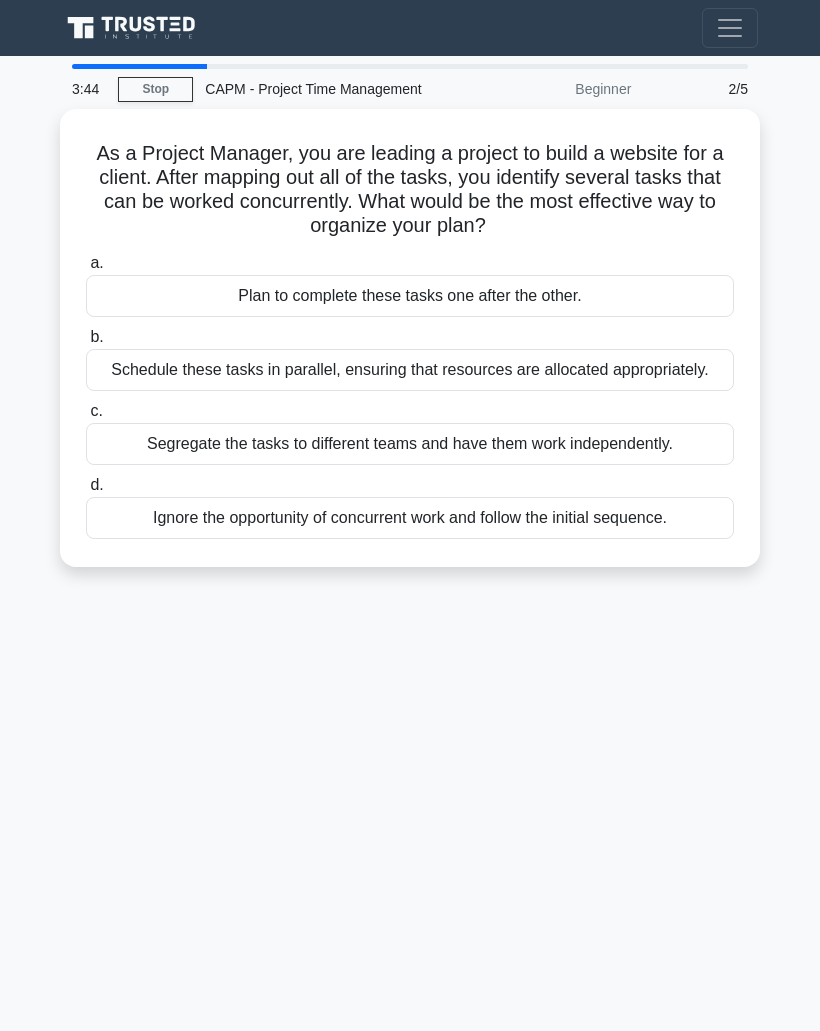 click on "Schedule these tasks in parallel, ensuring that resources are allocated appropriately." at bounding box center [410, 370] 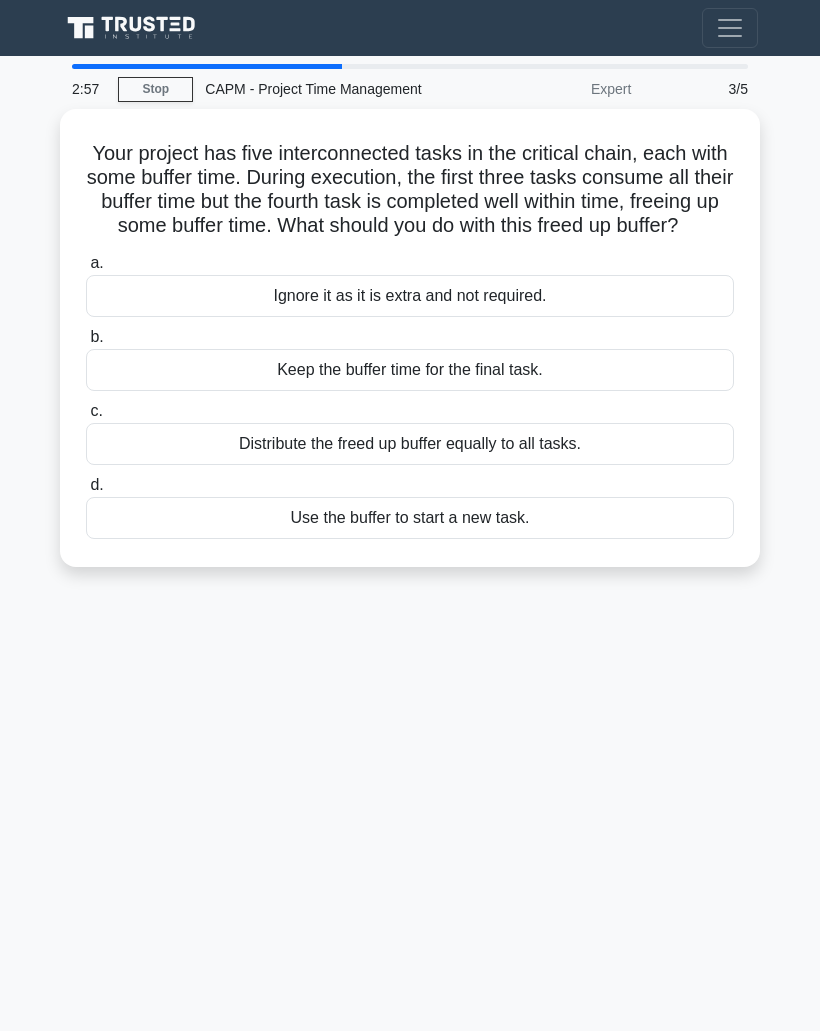 click on "Use the buffer to start a new task." at bounding box center (410, 518) 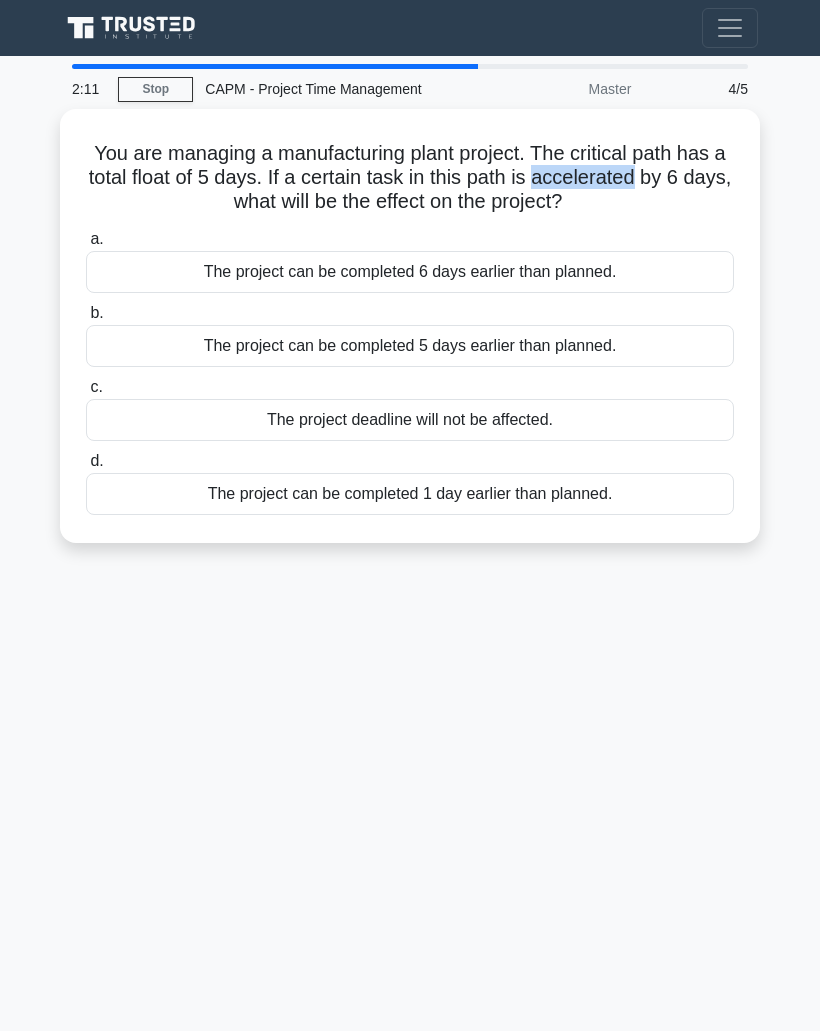 click on "You are managing a manufacturing plant project. The critical path has a total float of 5 days. If a certain task in this path is accelerated by 6 days, what will be the effect on the project?
.spinner_0XTQ{transform-origin:center;animation:spinner_y6GP .75s linear infinite}@keyframes spinner_y6GP{100%{transform:rotate(360deg)}}" at bounding box center [410, 178] 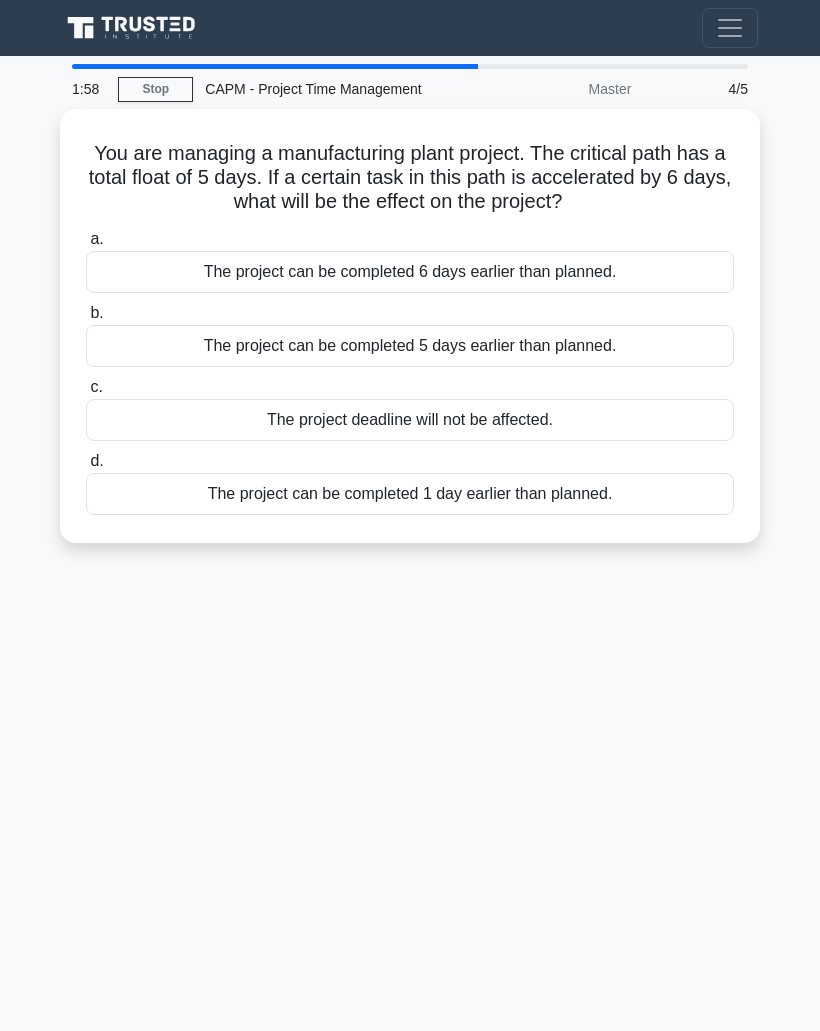 click on "The project can be completed 1 day earlier than planned." at bounding box center (410, 494) 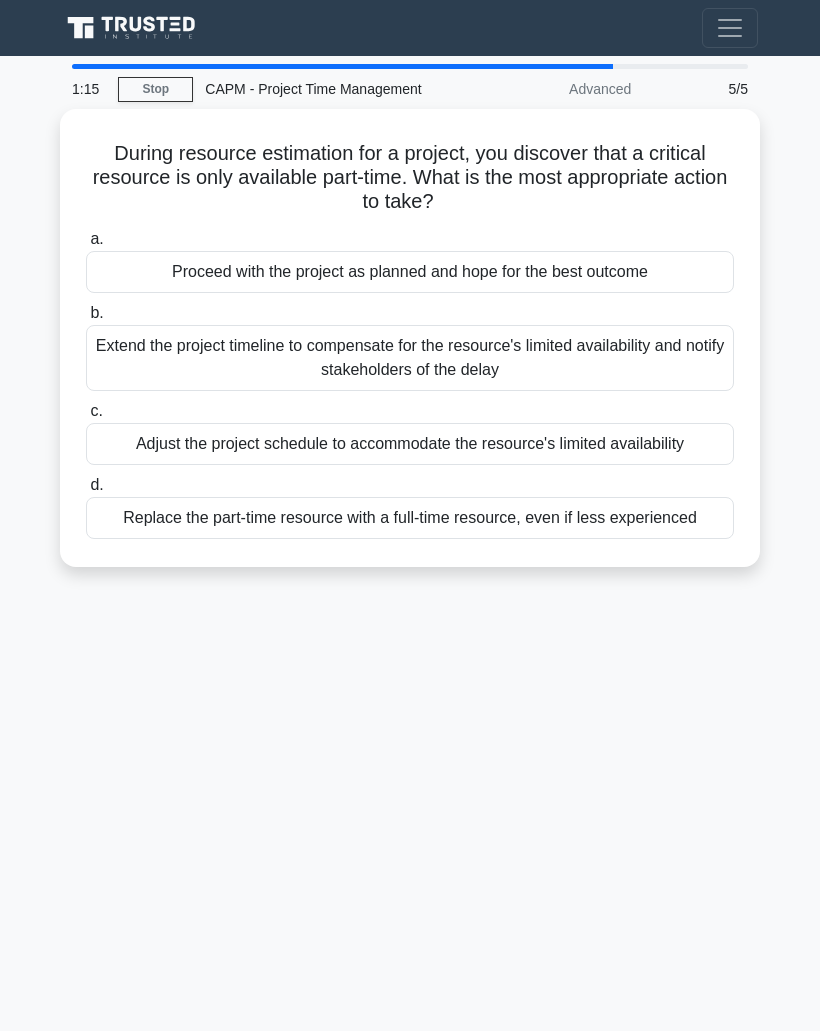click on "Extend the project timeline to compensate for the resource's limited availability and notify stakeholders of the delay" at bounding box center (410, 358) 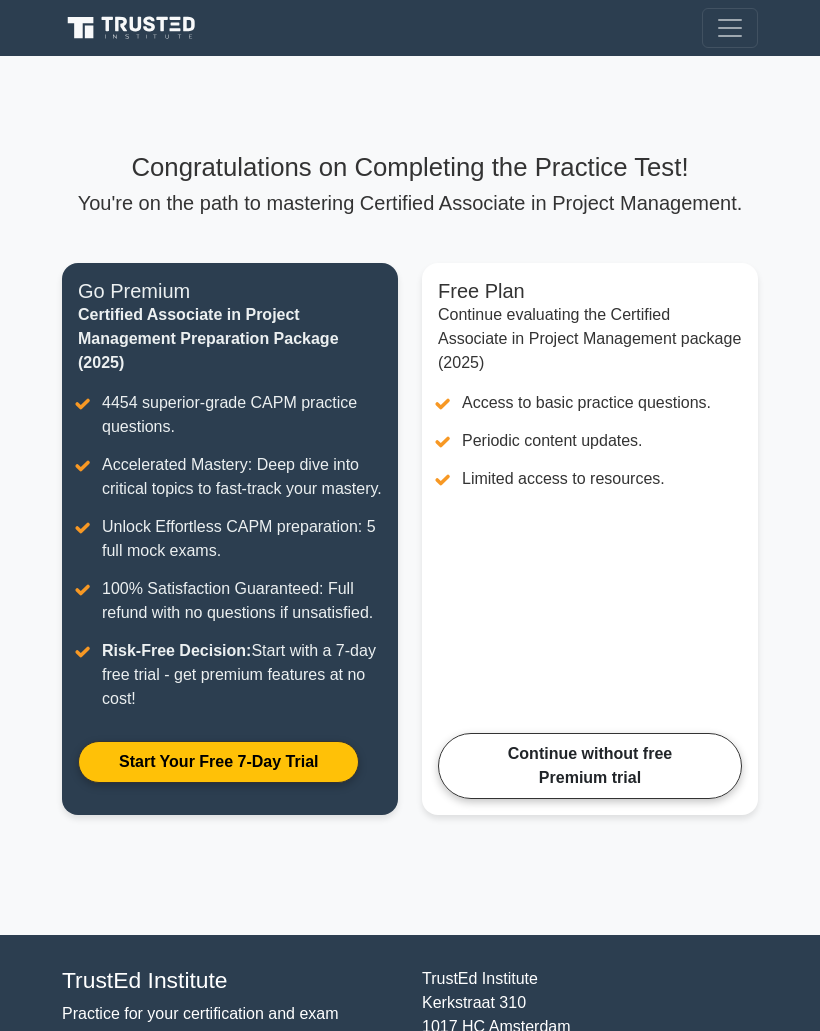 scroll, scrollTop: 0, scrollLeft: 0, axis: both 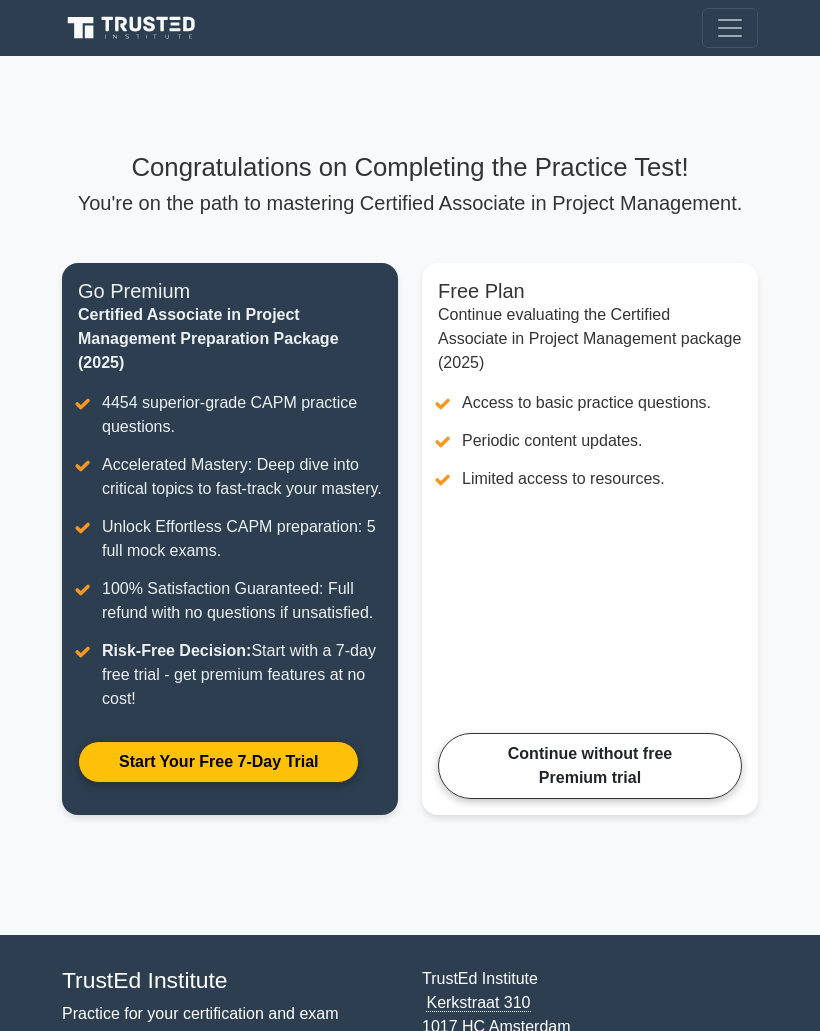 click 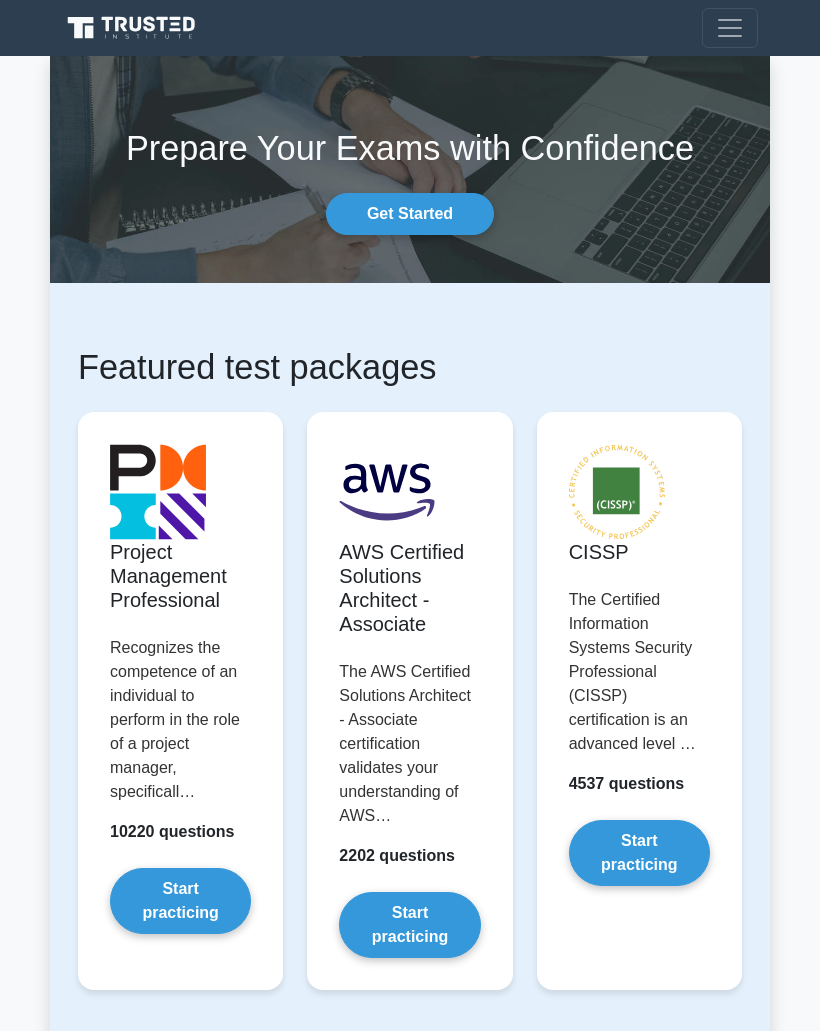 scroll, scrollTop: 0, scrollLeft: 0, axis: both 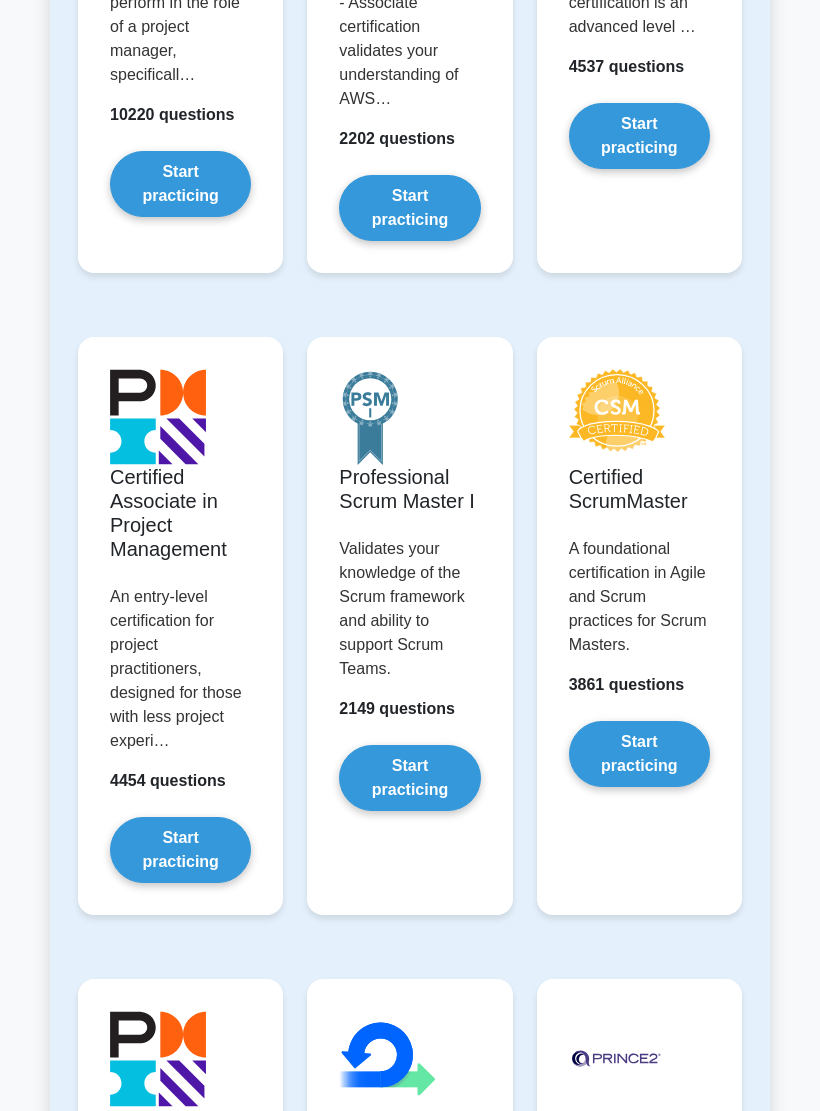 click on "Start practicing" at bounding box center (180, 850) 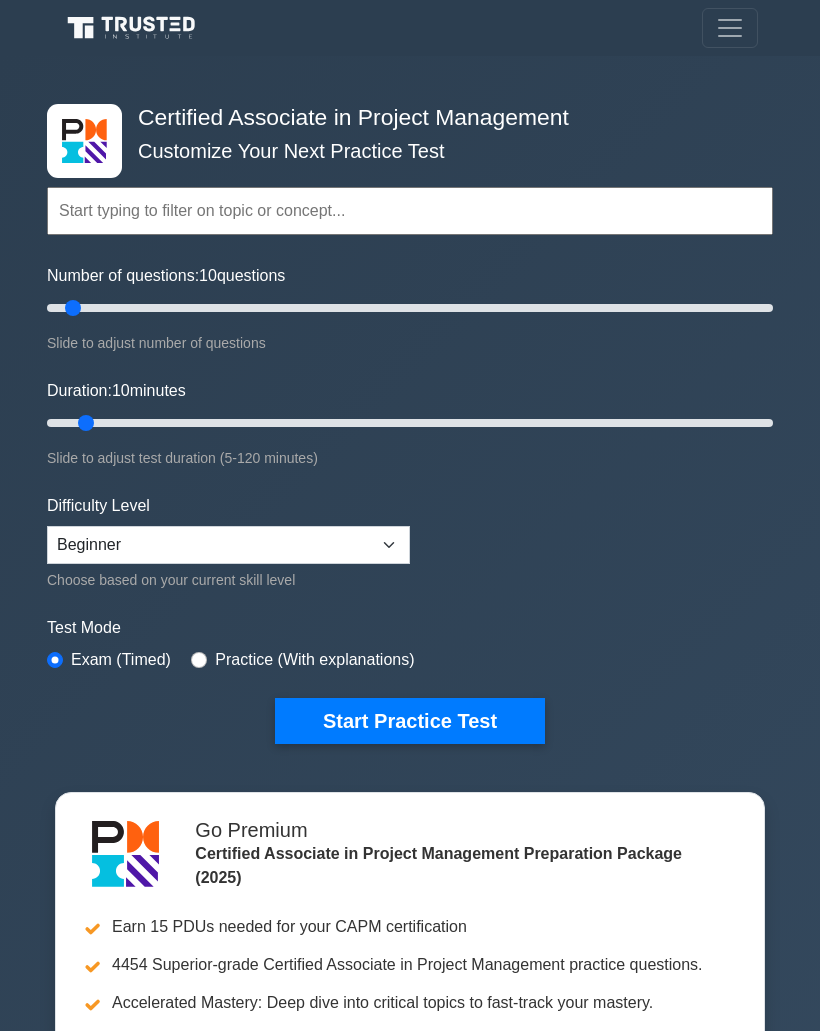 scroll, scrollTop: 0, scrollLeft: 0, axis: both 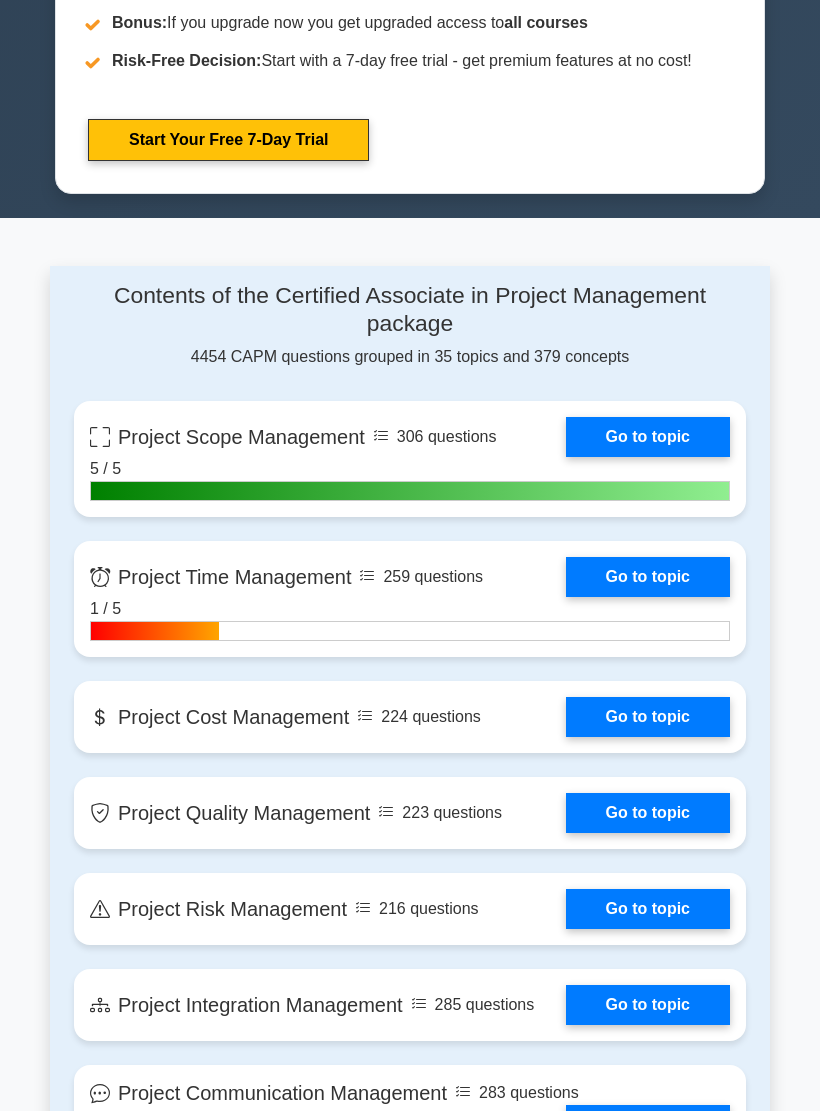 click on "Go to topic" at bounding box center [648, 577] 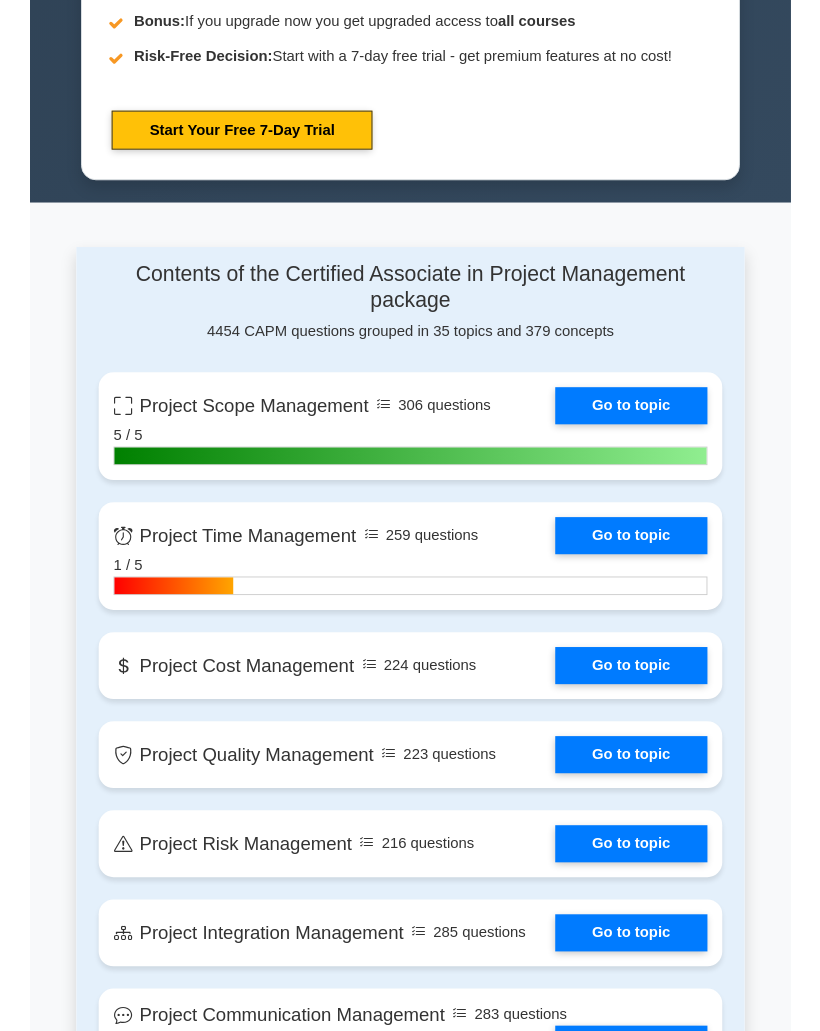 scroll, scrollTop: 1174, scrollLeft: 0, axis: vertical 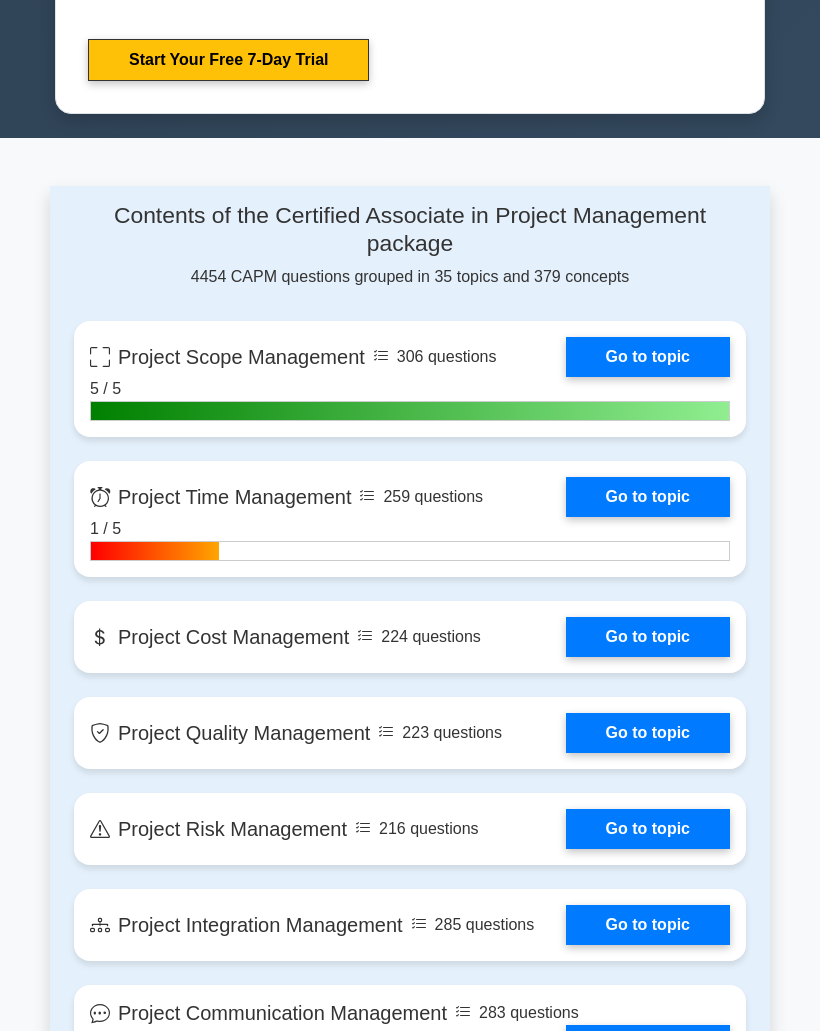 click on "Go to topic" at bounding box center [648, 497] 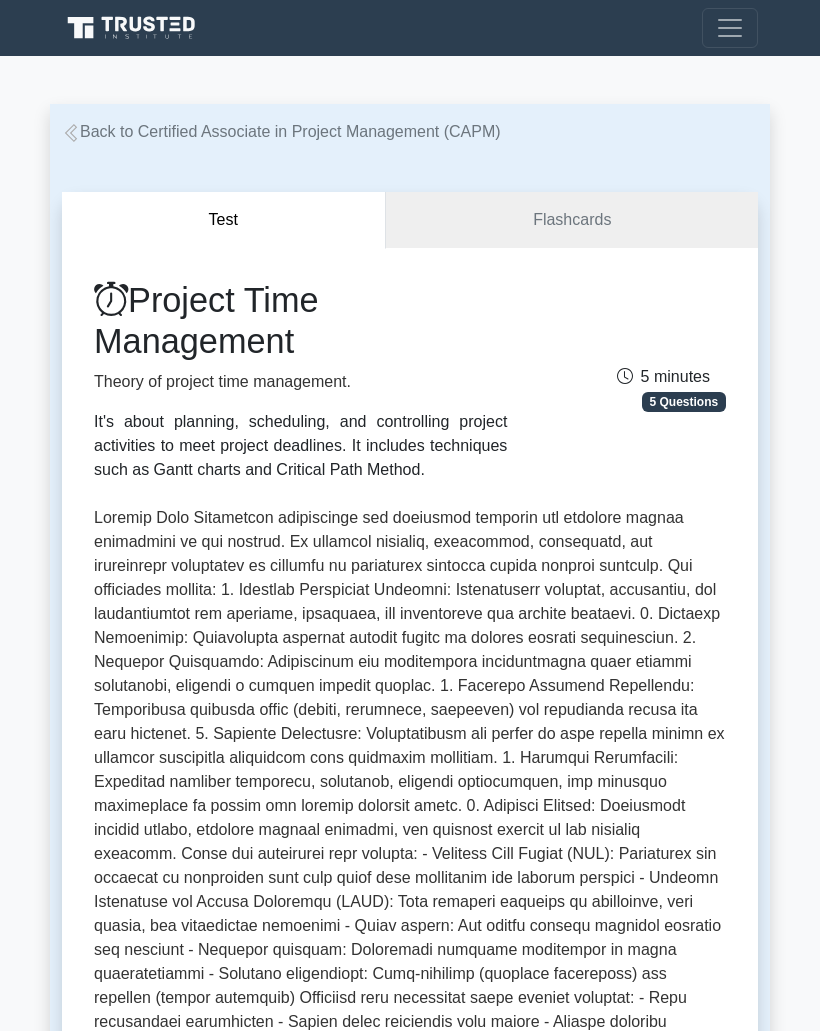 scroll, scrollTop: 0, scrollLeft: 0, axis: both 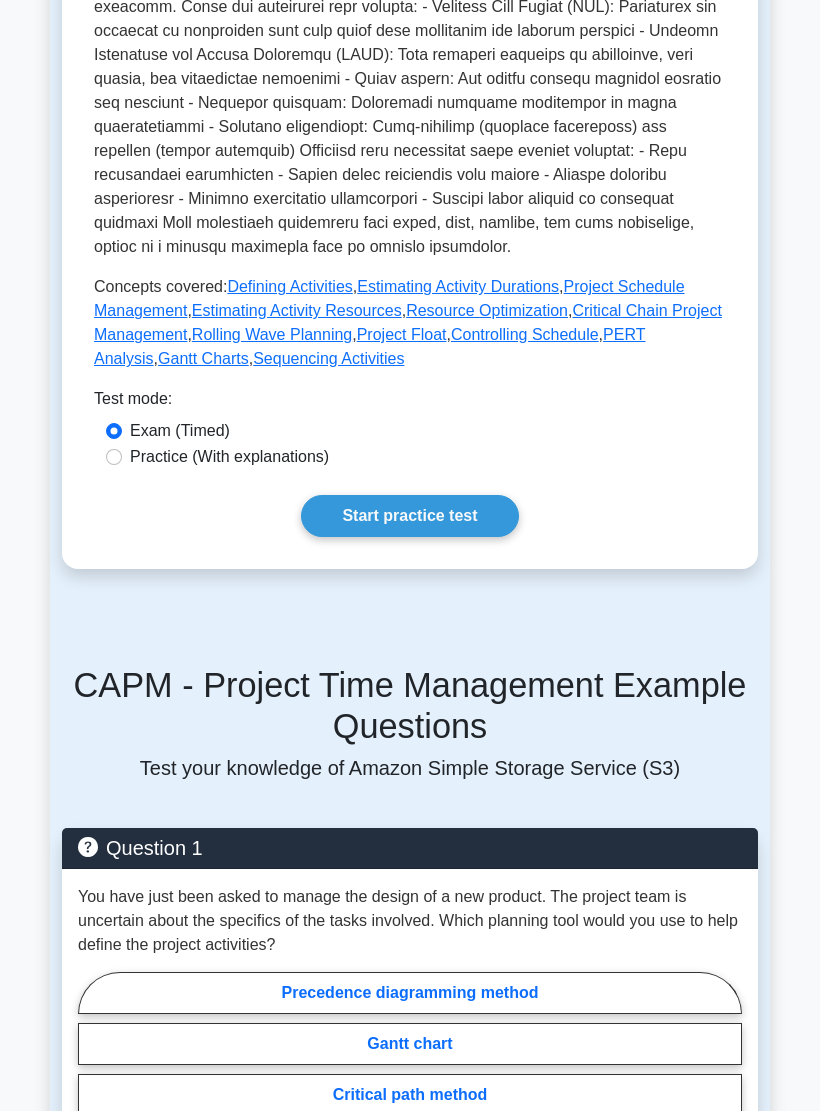 click on "Practice (With explanations)" at bounding box center (229, 457) 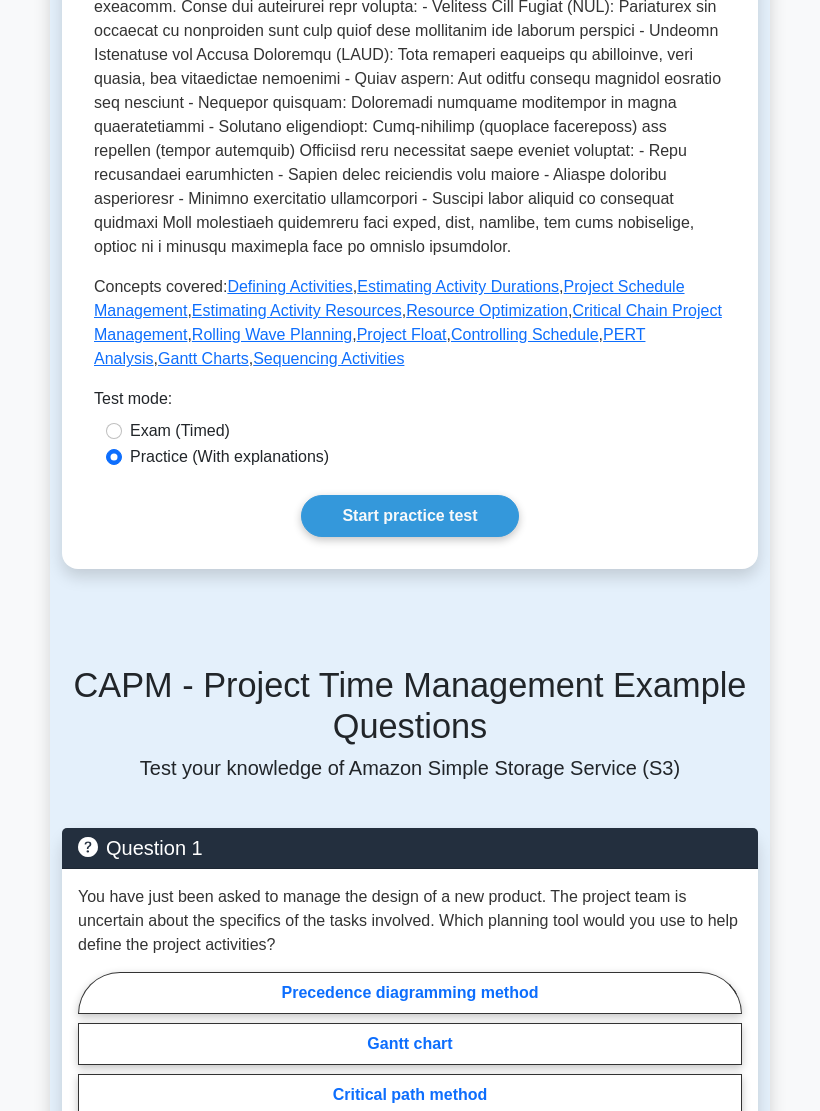 click on "Start practice test" at bounding box center [409, 516] 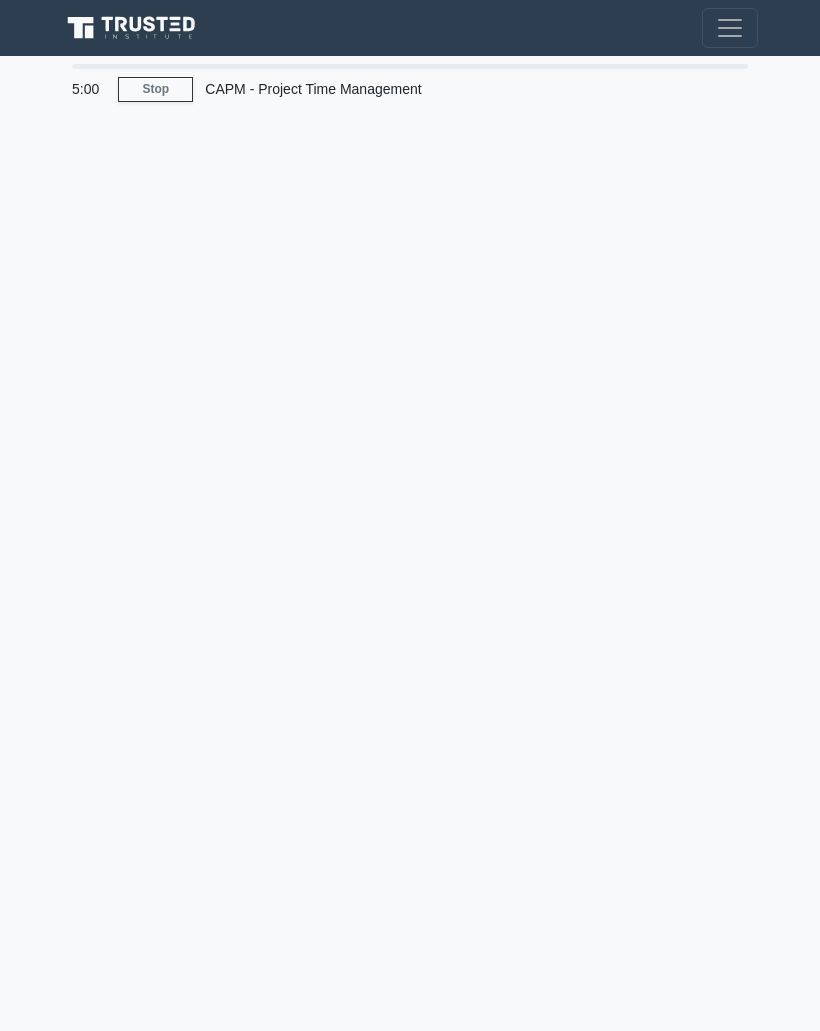 scroll, scrollTop: 0, scrollLeft: 0, axis: both 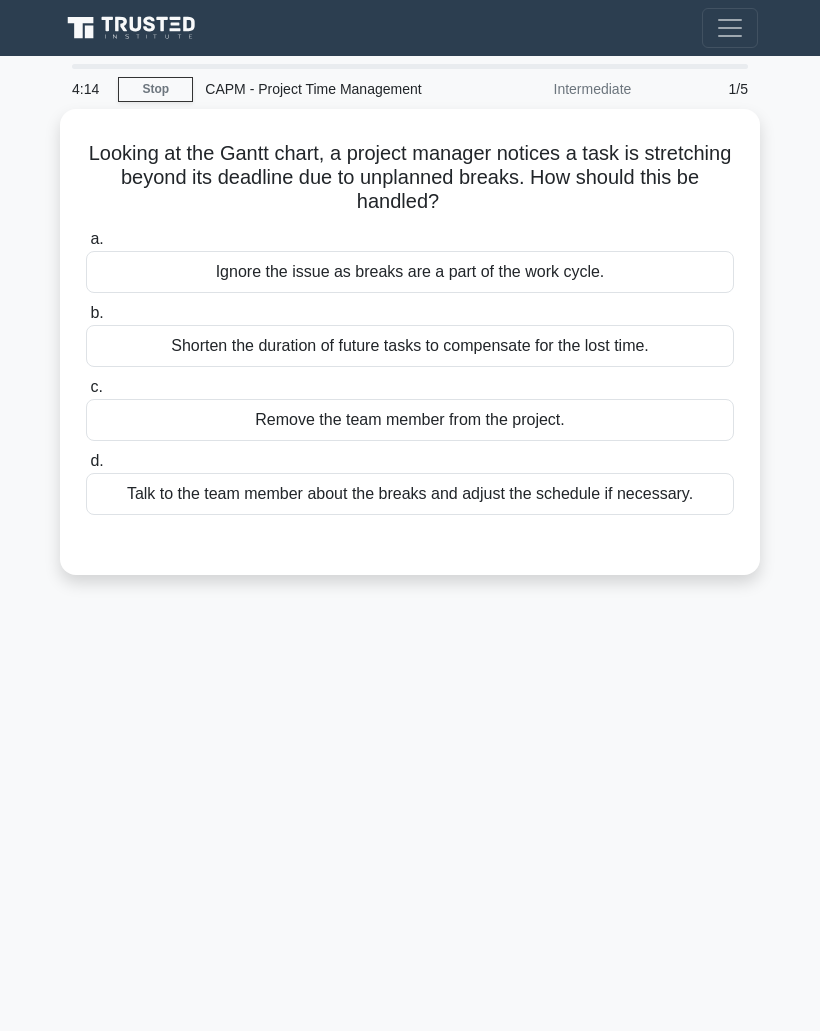 click on "Talk to the team member about the breaks and adjust the schedule if necessary." at bounding box center (410, 494) 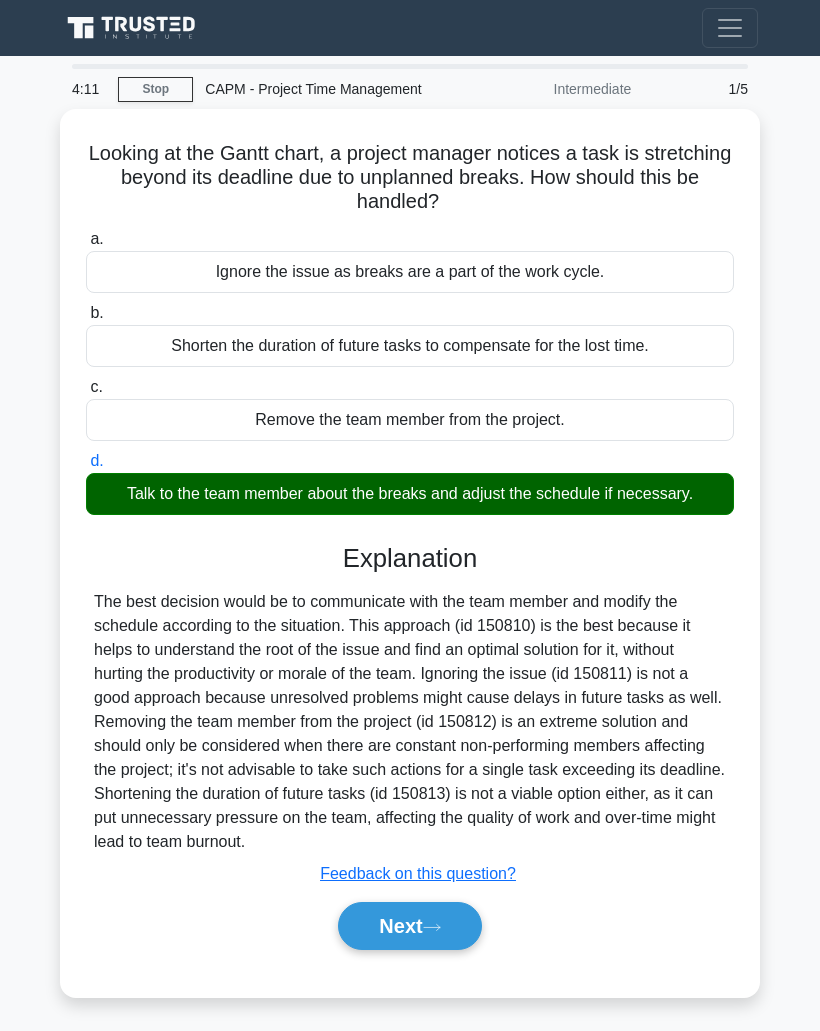 click 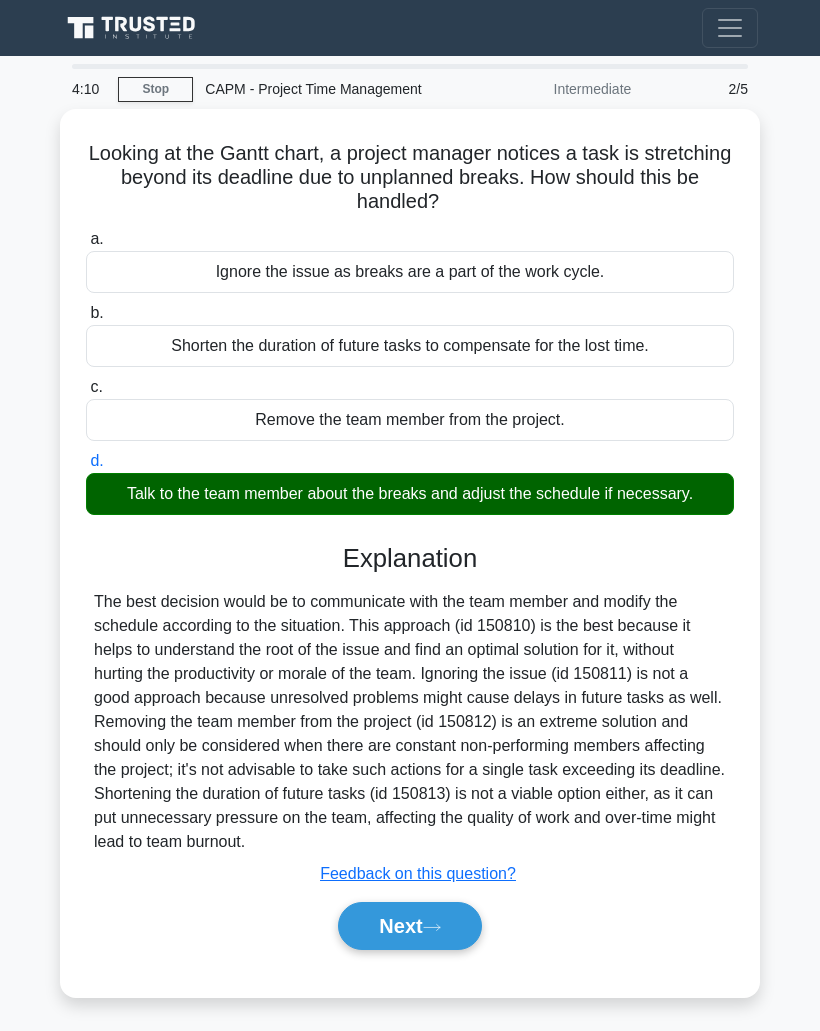 click 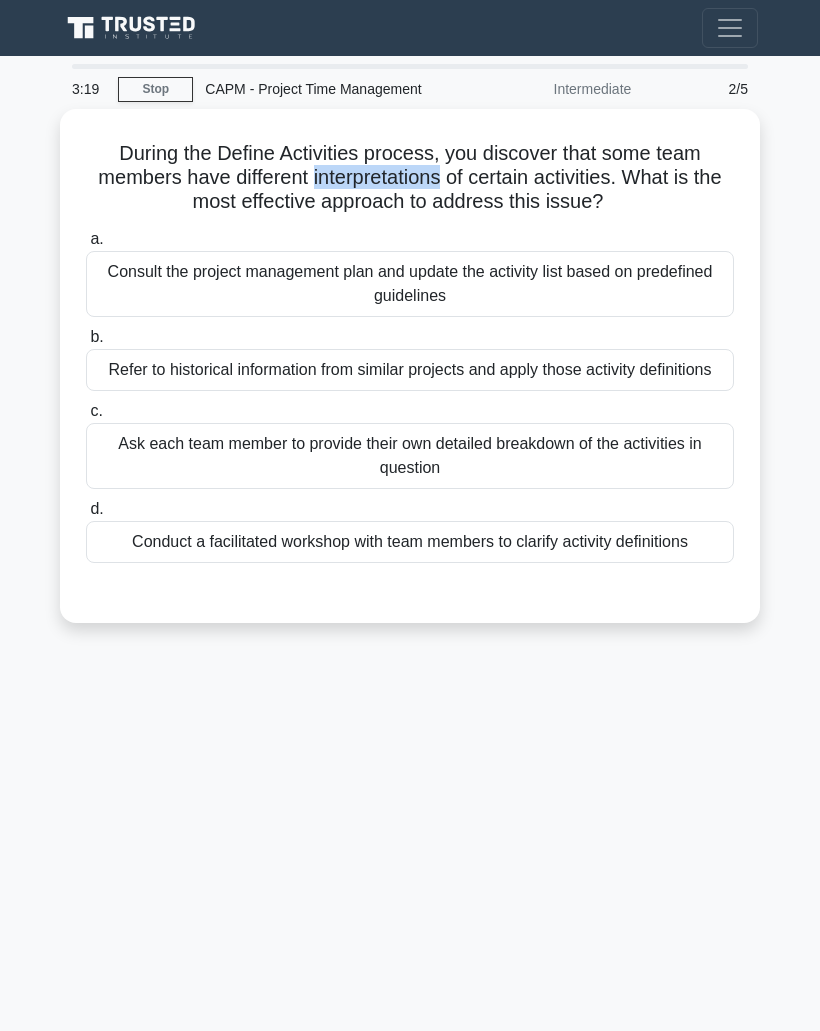 click on "During the Define Activities process, you discover that some team members have different interpretations of certain activities. What is the most effective approach to address this issue?
.spinner_0XTQ{transform-origin:center;animation:spinner_y6GP .75s linear infinite}@keyframes spinner_y6GP{100%{transform:rotate(360deg)}}" at bounding box center [410, 178] 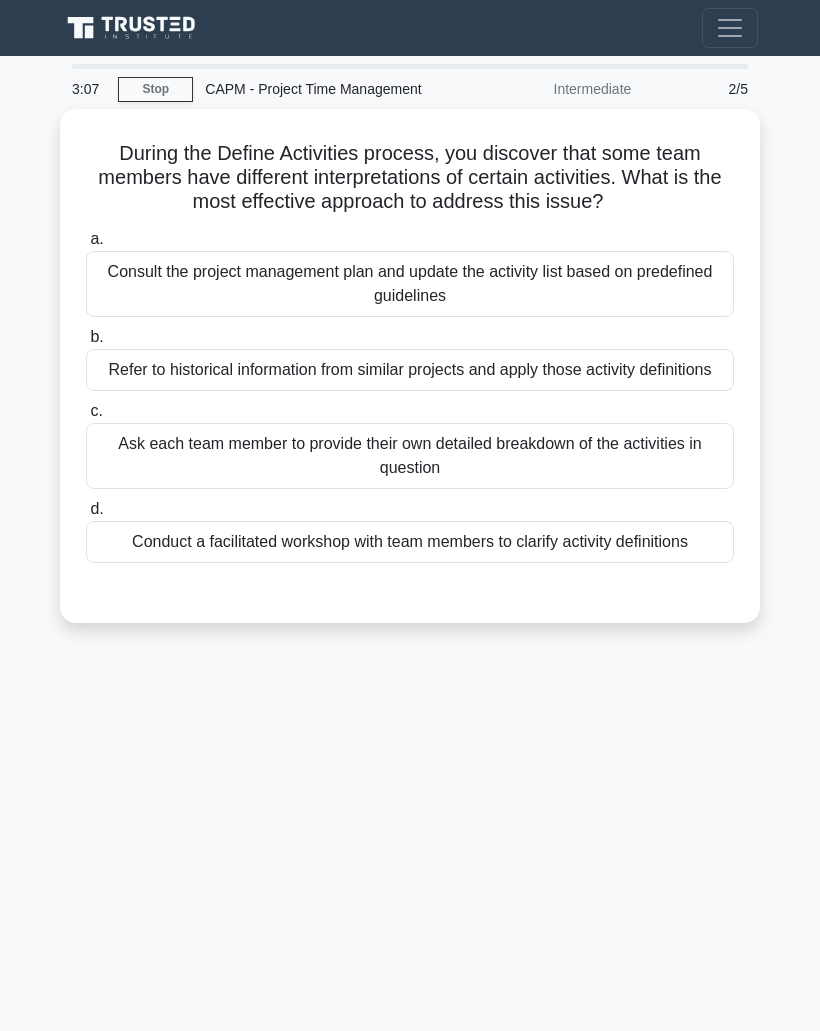 click on "Conduct a facilitated workshop with team members to clarify activity definitions" at bounding box center [410, 542] 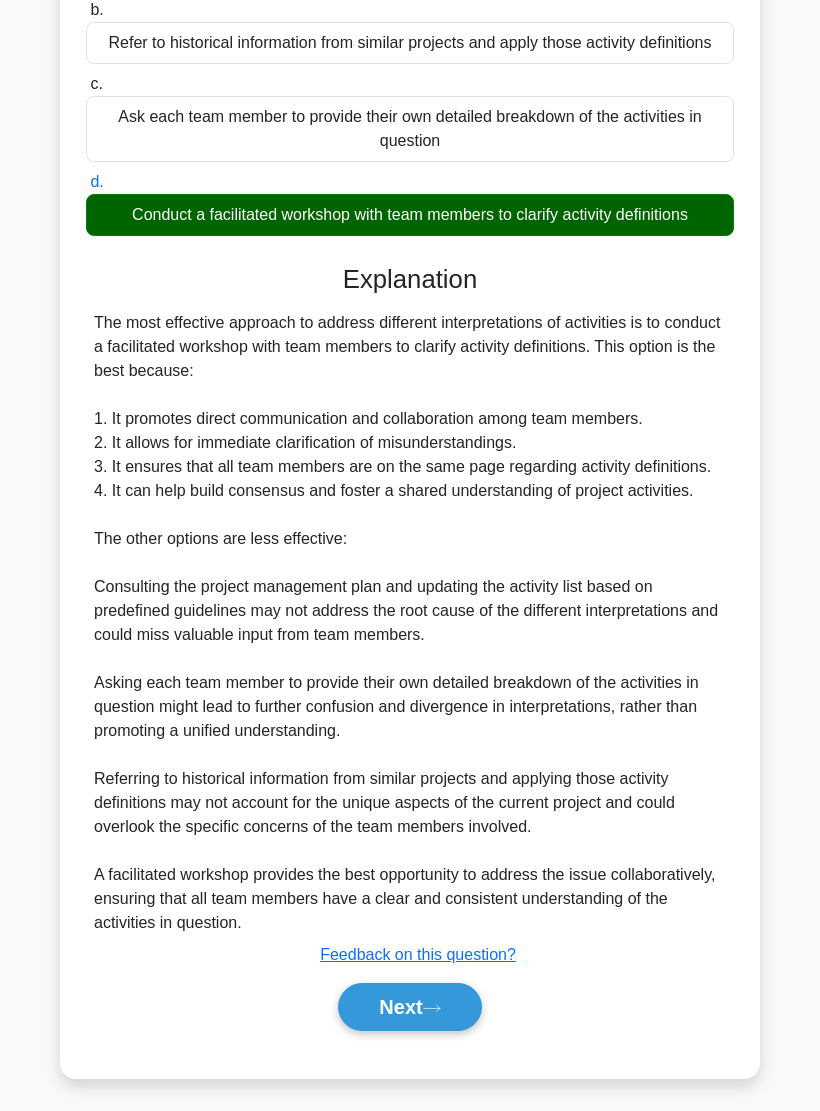 scroll, scrollTop: 430, scrollLeft: 0, axis: vertical 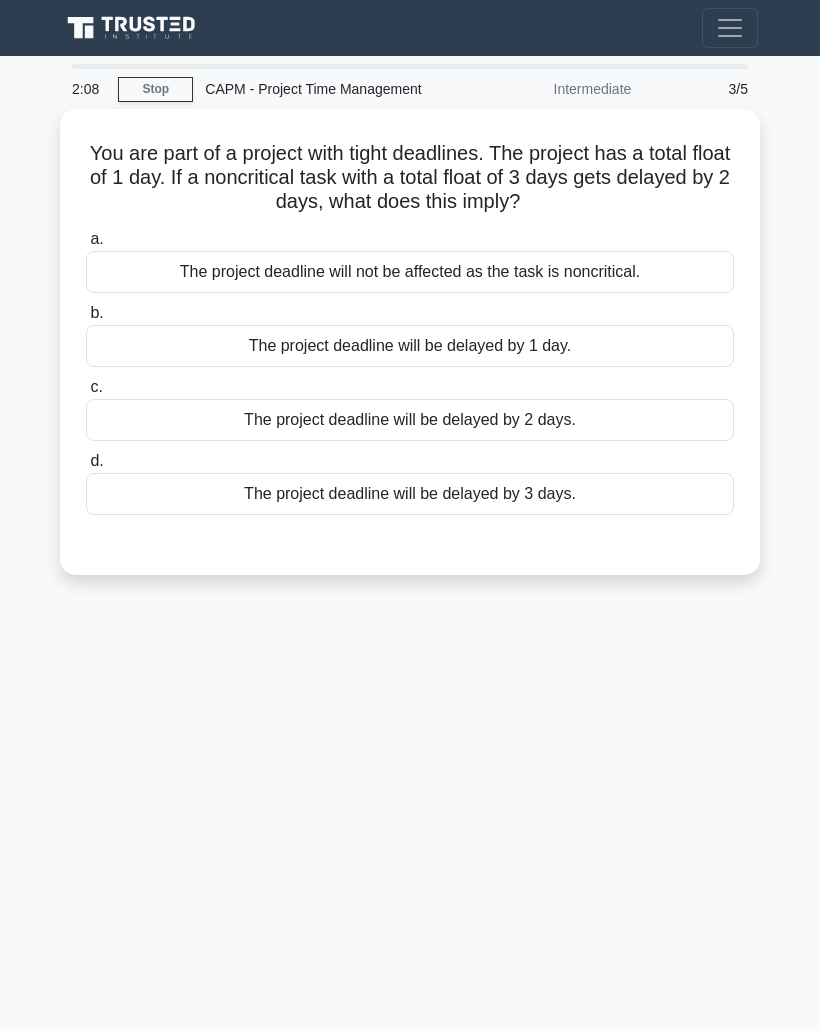 click on "The project deadline will not be affected as the task is noncritical." at bounding box center (410, 272) 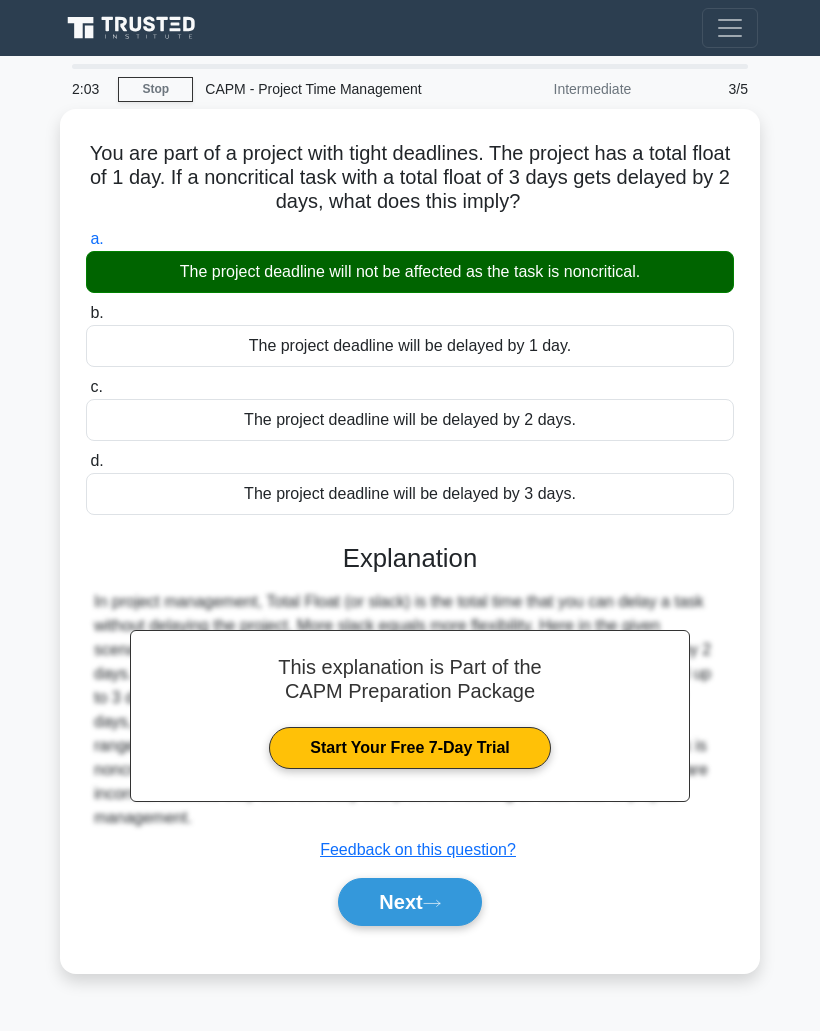 click on "Next" at bounding box center [409, 902] 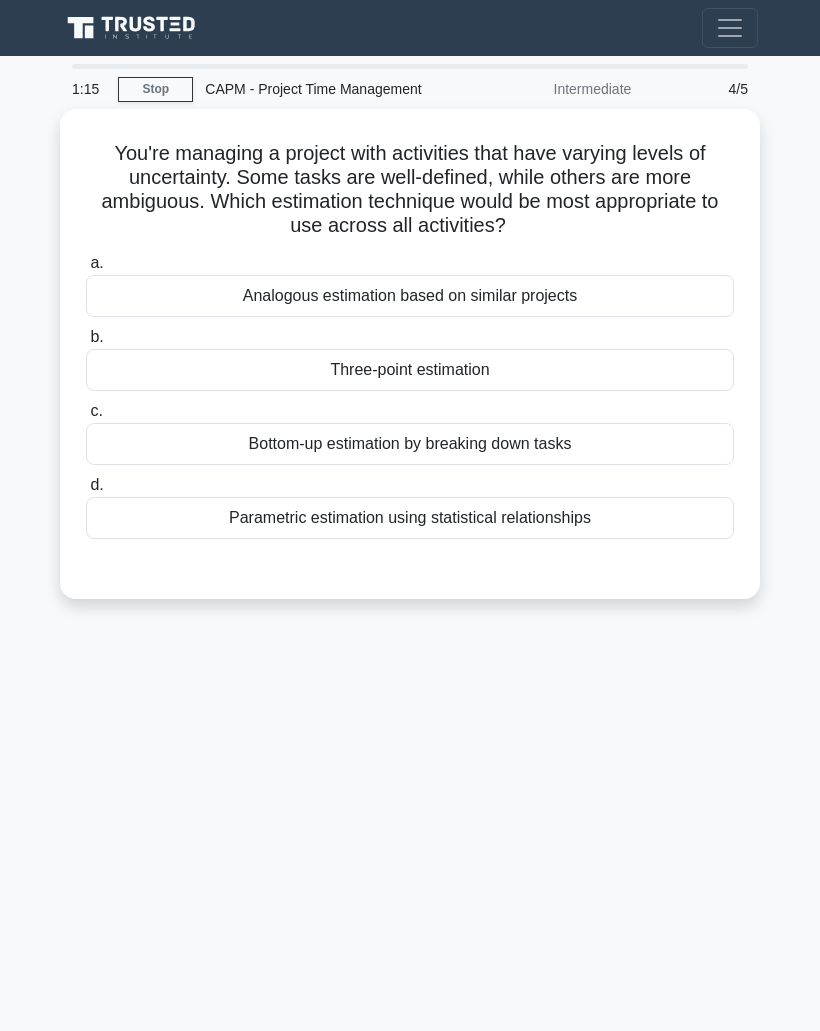 click on "Bottom-up estimation by breaking down tasks" at bounding box center [410, 444] 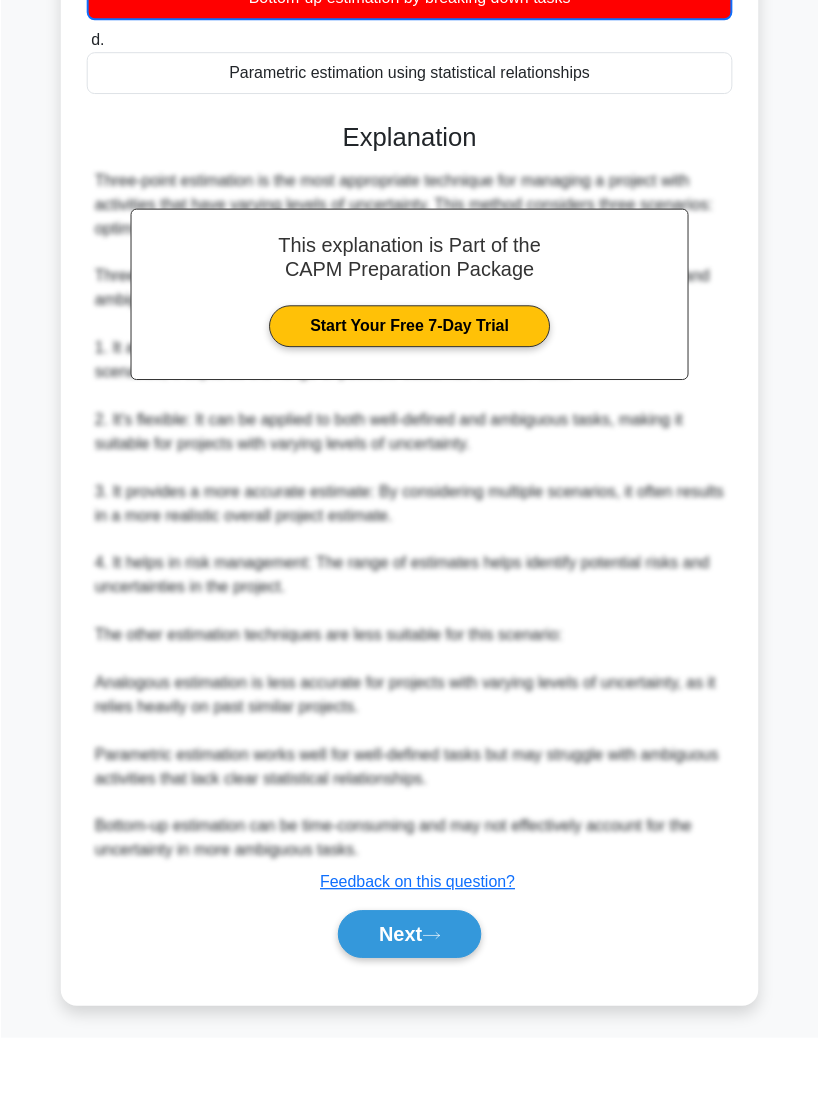 scroll, scrollTop: 429, scrollLeft: 0, axis: vertical 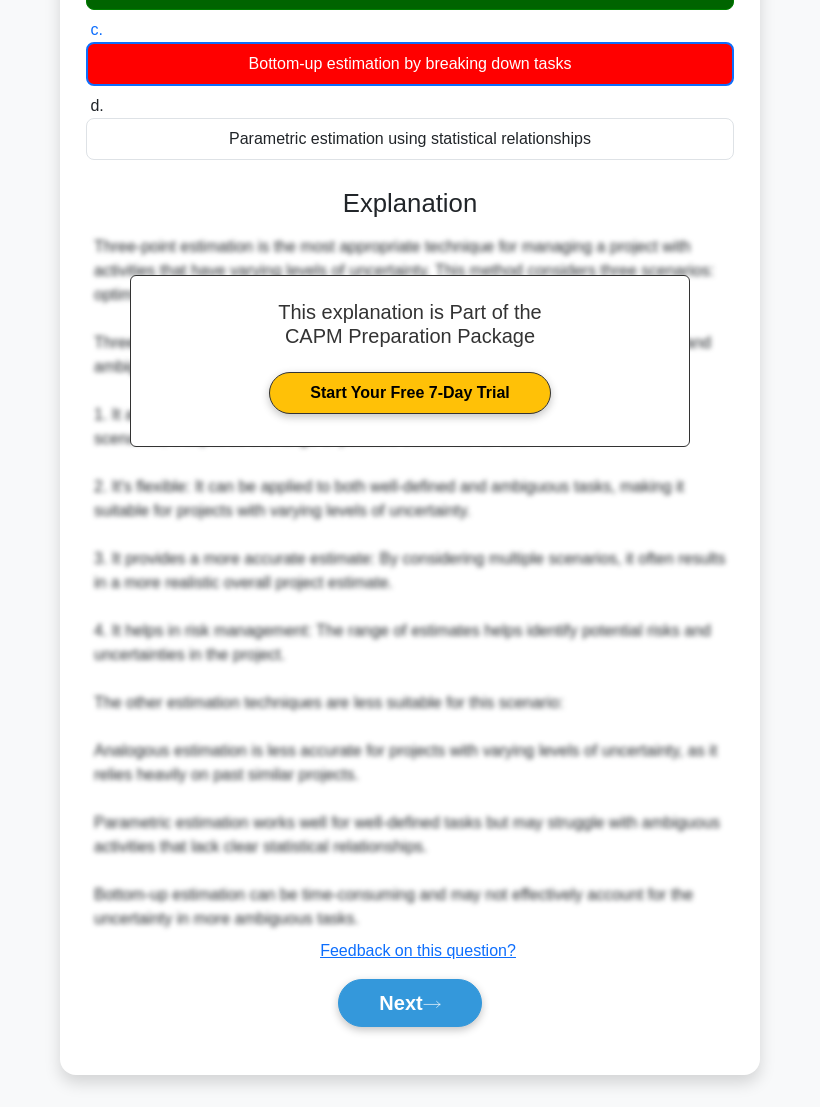 click on "Next" at bounding box center [409, 1003] 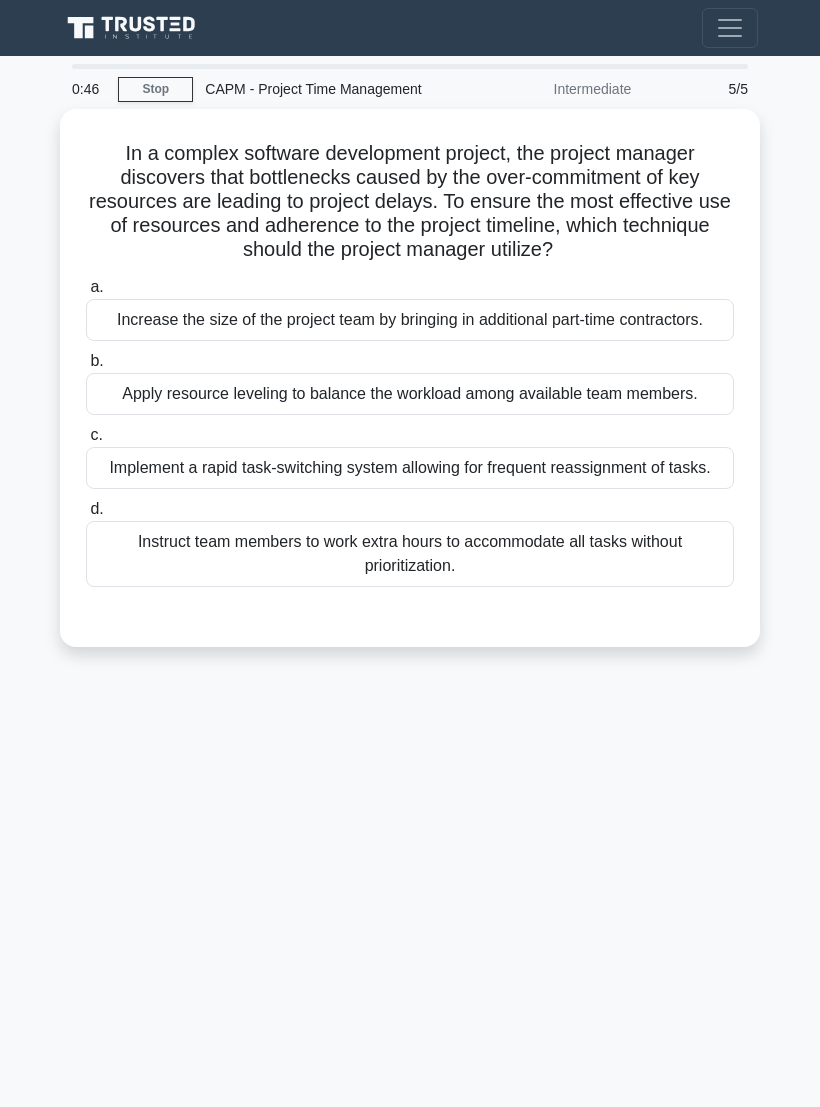 scroll, scrollTop: 0, scrollLeft: 0, axis: both 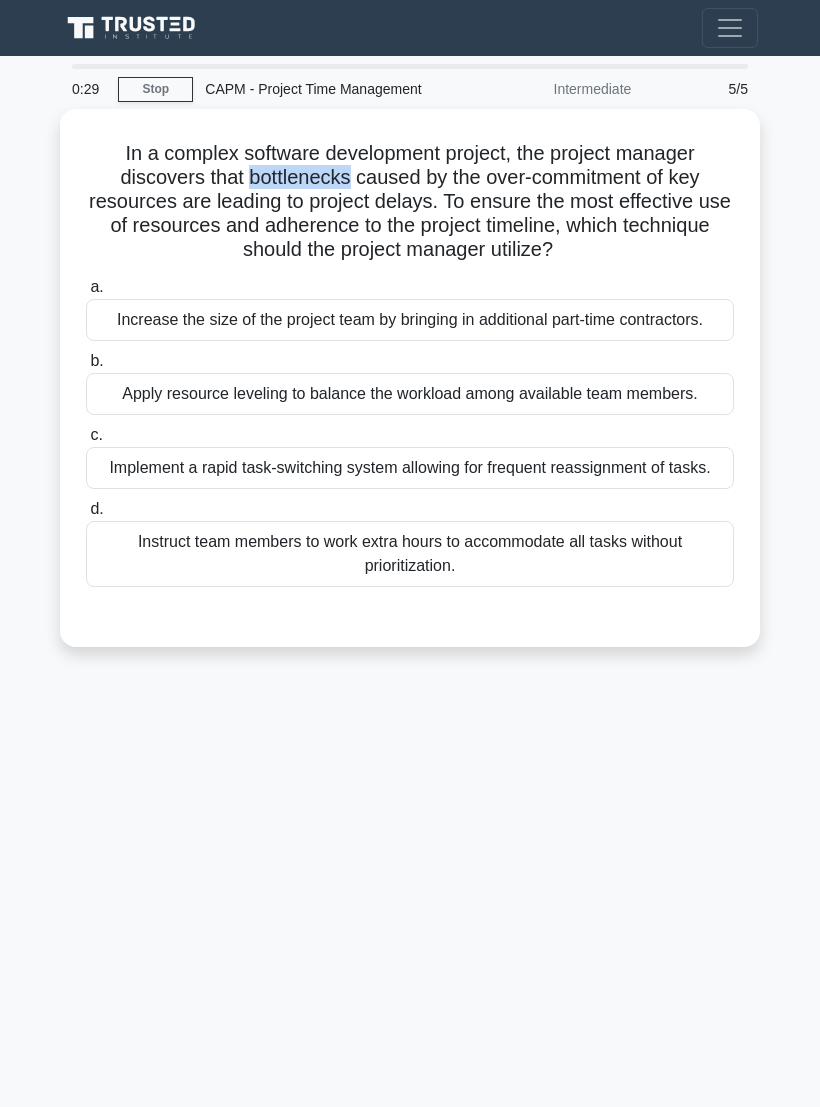 click on "In a complex software development project, the project manager discovers that bottlenecks caused by the over-commitment of key resources are leading to project delays. To ensure the most effective use of resources and adherence to the project timeline, which technique should the project manager utilize?
.spinner_0XTQ{transform-origin:center;animation:spinner_y6GP .75s linear infinite}@keyframes spinner_y6GP{100%{transform:rotate(360deg)}}" at bounding box center [410, 202] 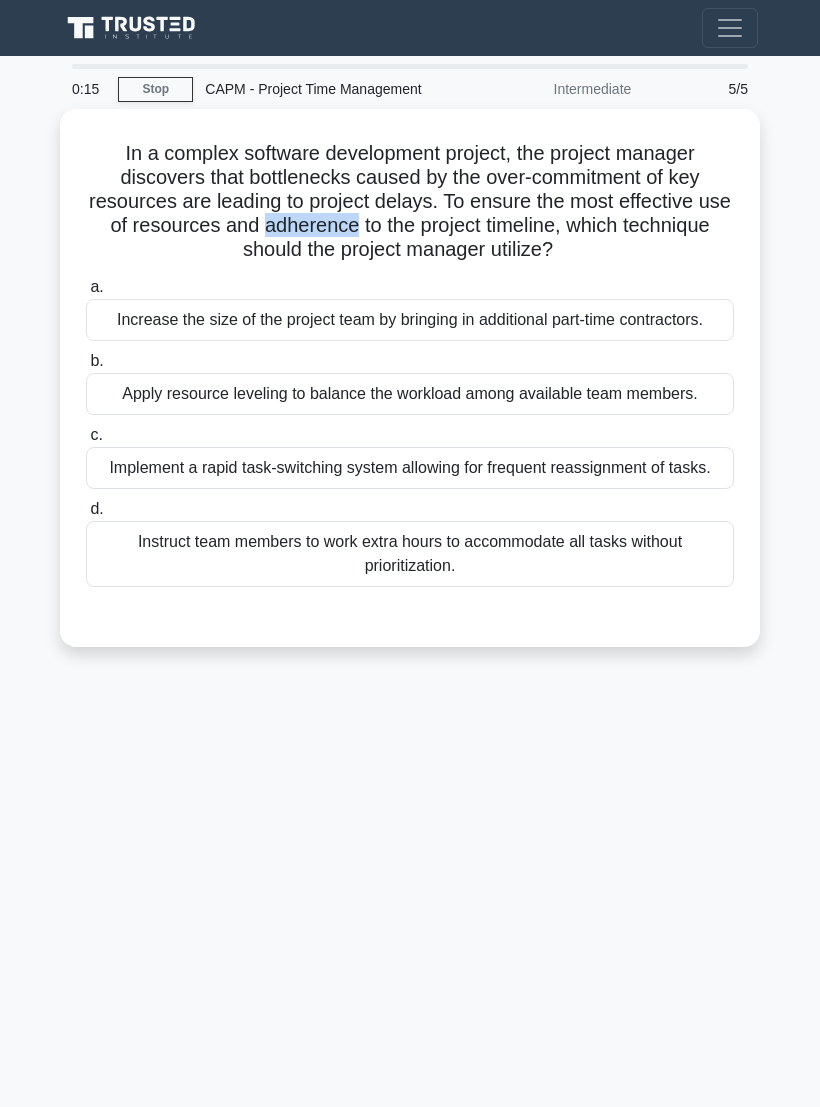 click on "In a complex software development project, the project manager discovers that bottlenecks caused by the over-commitment of key resources are leading to project delays. To ensure the most effective use of resources and adherence to the project timeline, which technique should the project manager utilize?
.spinner_0XTQ{transform-origin:center;animation:spinner_y6GP .75s linear infinite}@keyframes spinner_y6GP{100%{transform:rotate(360deg)}}" at bounding box center (410, 202) 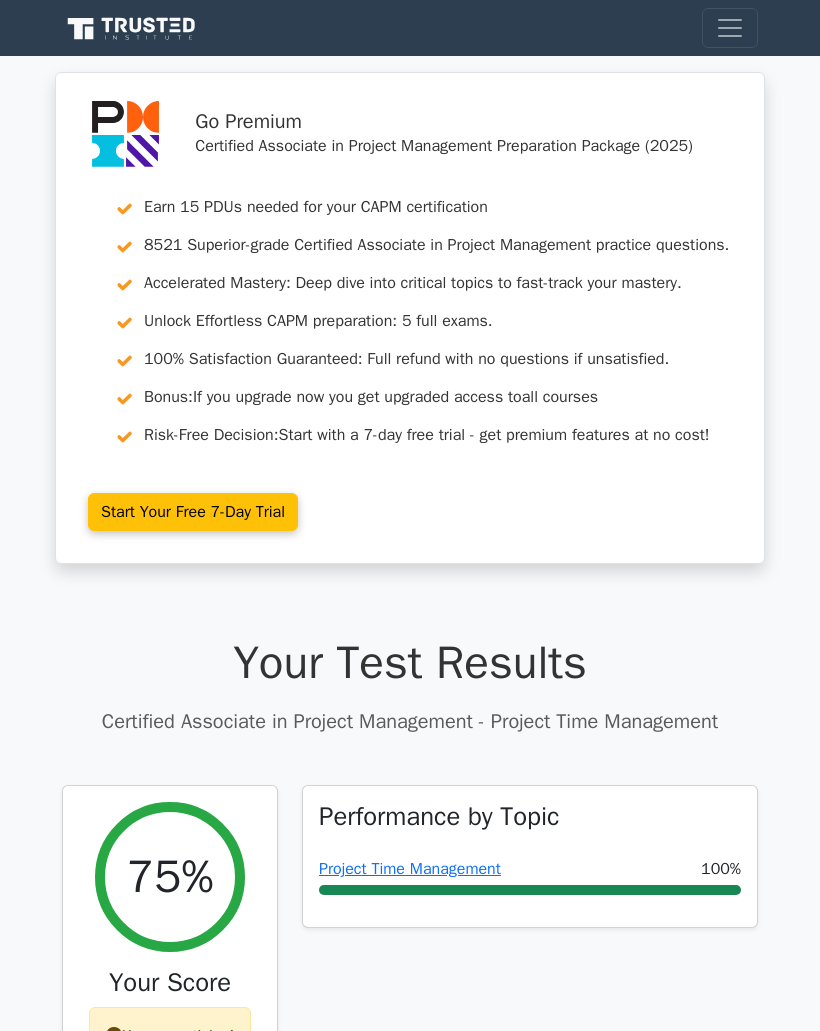 scroll, scrollTop: 0, scrollLeft: 0, axis: both 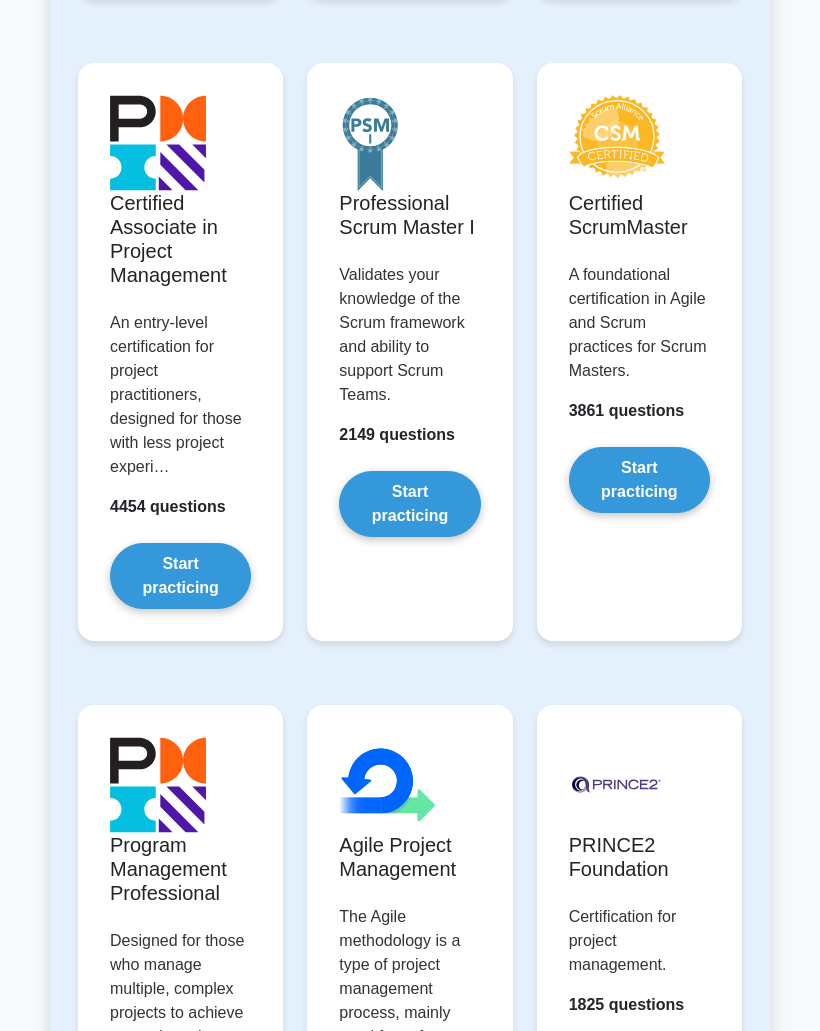 click on "Start practicing" at bounding box center [180, 576] 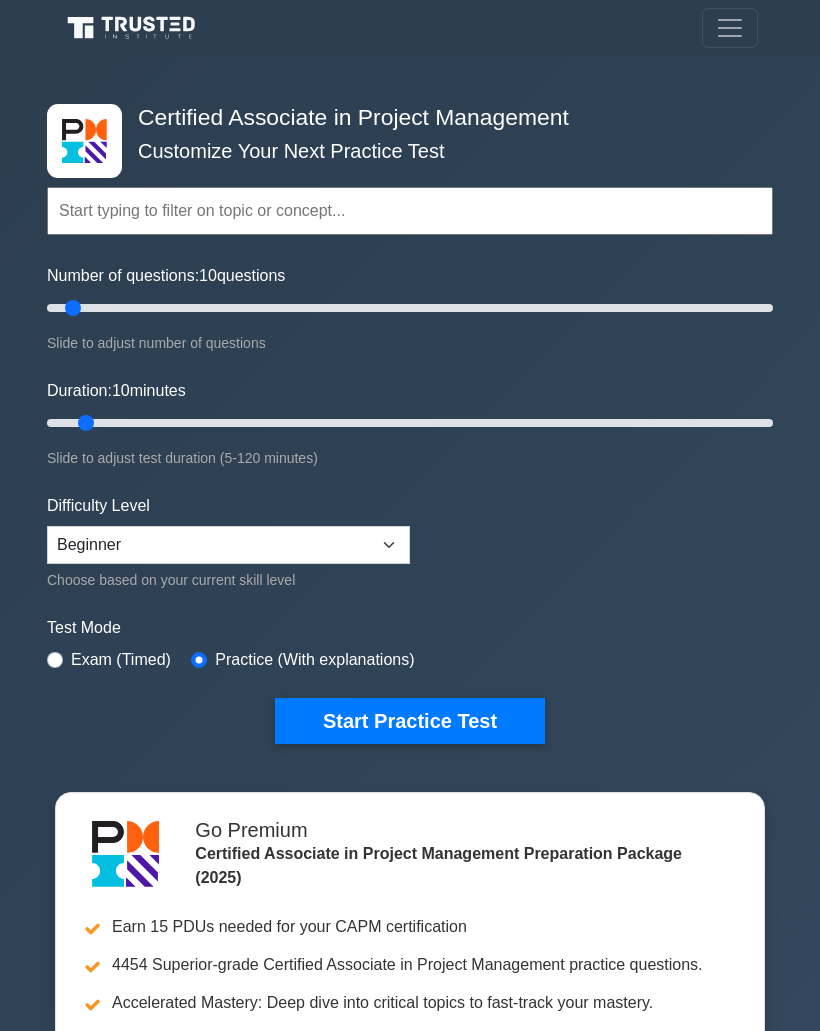 scroll, scrollTop: 0, scrollLeft: 0, axis: both 